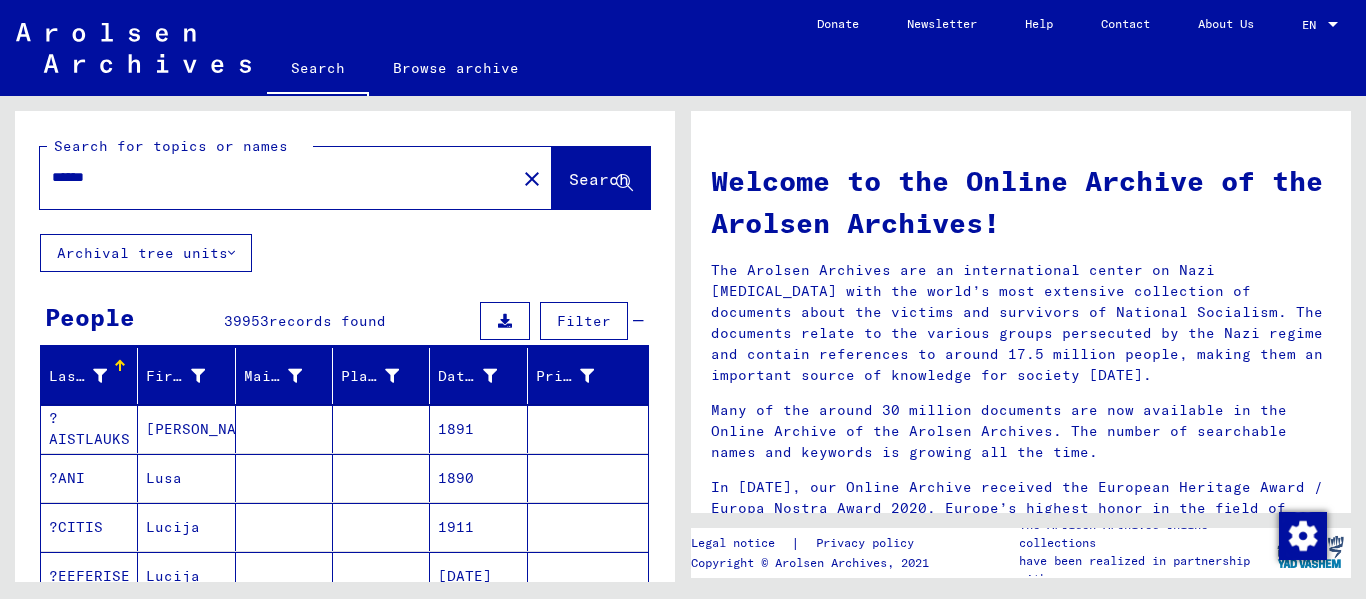 scroll, scrollTop: 0, scrollLeft: 0, axis: both 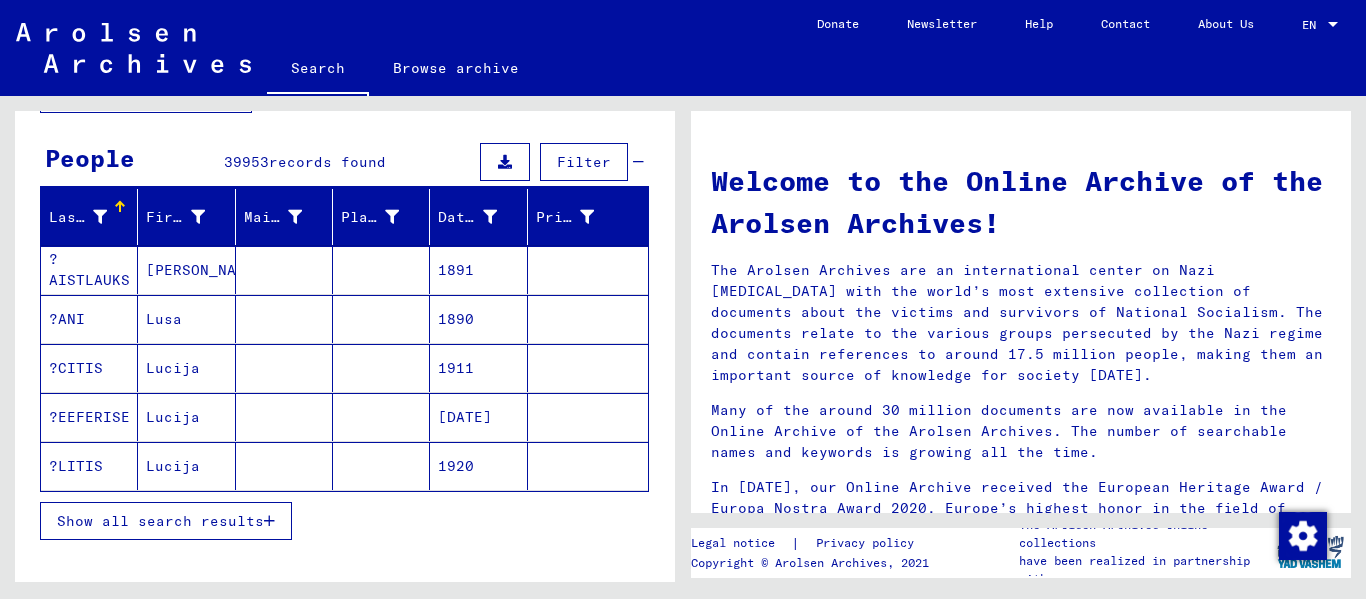 click at bounding box center [381, 319] 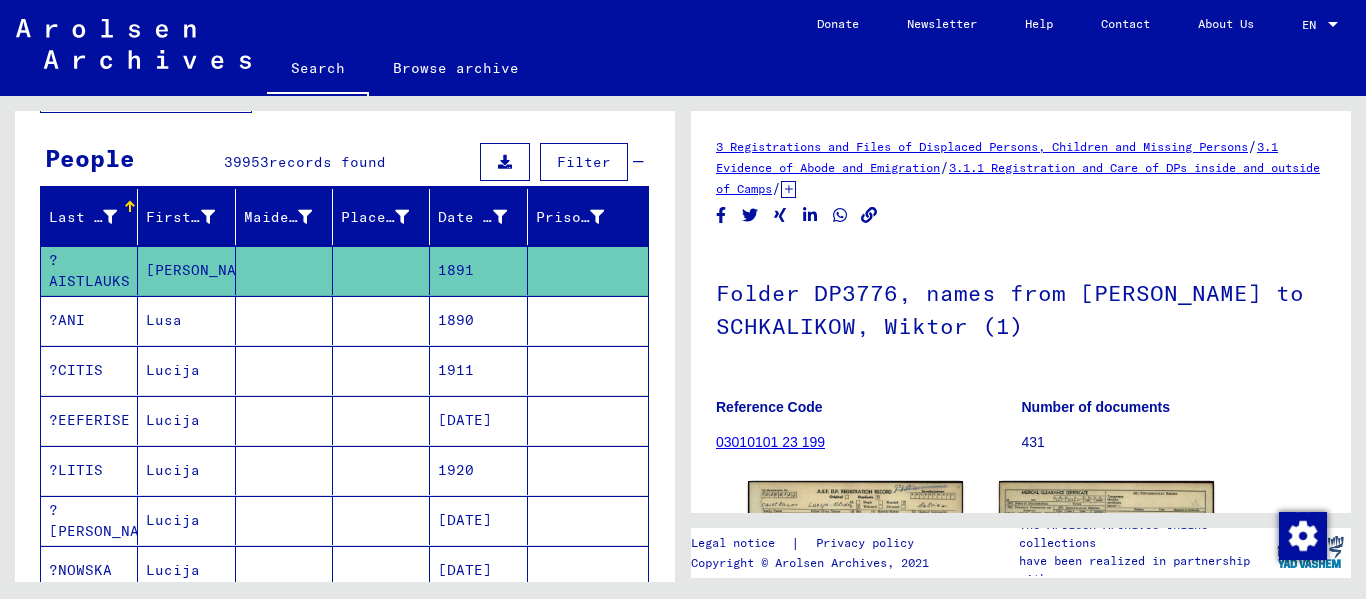 scroll, scrollTop: 0, scrollLeft: 0, axis: both 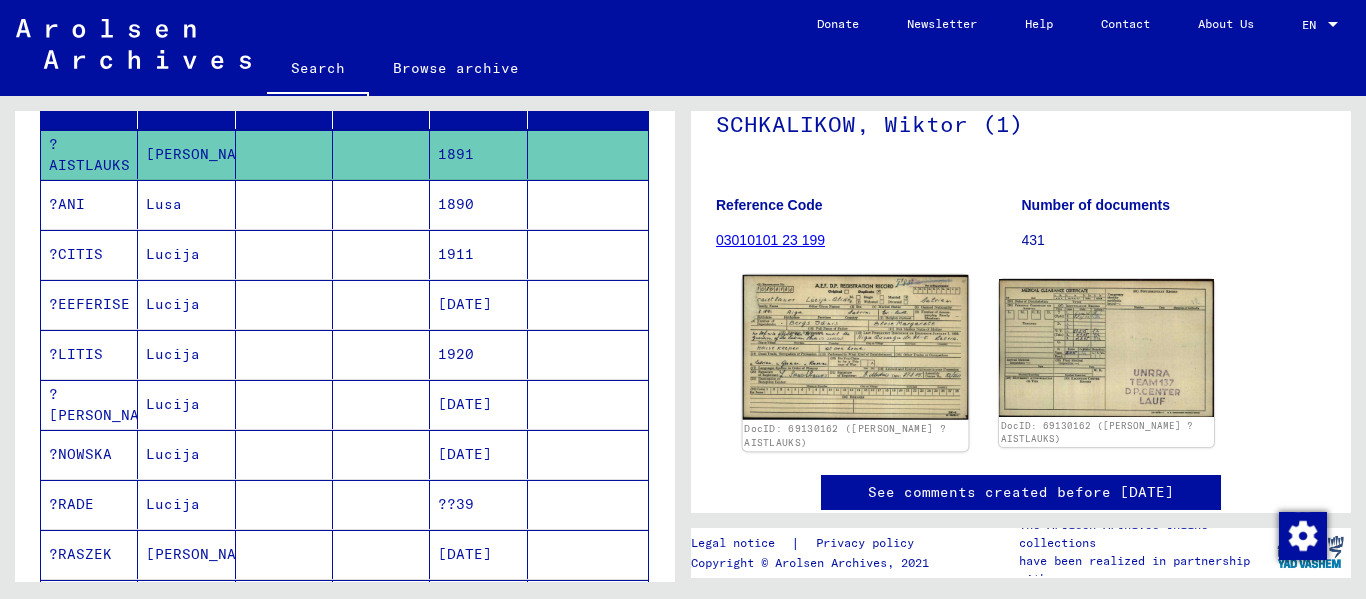 click 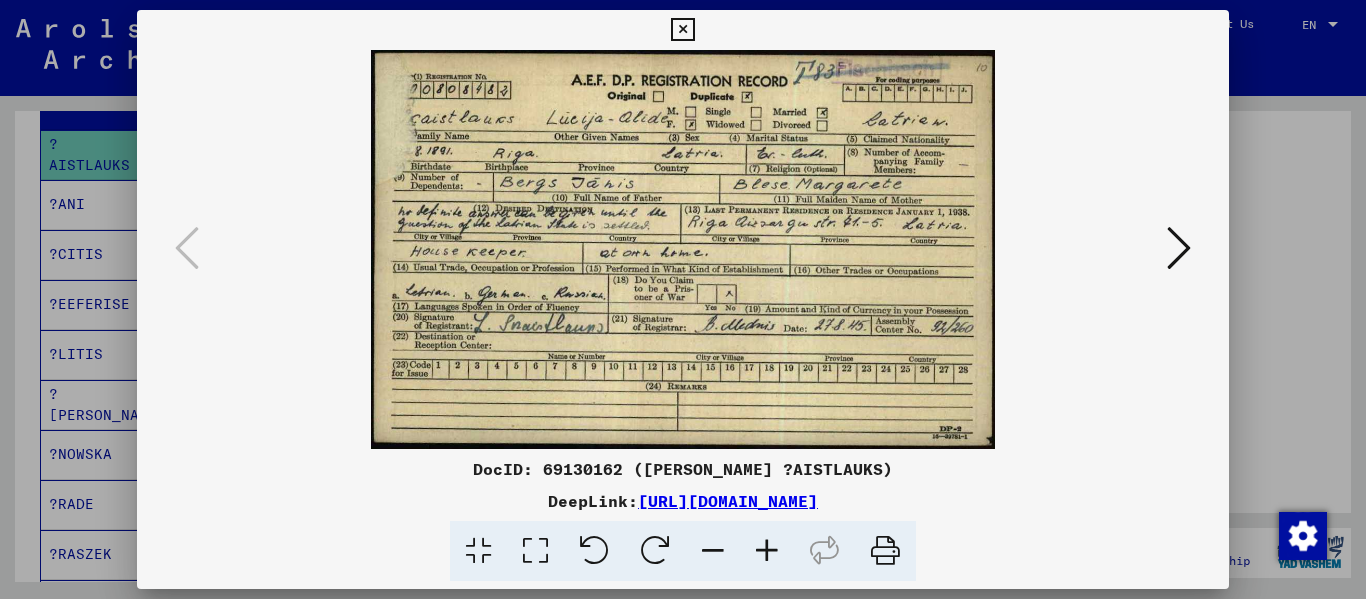 click at bounding box center [767, 551] 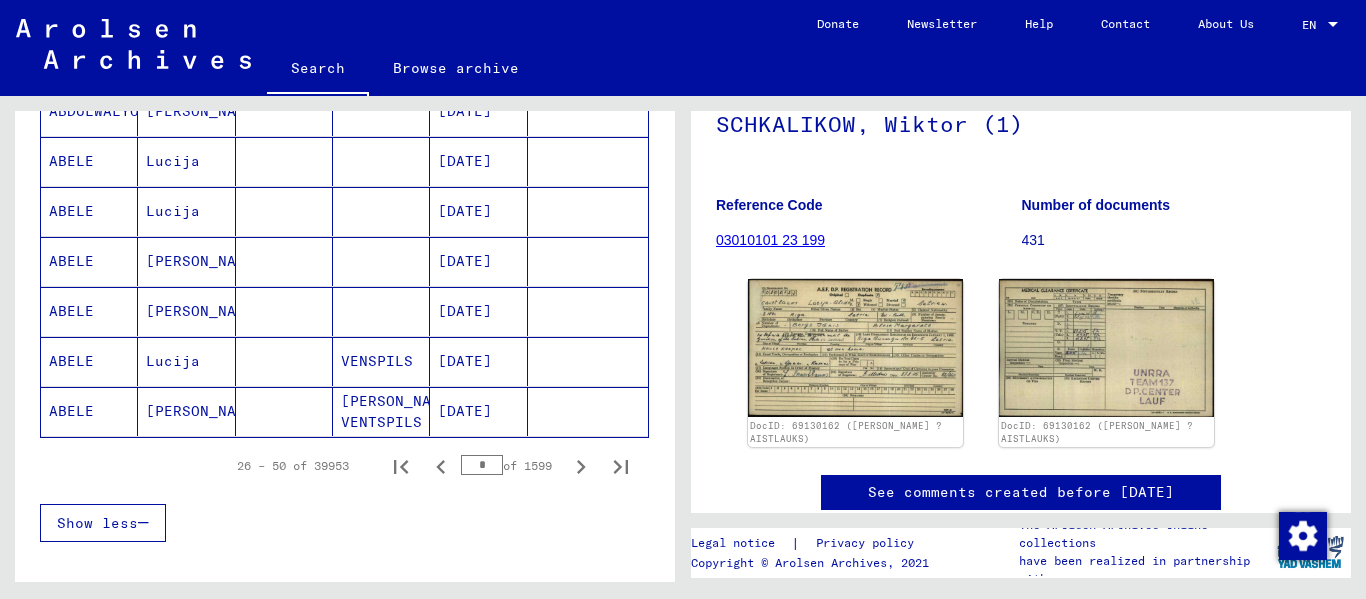 scroll, scrollTop: 1219, scrollLeft: 0, axis: vertical 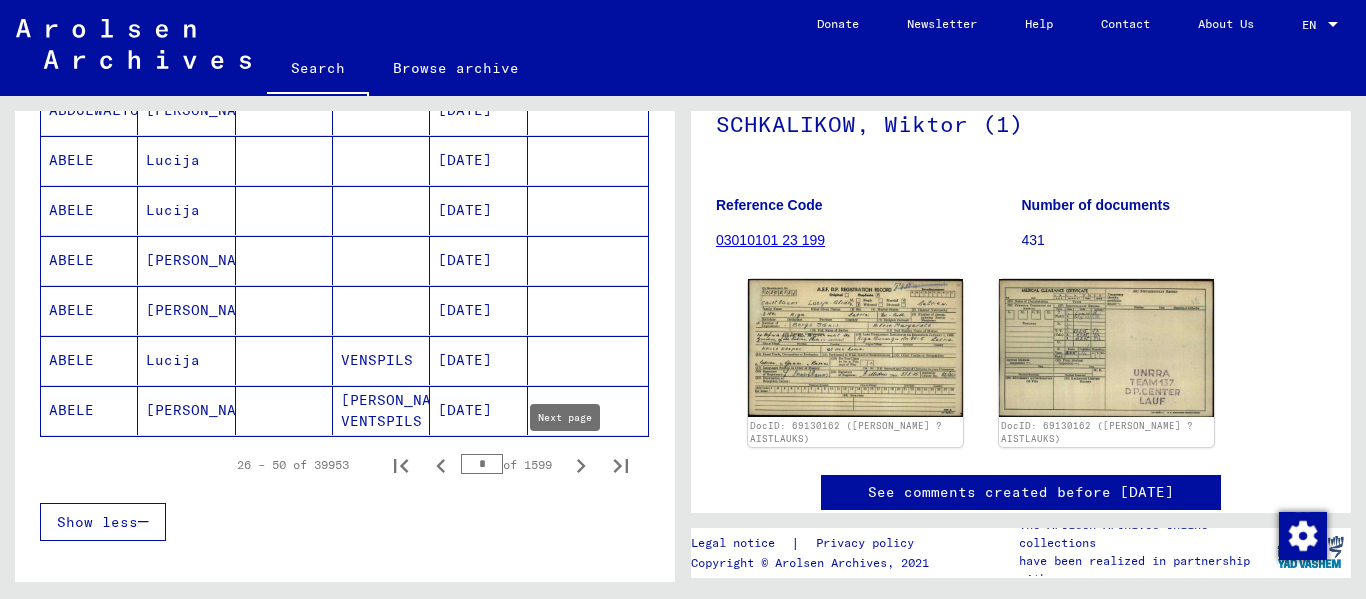 click 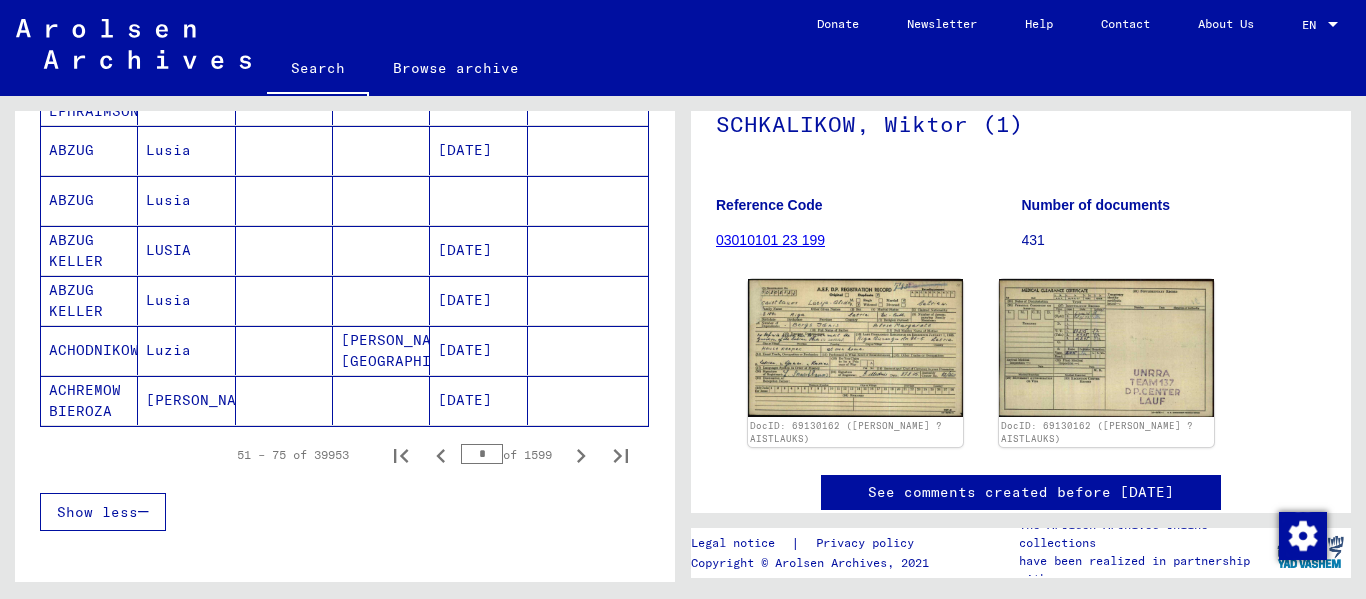 scroll, scrollTop: 1231, scrollLeft: 0, axis: vertical 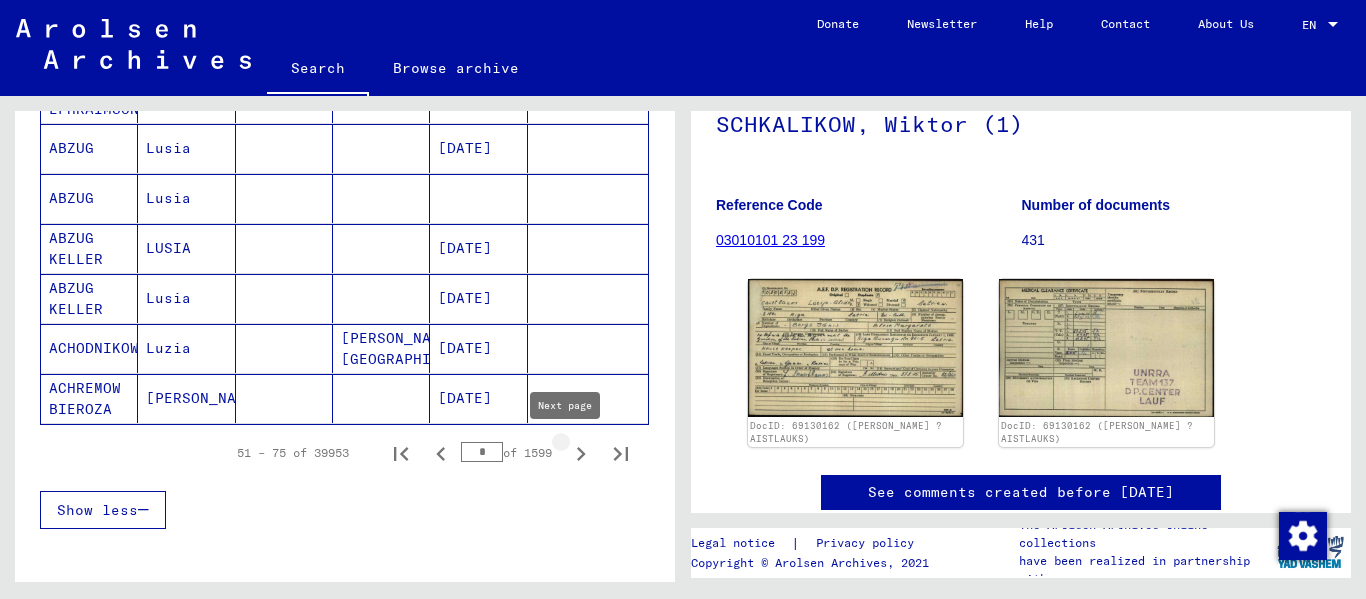 click 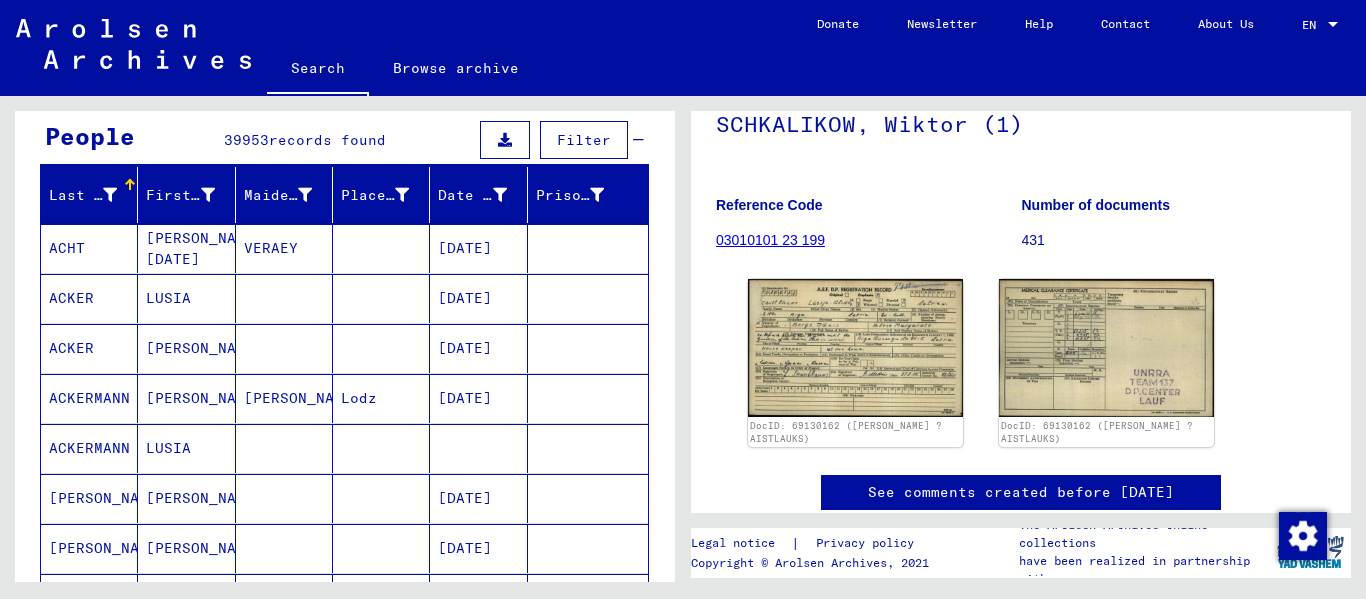 scroll, scrollTop: 0, scrollLeft: 0, axis: both 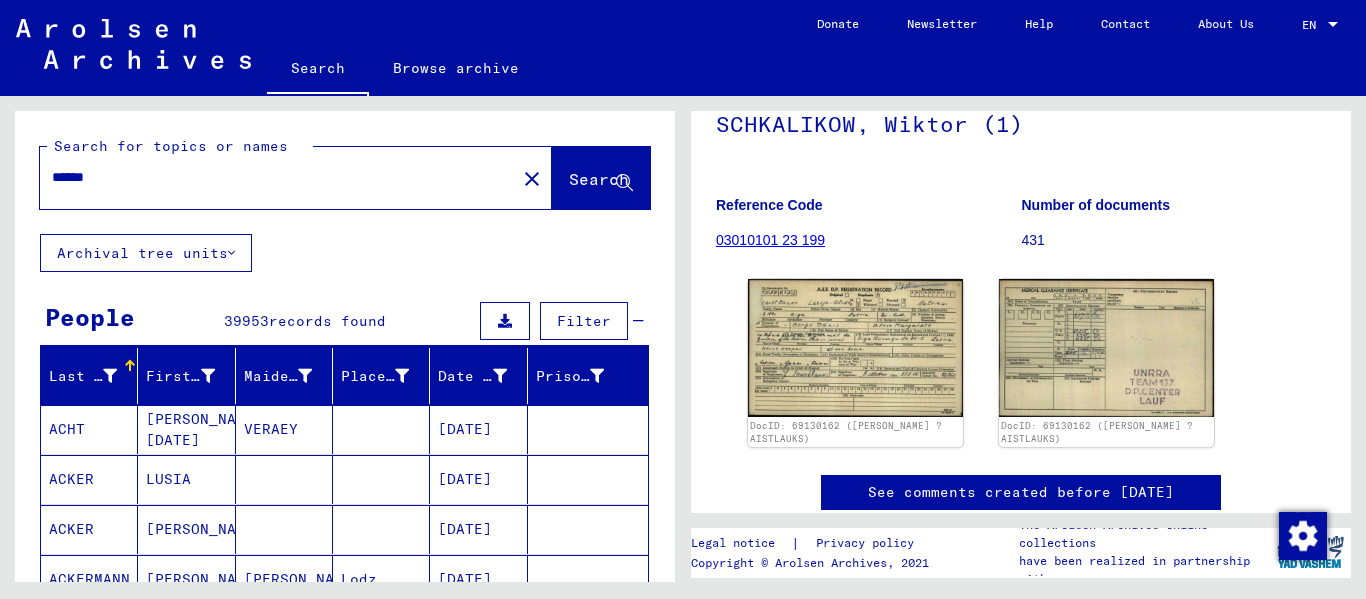 click on "******" at bounding box center (278, 177) 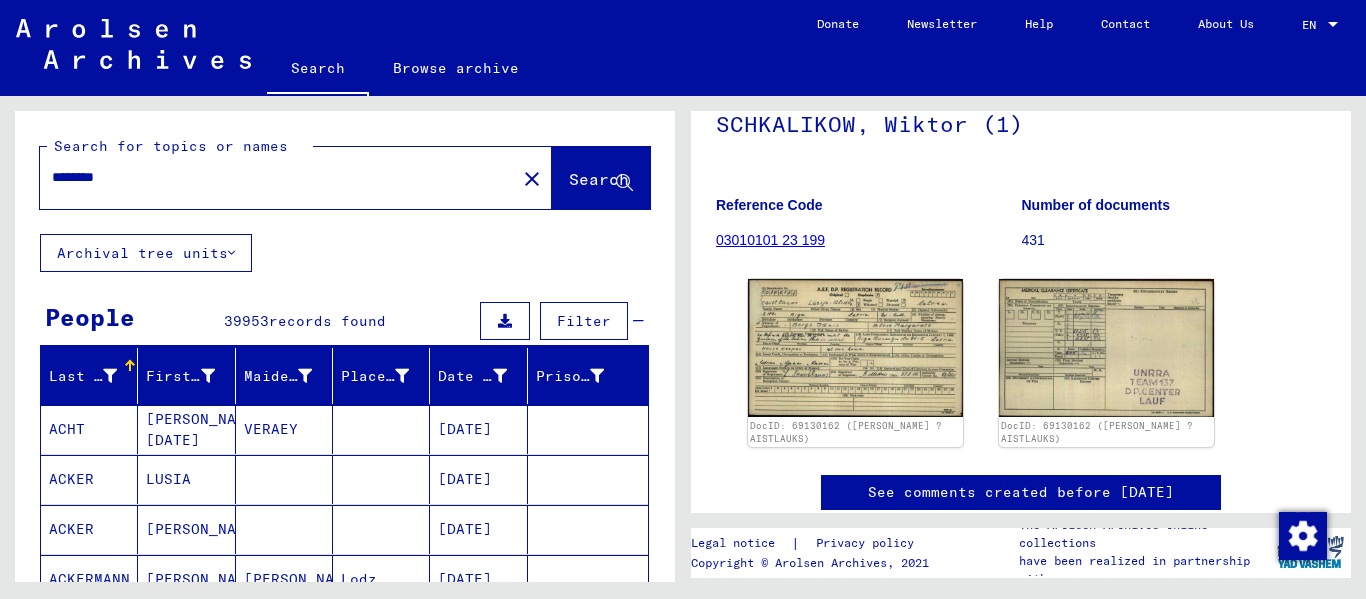 type on "********" 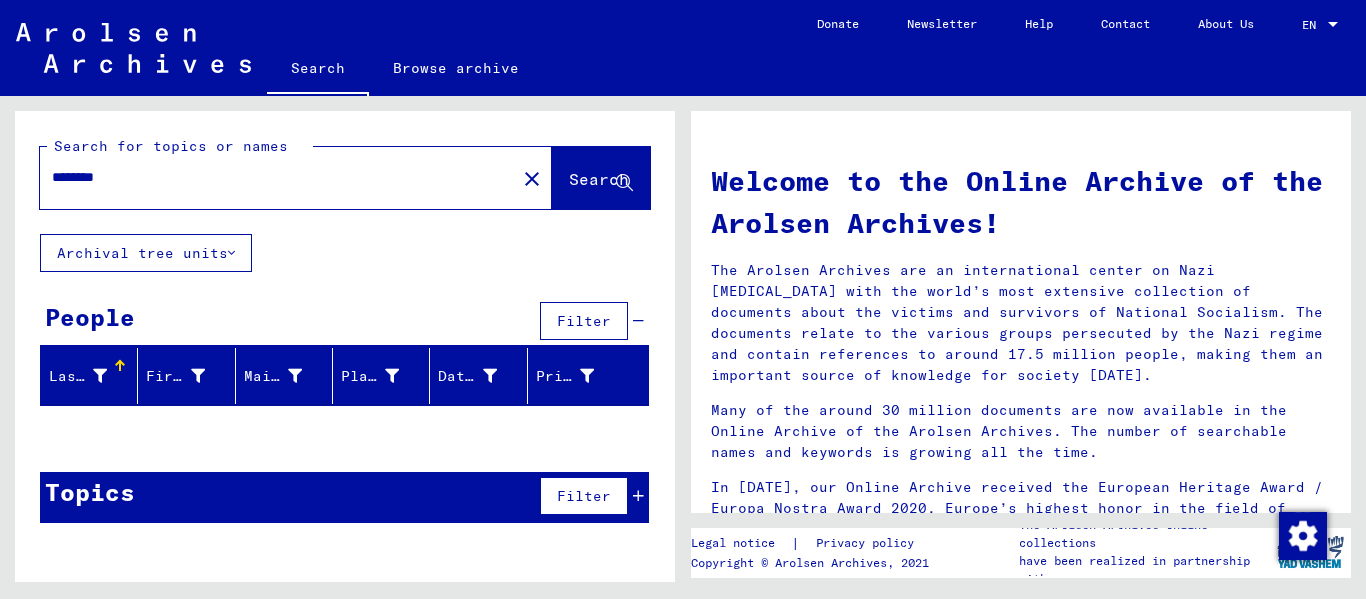 click on "********" 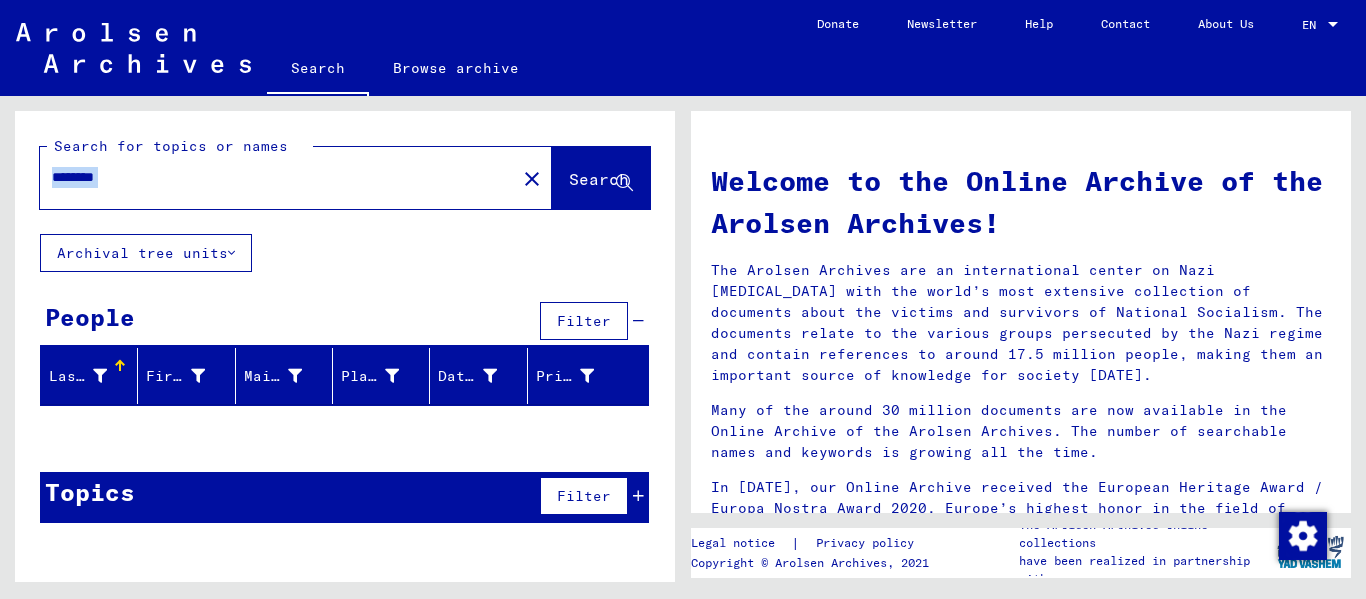 click on "********" 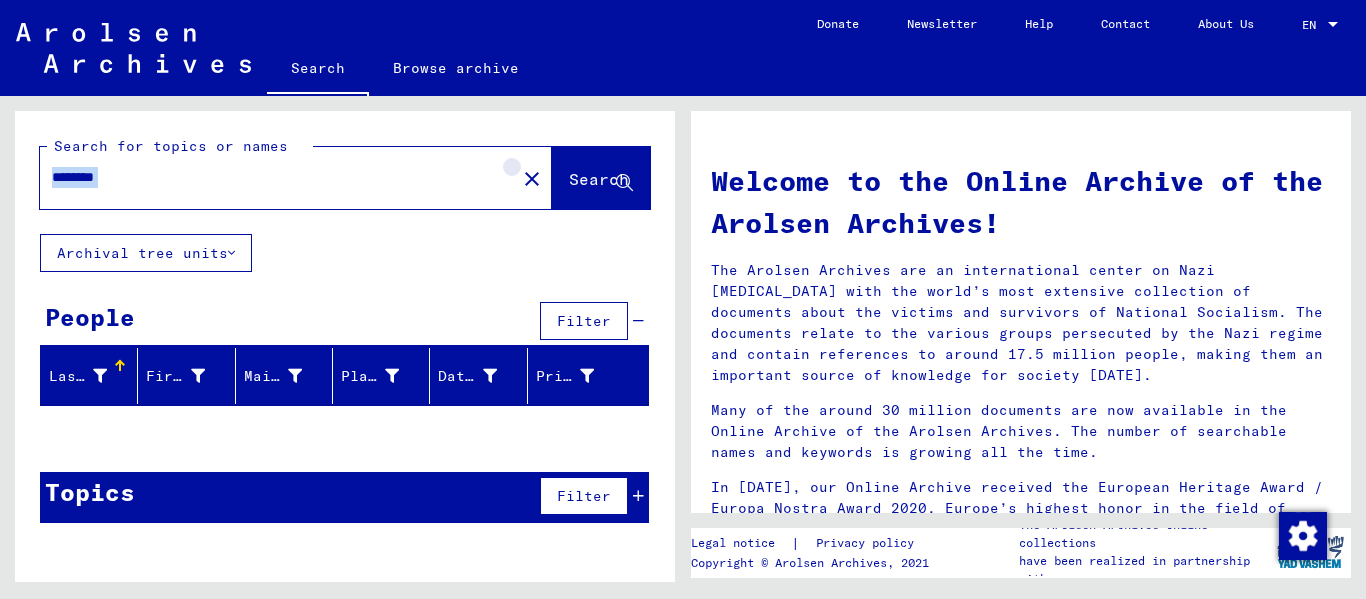 click on "close" 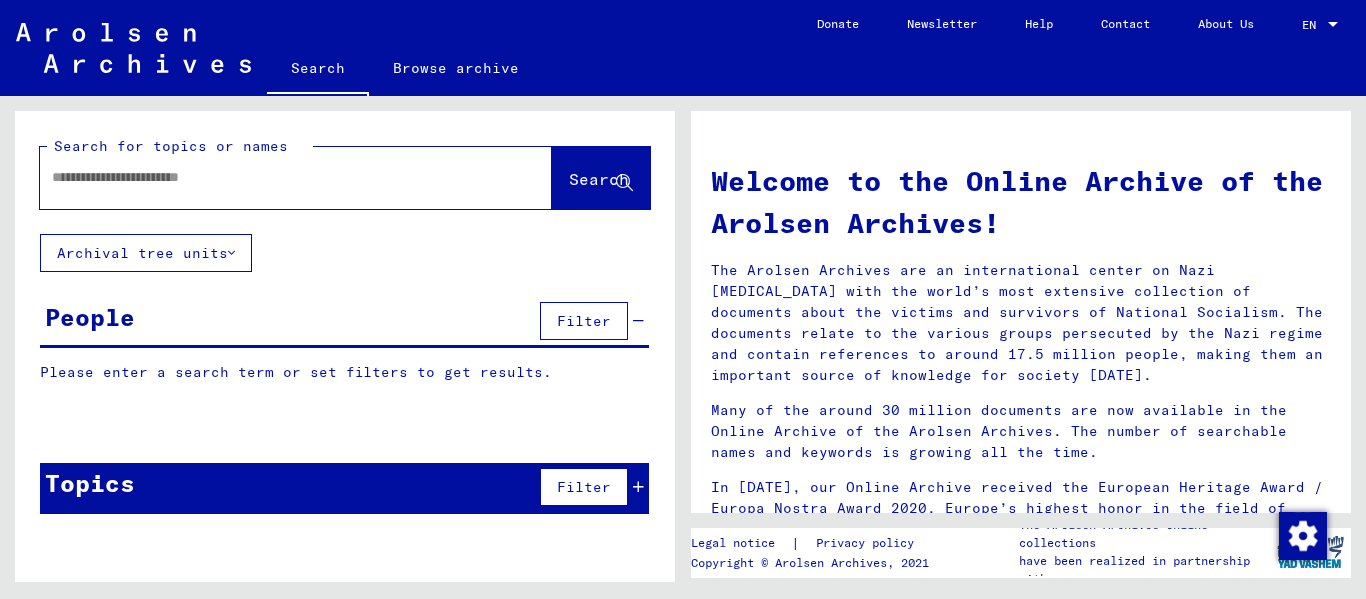 click at bounding box center (272, 177) 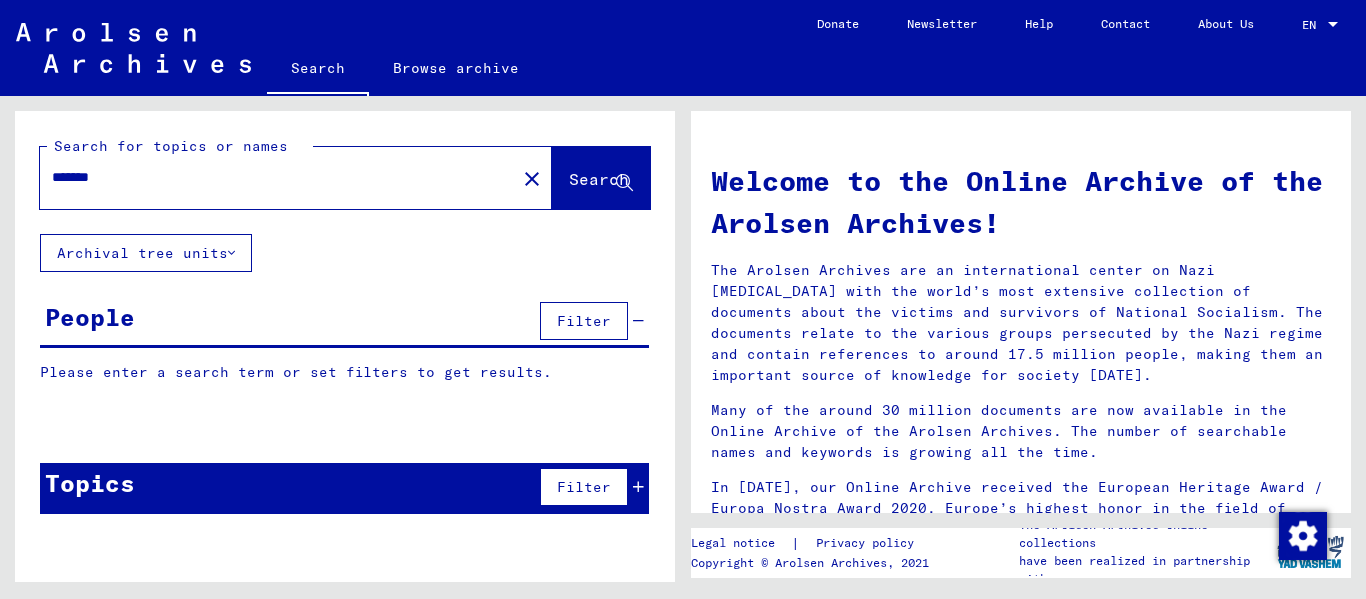 type on "*******" 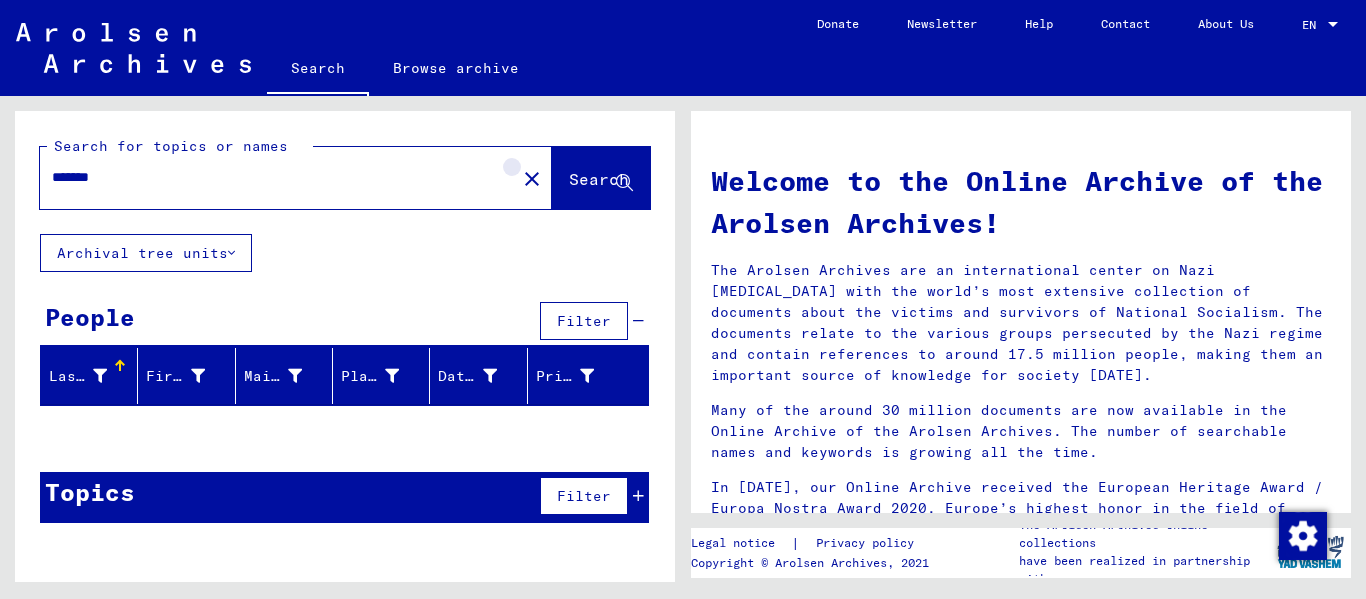 click on "close" 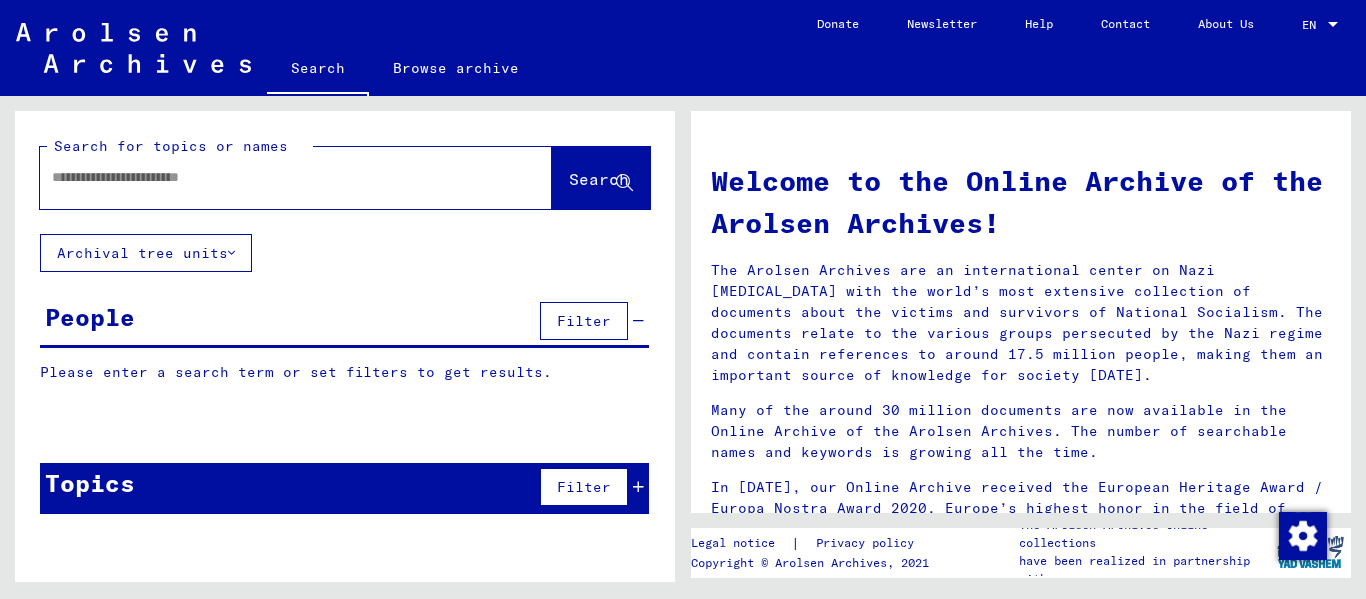 click at bounding box center (272, 177) 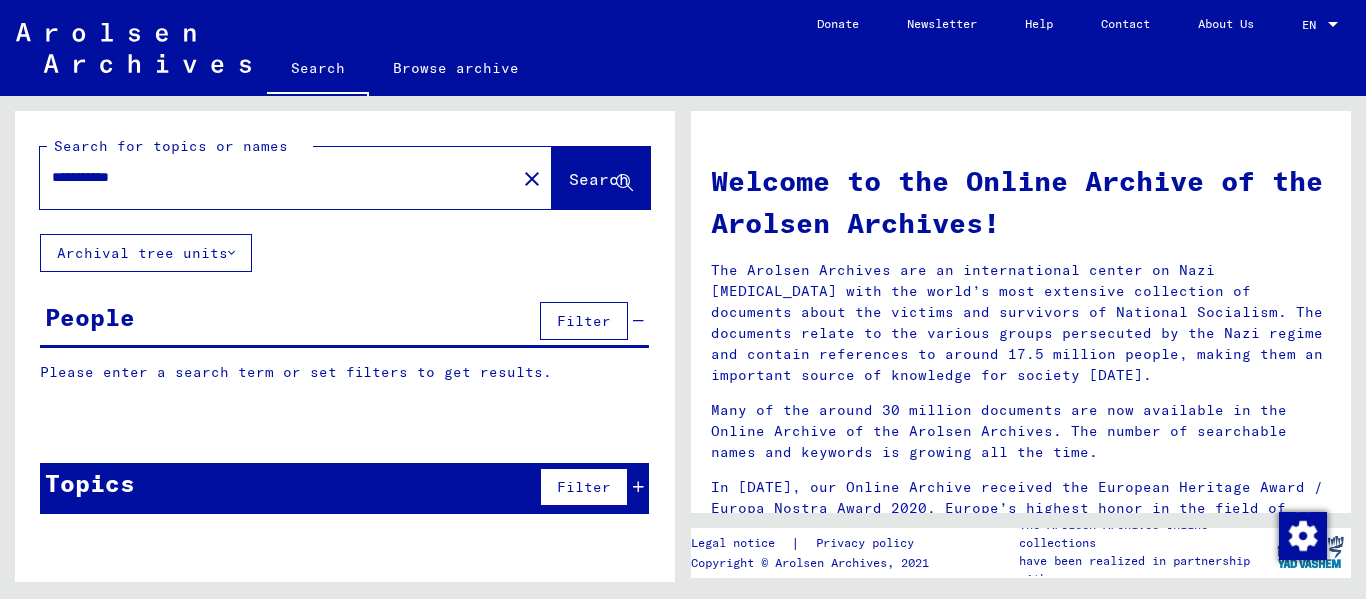 type on "**********" 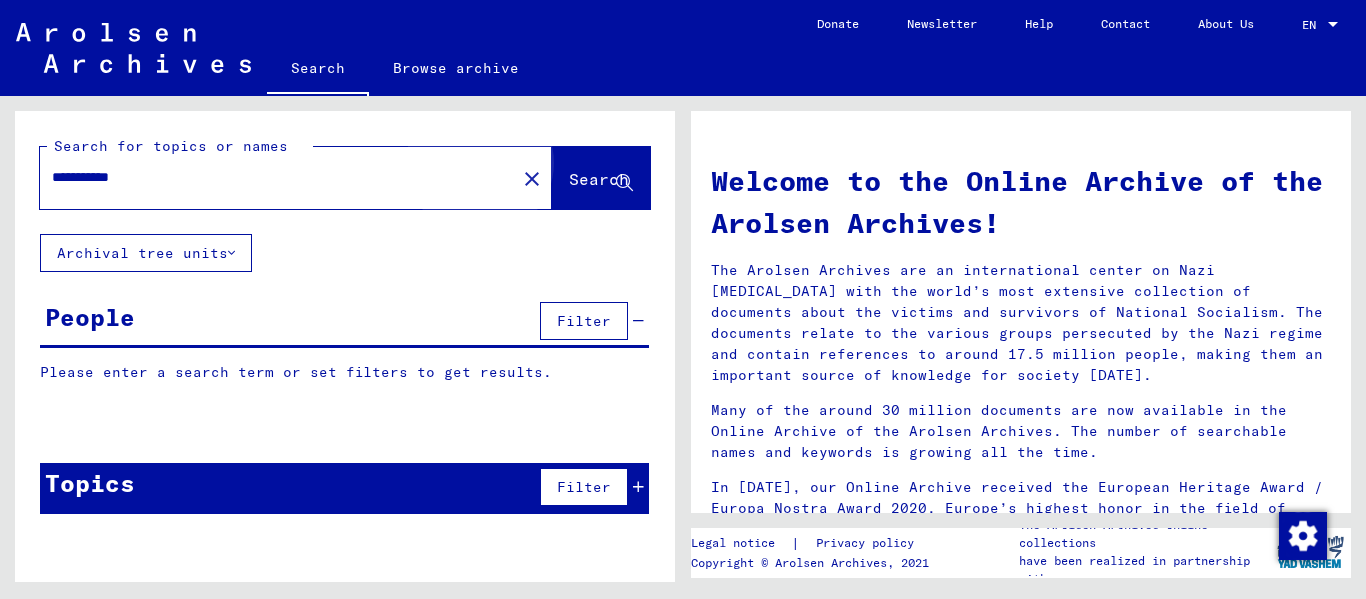 click on "Search" 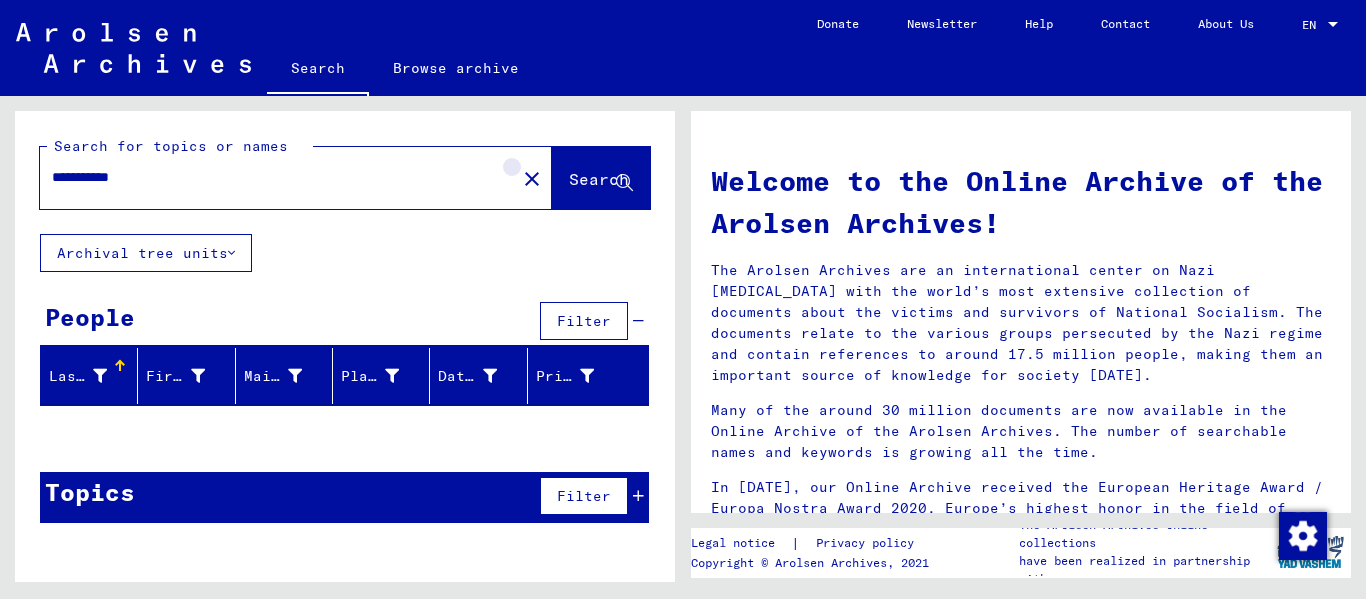 click on "close" 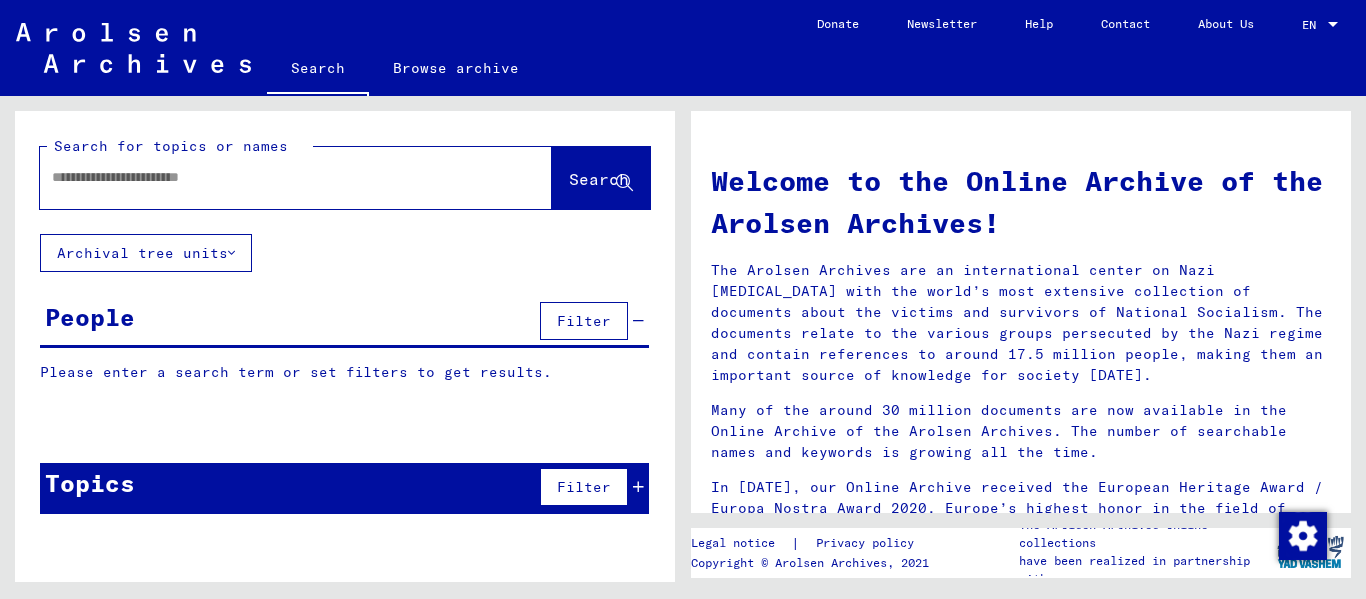 click at bounding box center (272, 177) 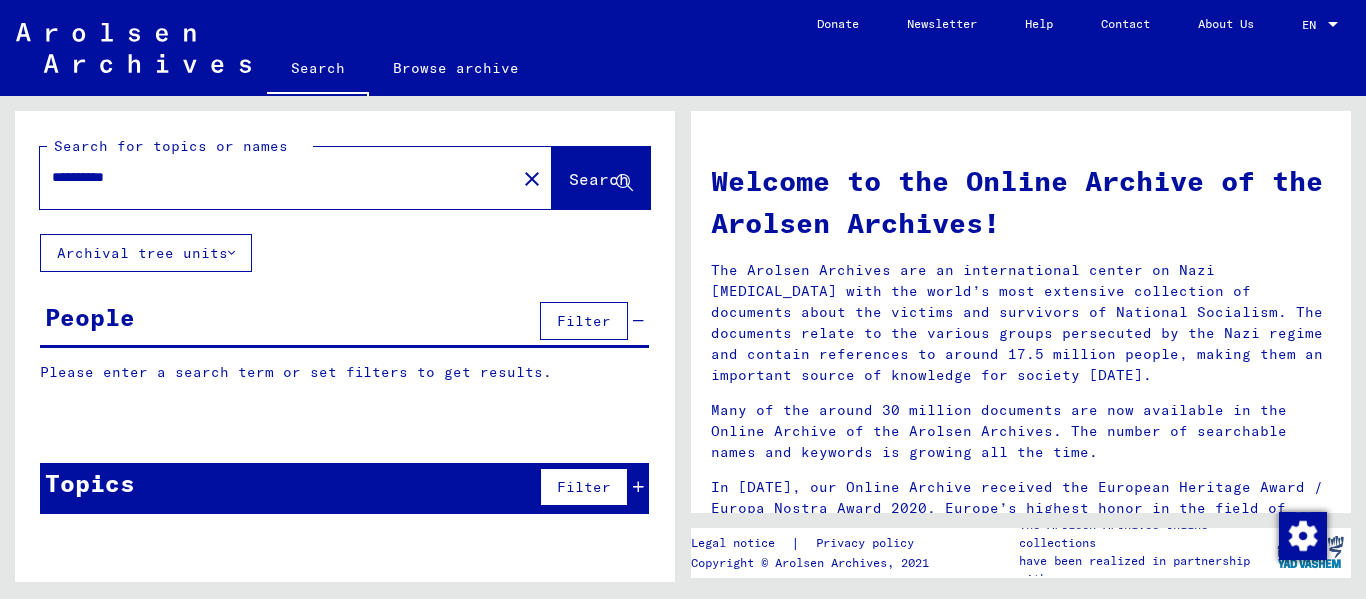 type on "**********" 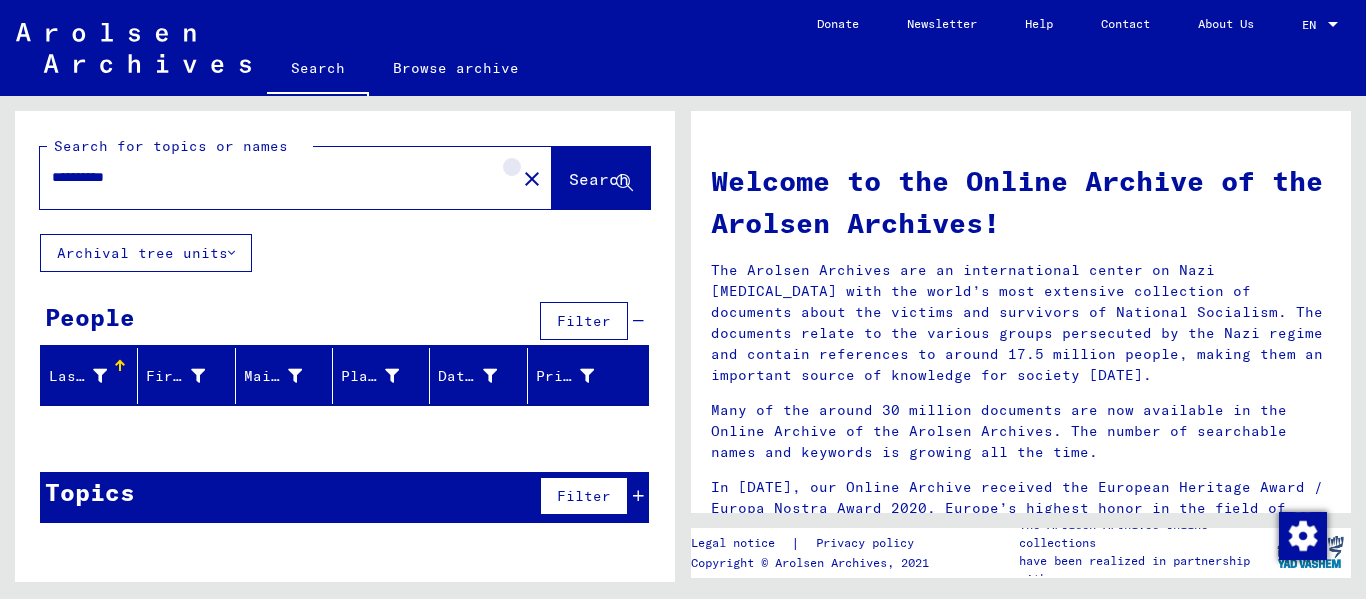 click on "close" 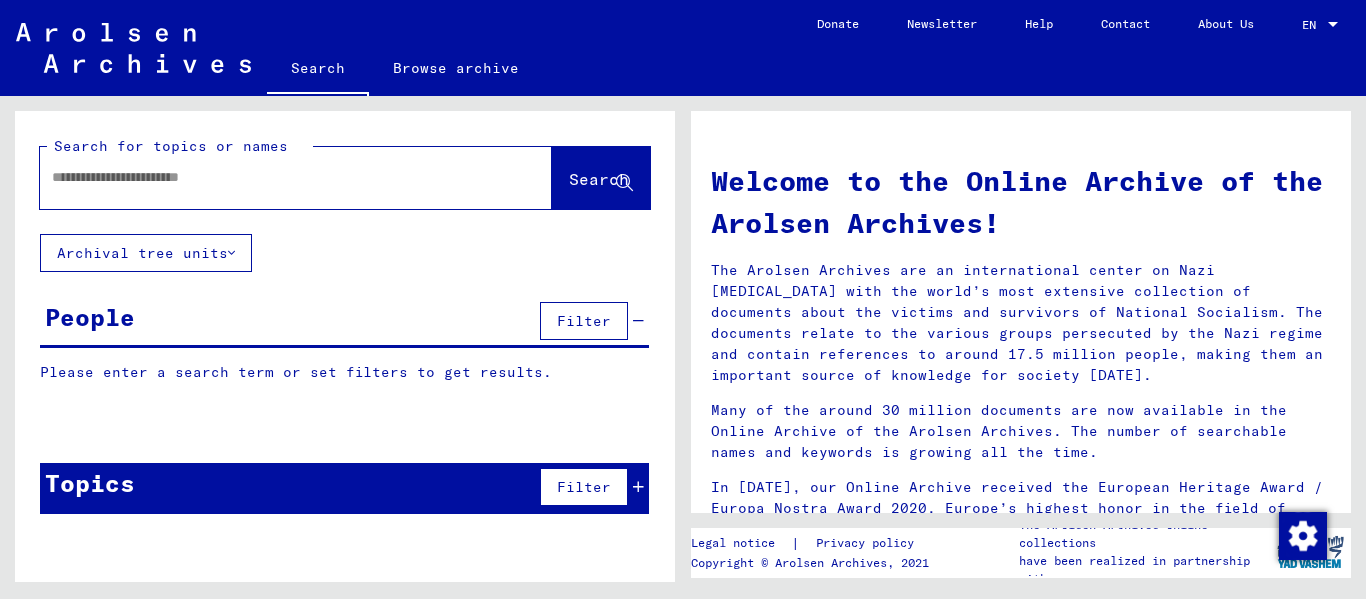 click at bounding box center [272, 177] 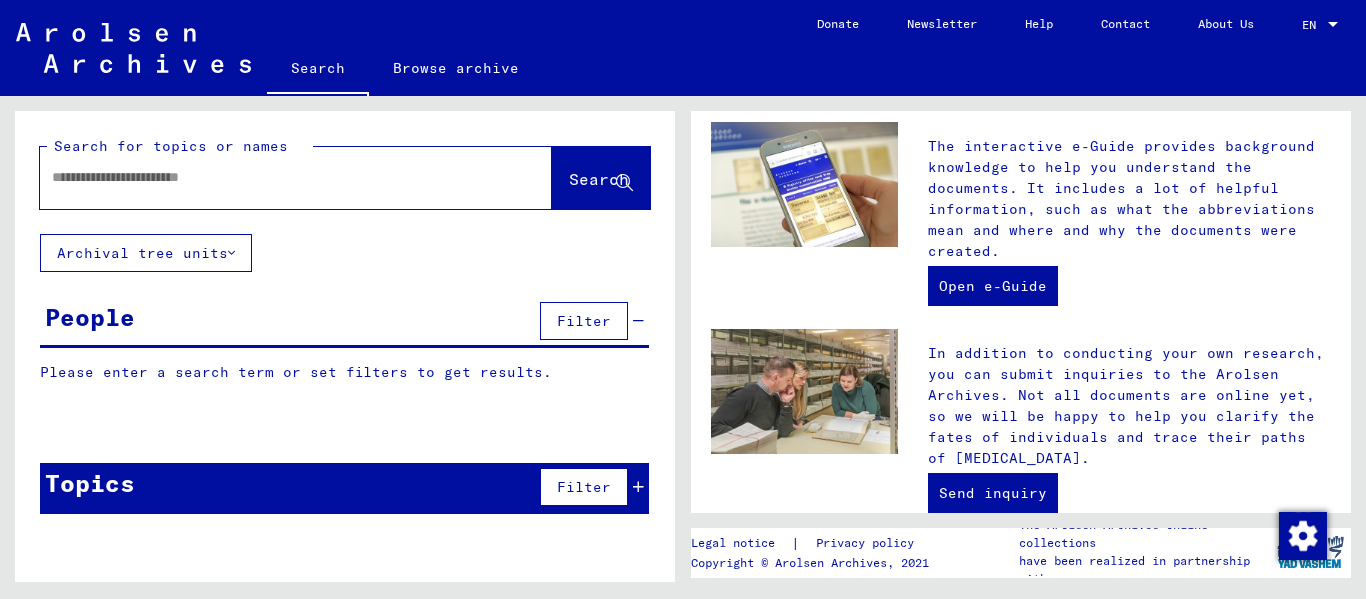 scroll, scrollTop: 586, scrollLeft: 0, axis: vertical 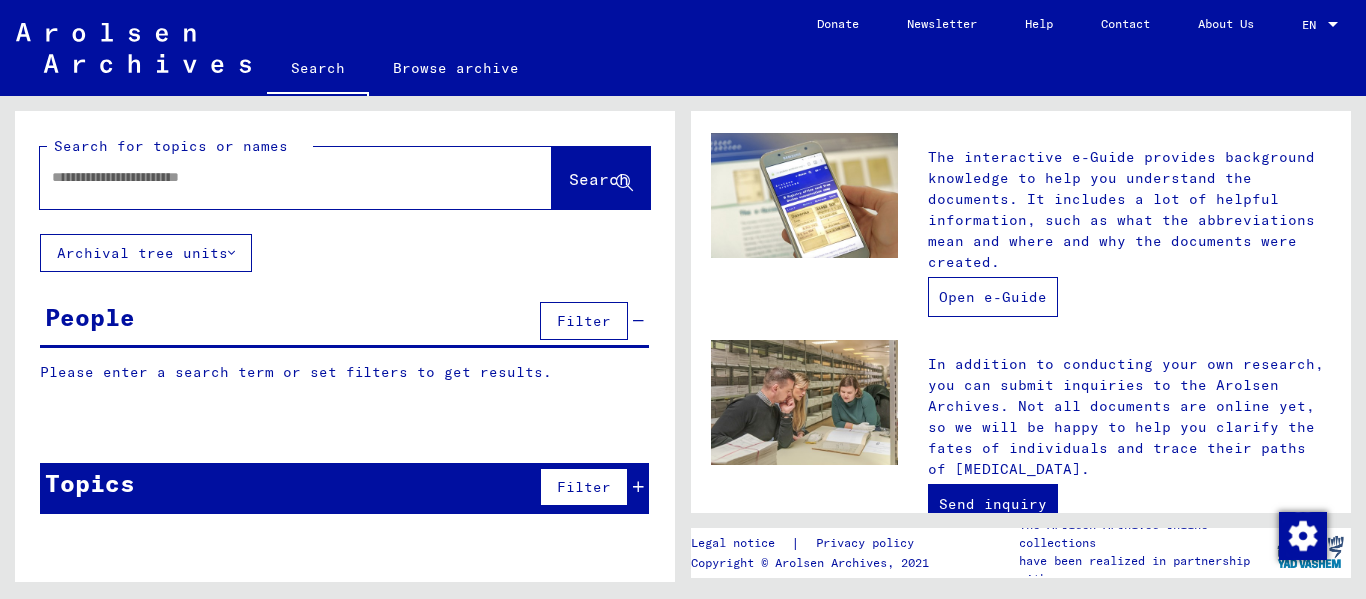 click on "Open e-Guide" at bounding box center (993, 297) 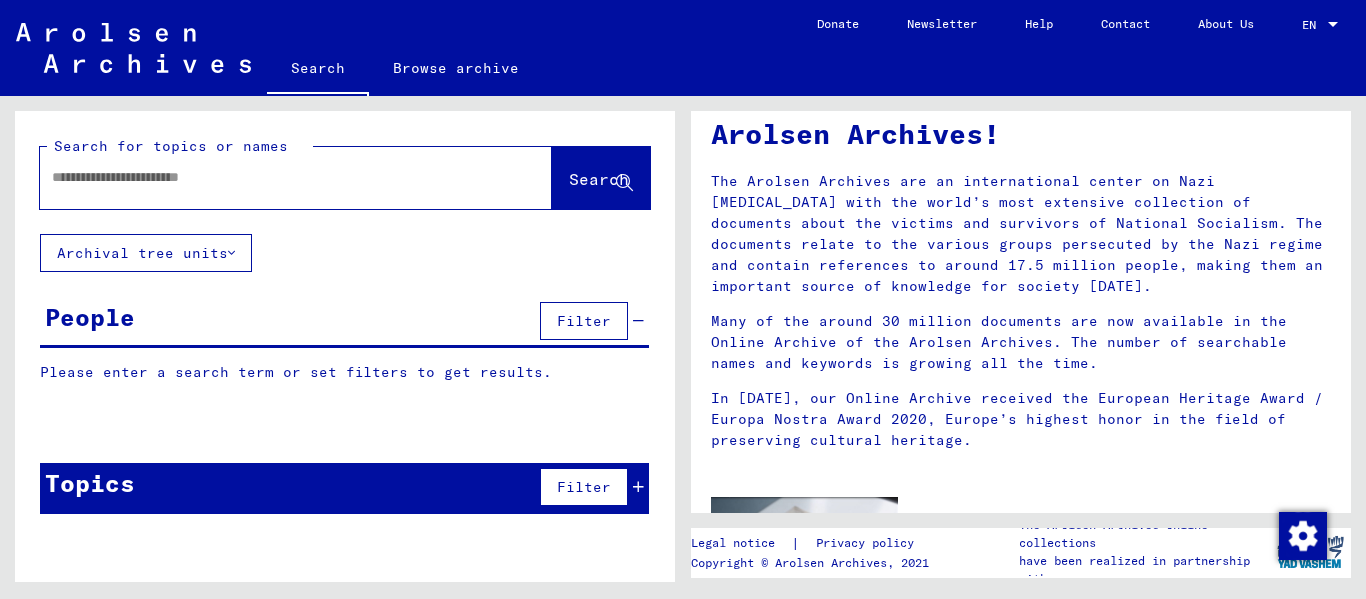 scroll, scrollTop: 87, scrollLeft: 0, axis: vertical 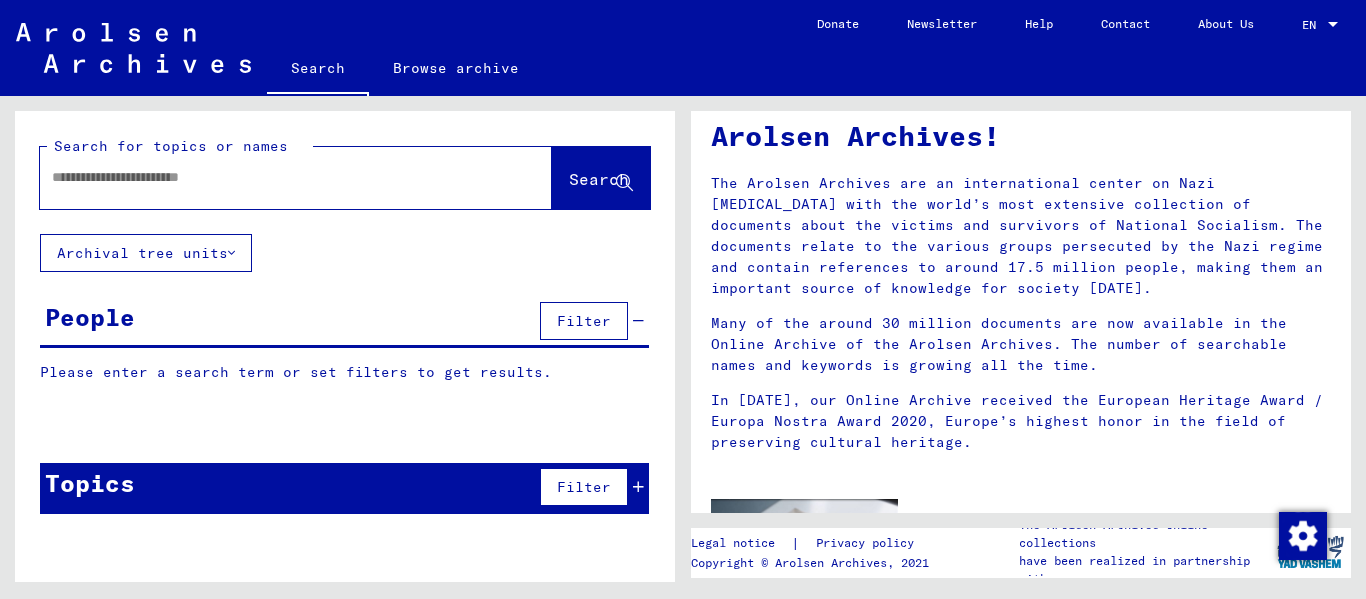 click at bounding box center [272, 177] 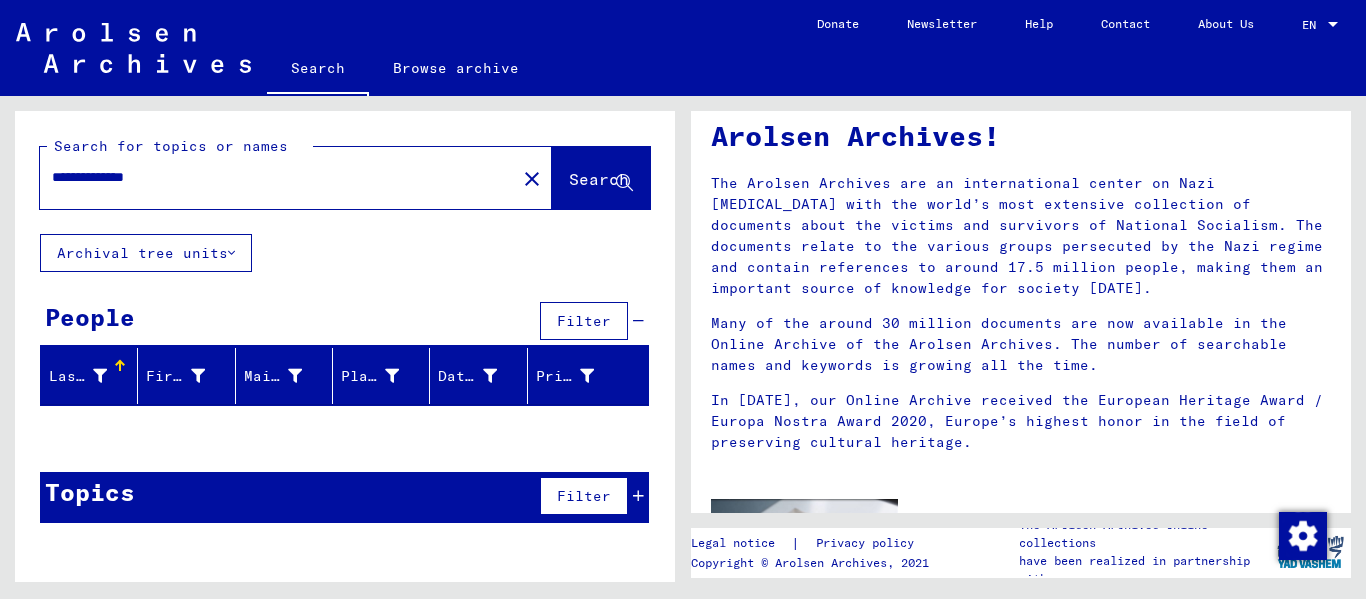click on "**********" at bounding box center [272, 177] 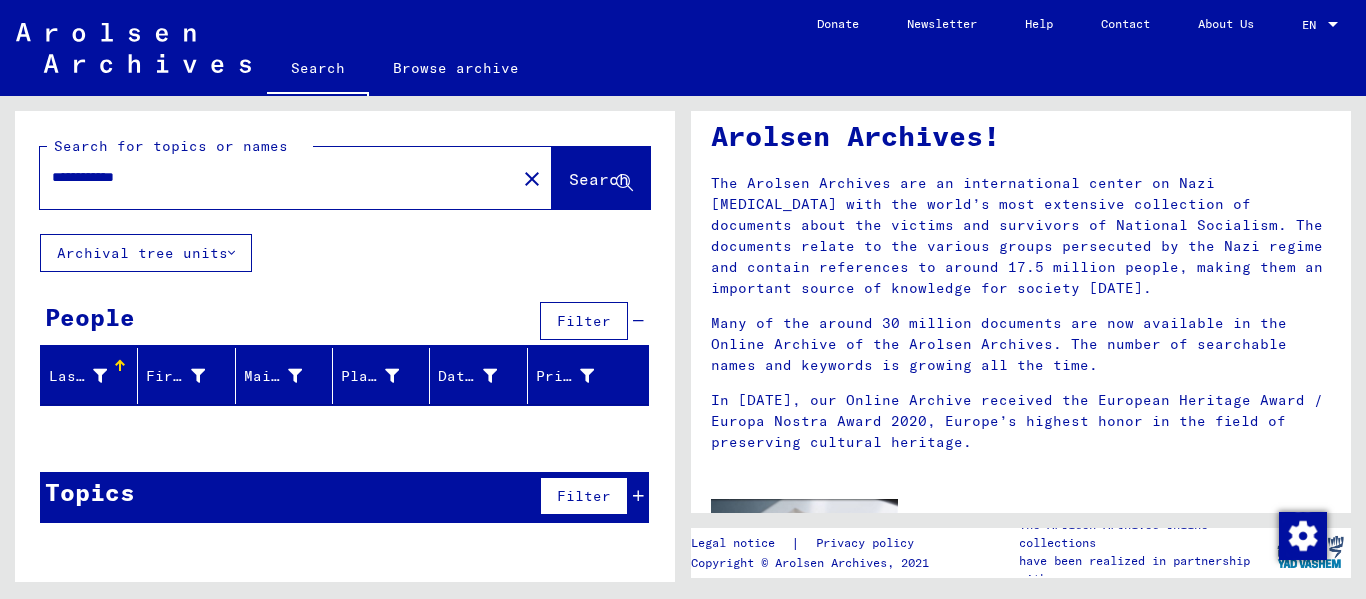 click on "**********" at bounding box center (272, 177) 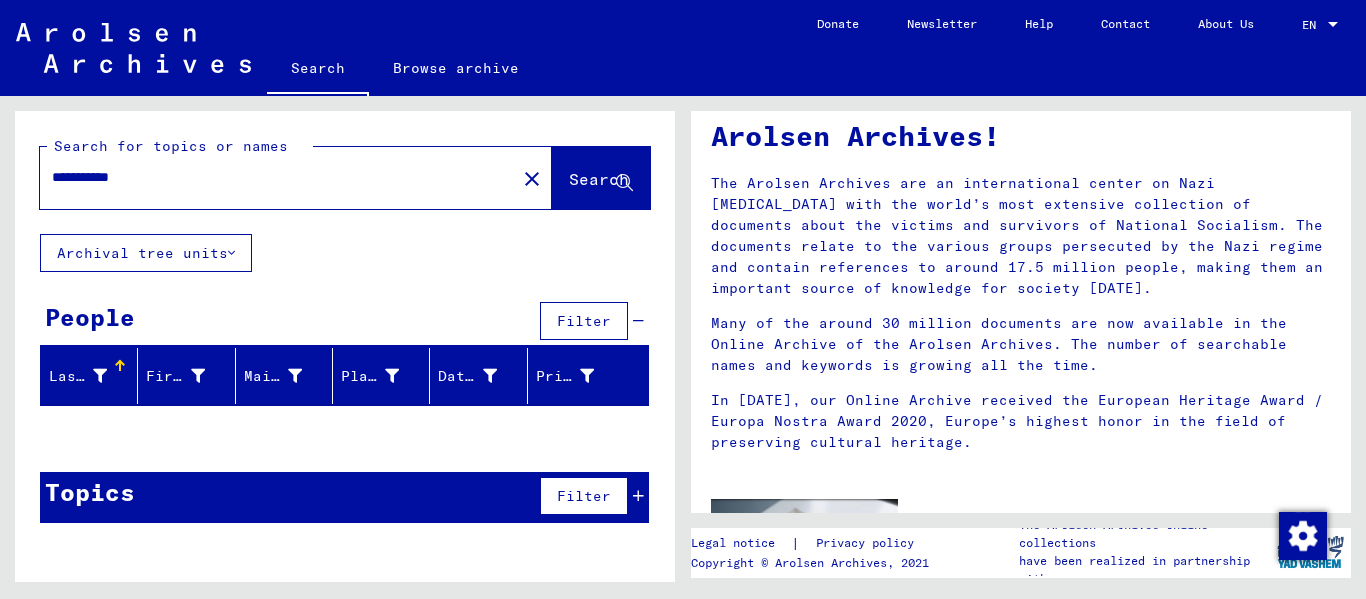 type on "**********" 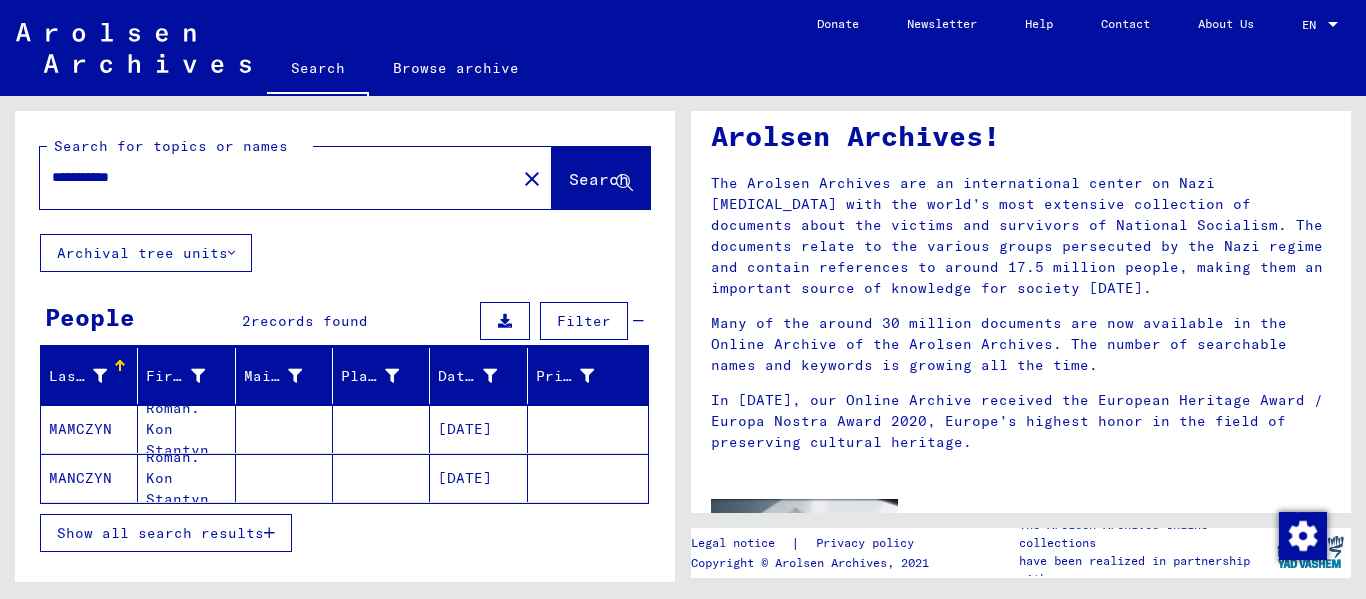 click on "Roman. Kon Stantyn" at bounding box center (186, 478) 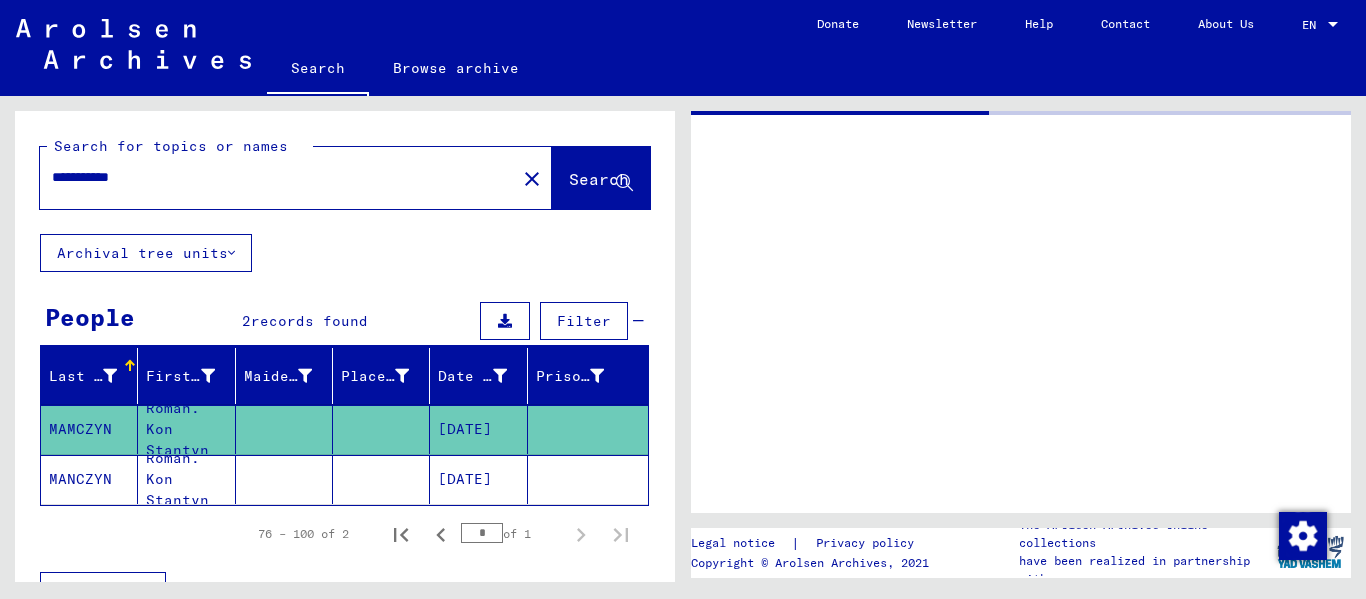 scroll, scrollTop: 0, scrollLeft: 0, axis: both 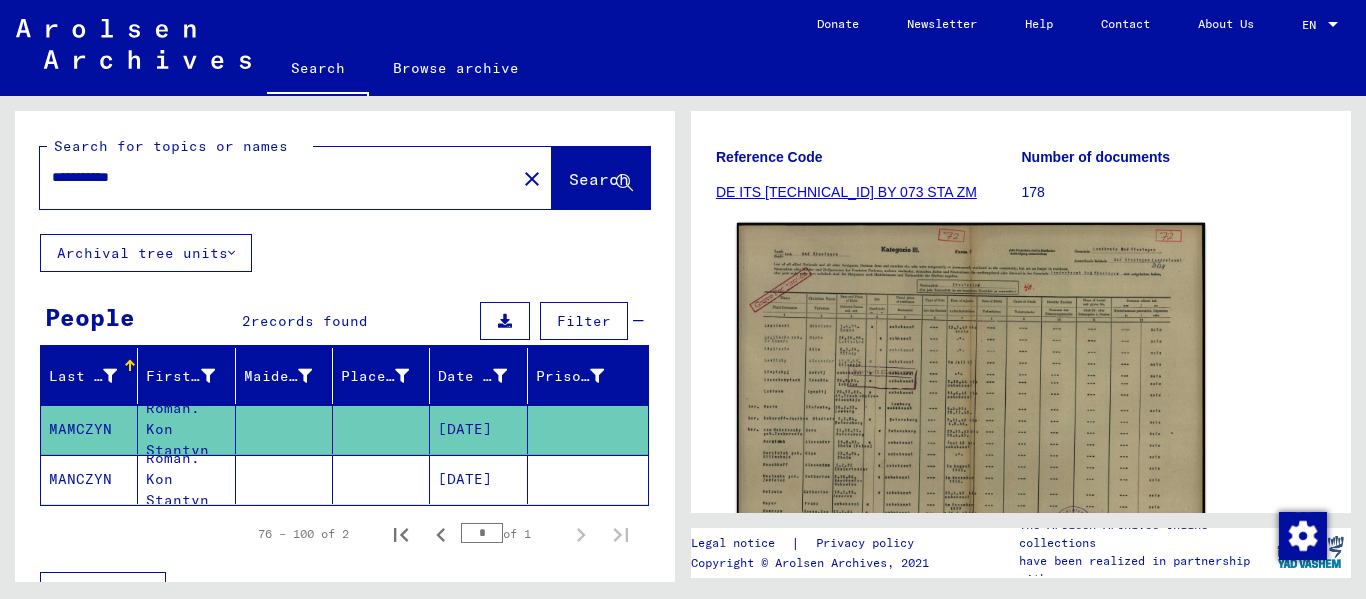 click 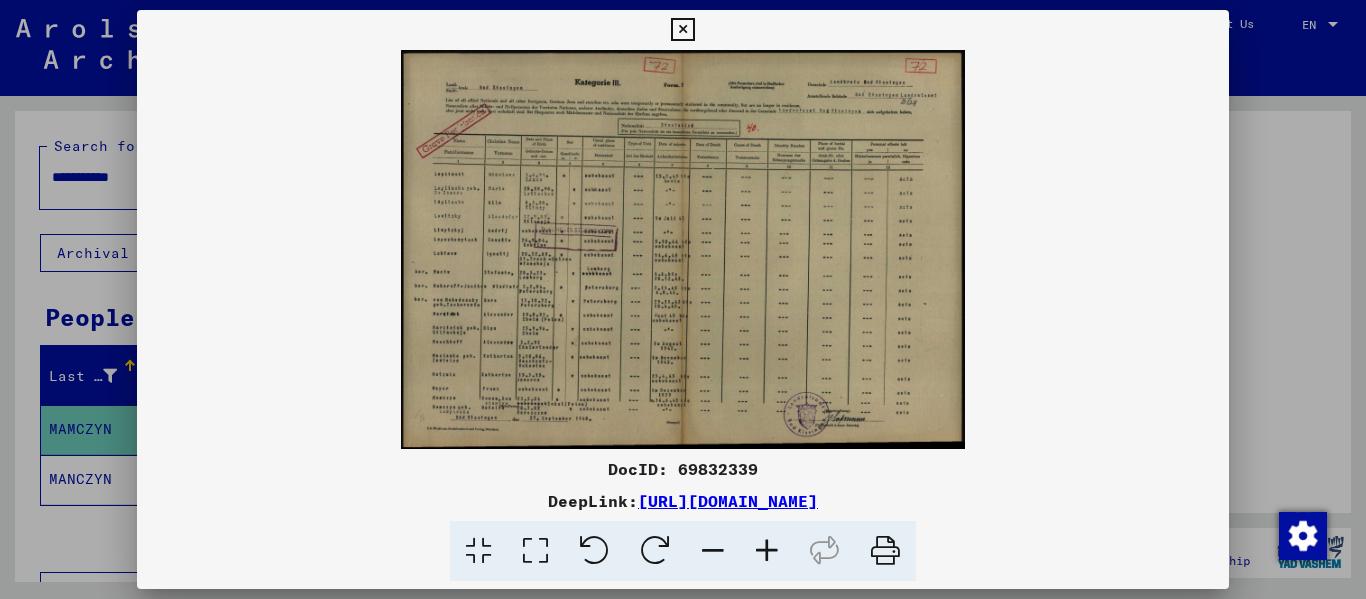 click at bounding box center (767, 551) 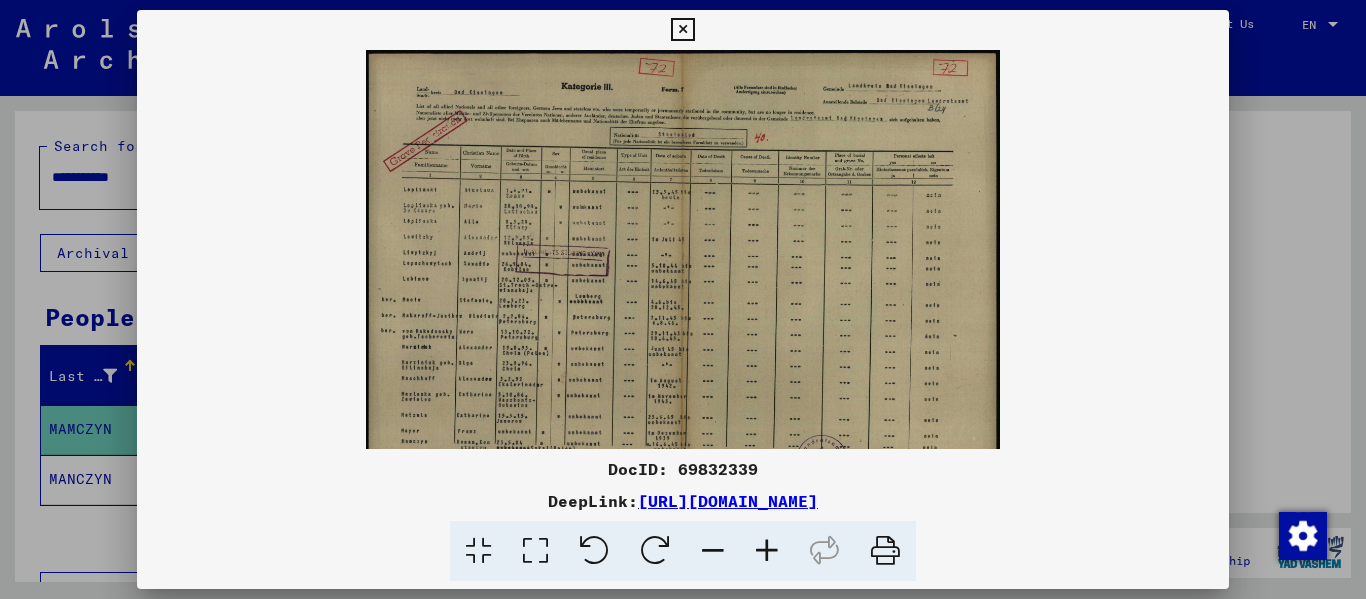 click at bounding box center [767, 551] 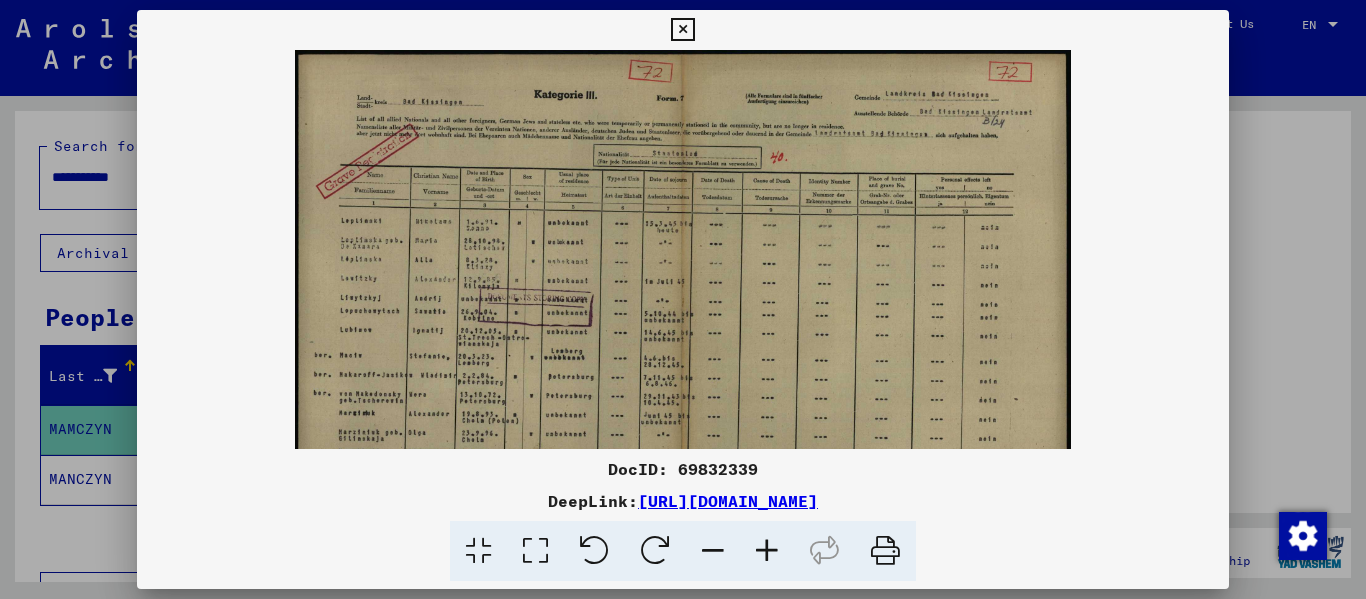 click at bounding box center [767, 551] 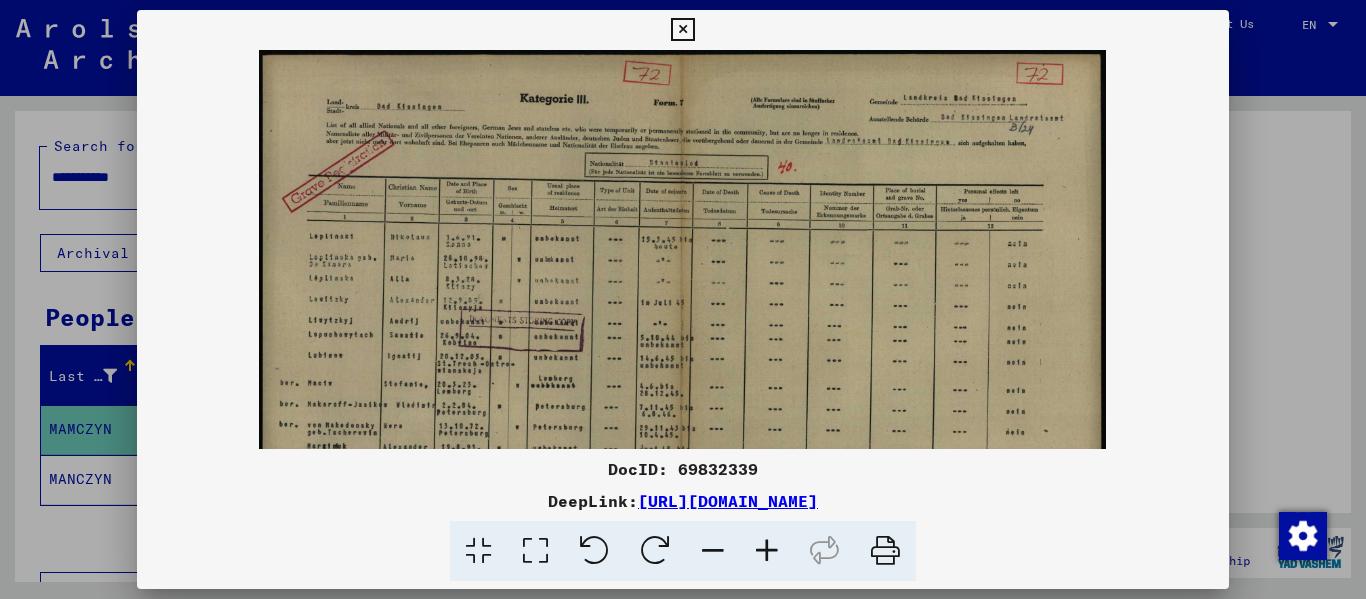 click at bounding box center (767, 551) 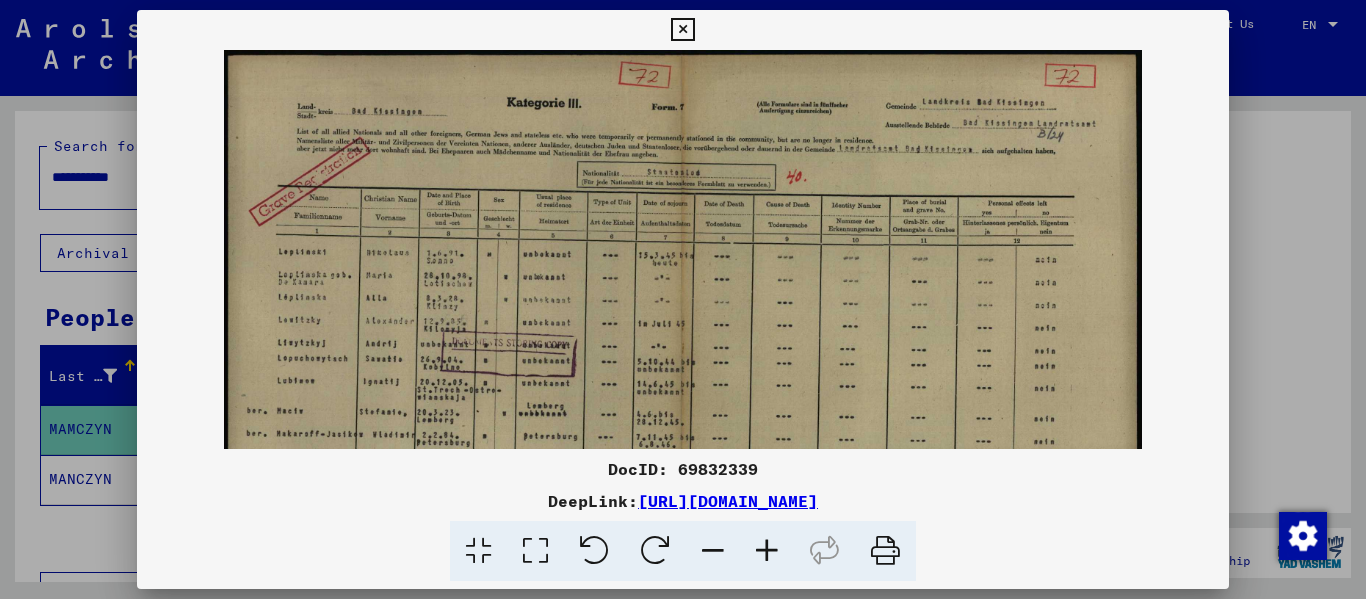 click at bounding box center (767, 551) 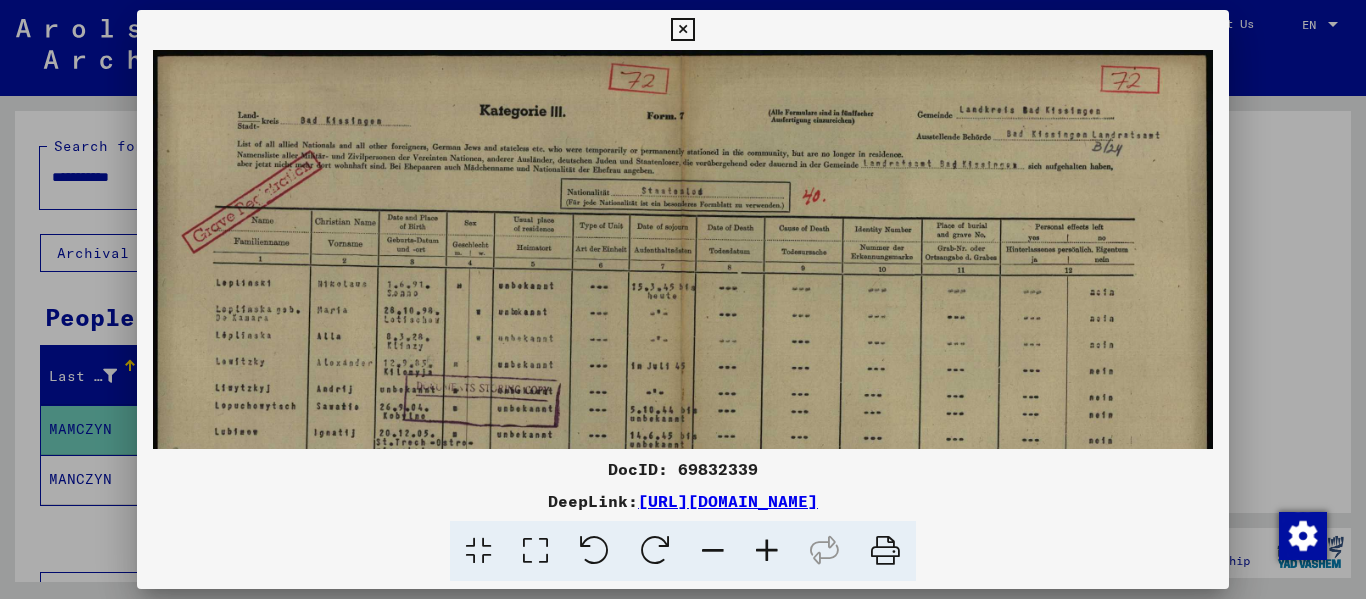 click at bounding box center [767, 551] 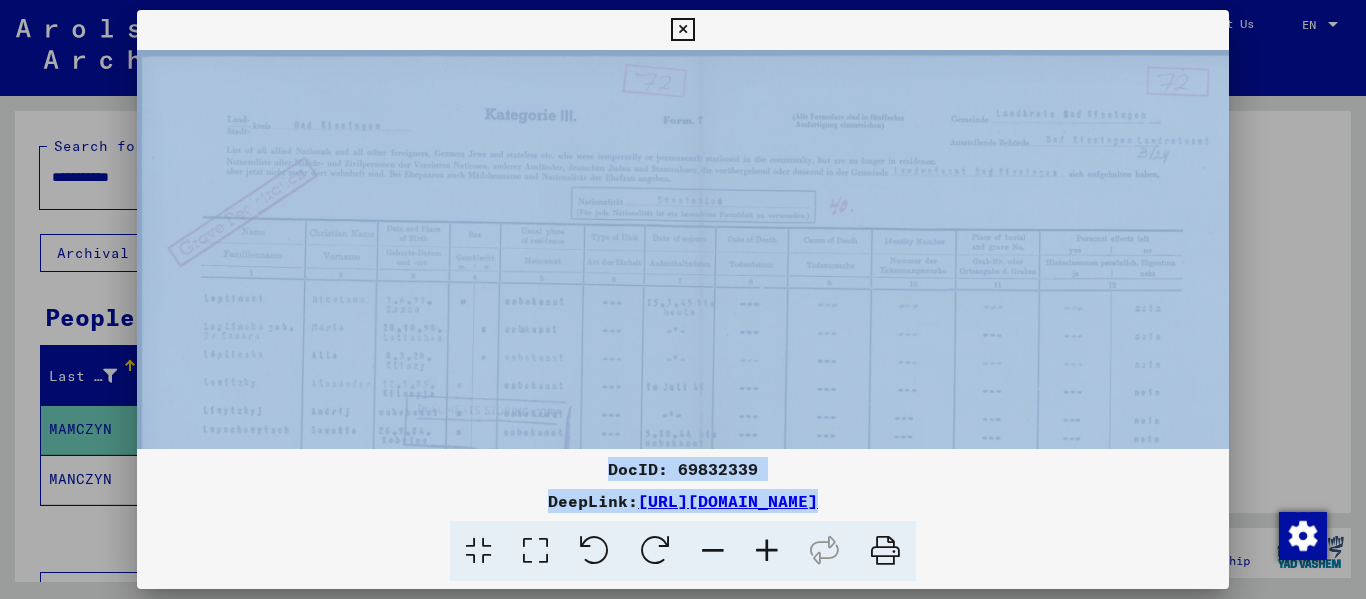drag, startPoint x: 777, startPoint y: 557, endPoint x: 663, endPoint y: 413, distance: 183.66273 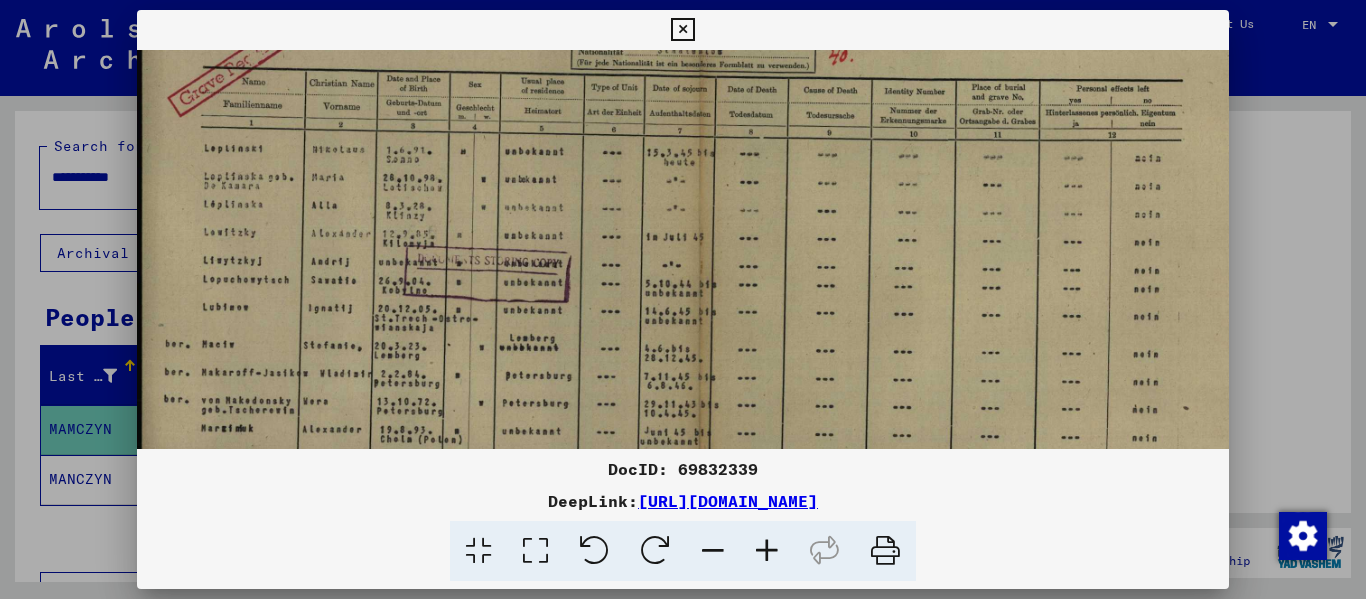 drag, startPoint x: 565, startPoint y: 350, endPoint x: 703, endPoint y: 194, distance: 208.27866 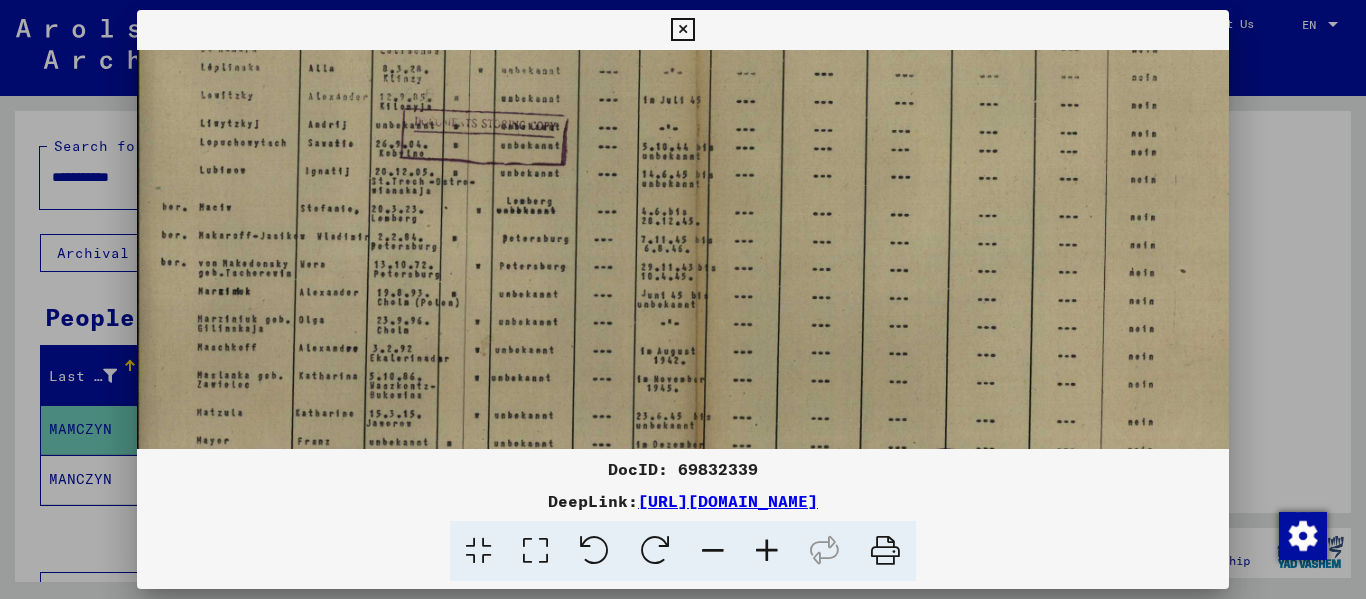 scroll, scrollTop: 305, scrollLeft: 5, axis: both 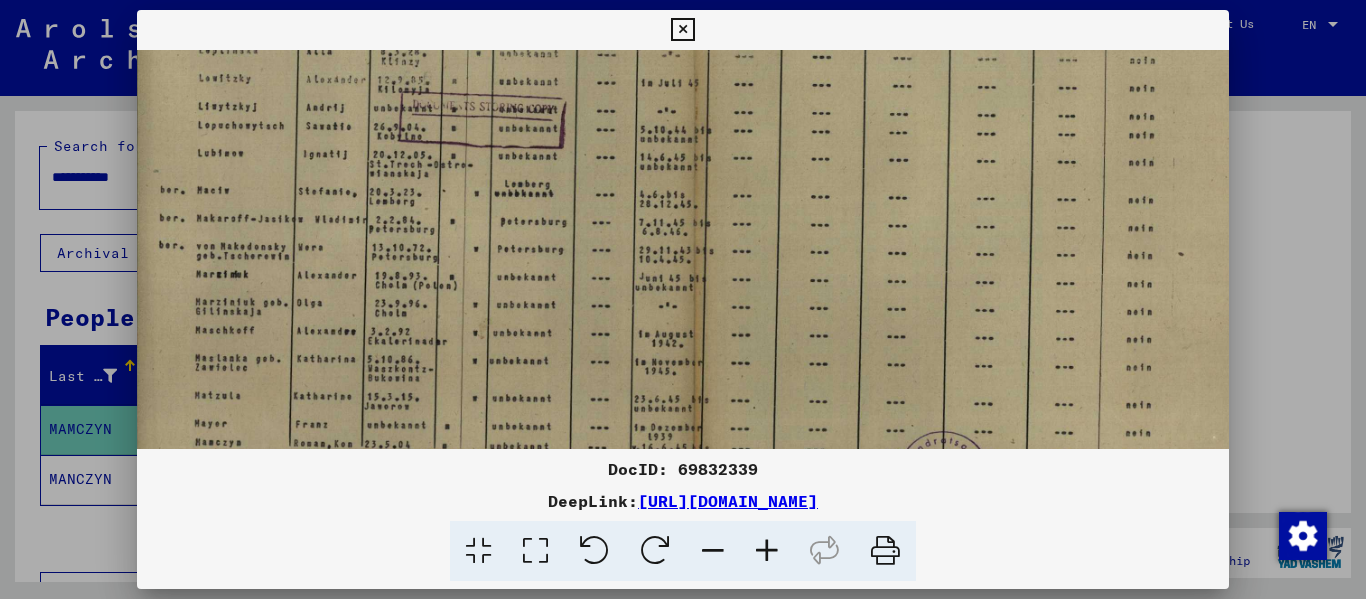 drag, startPoint x: 574, startPoint y: 336, endPoint x: 570, endPoint y: 187, distance: 149.05368 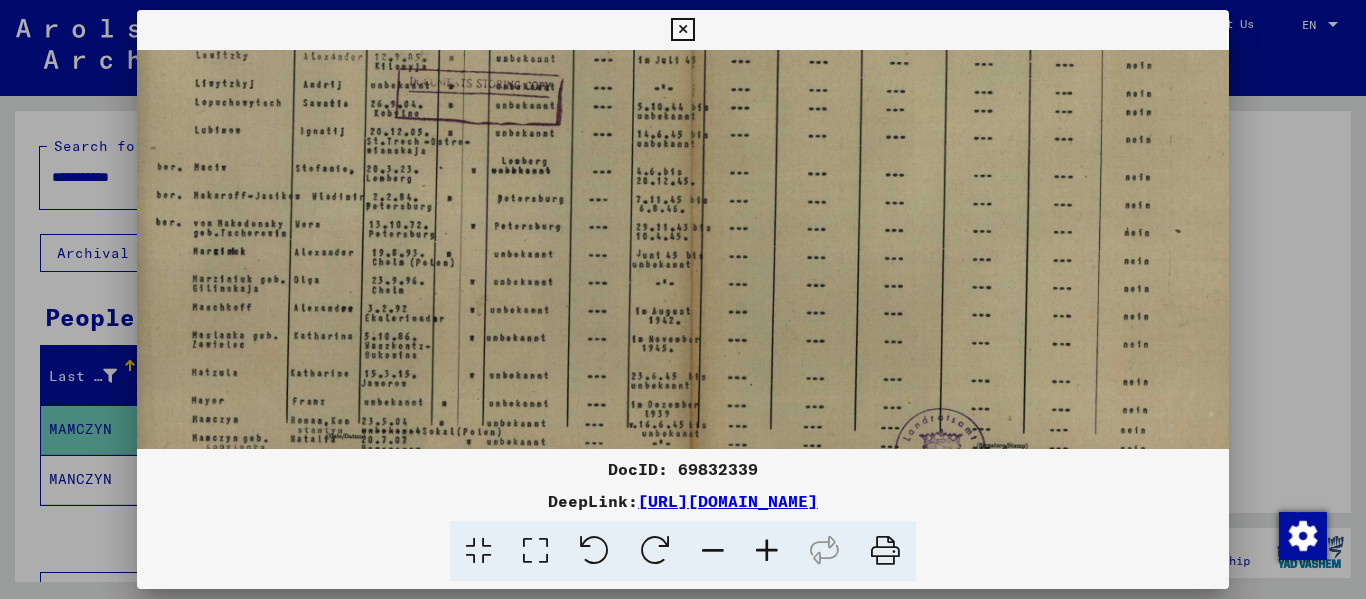 scroll, scrollTop: 329, scrollLeft: 8, axis: both 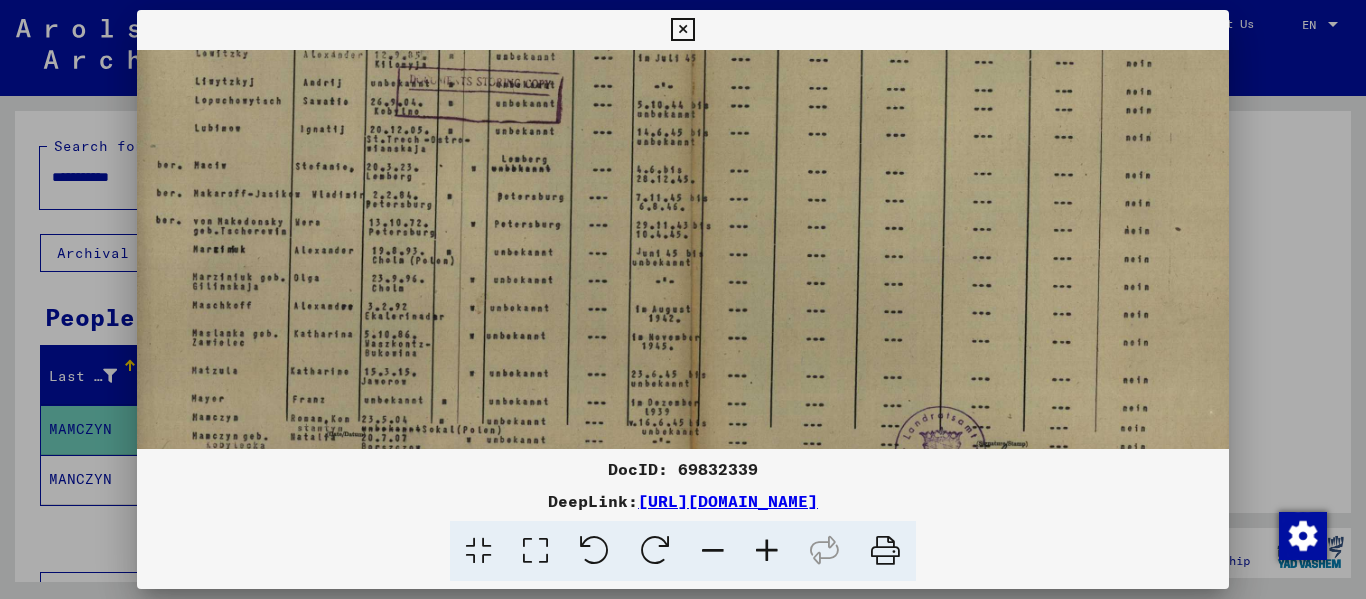 drag, startPoint x: 547, startPoint y: 298, endPoint x: 544, endPoint y: 274, distance: 24.186773 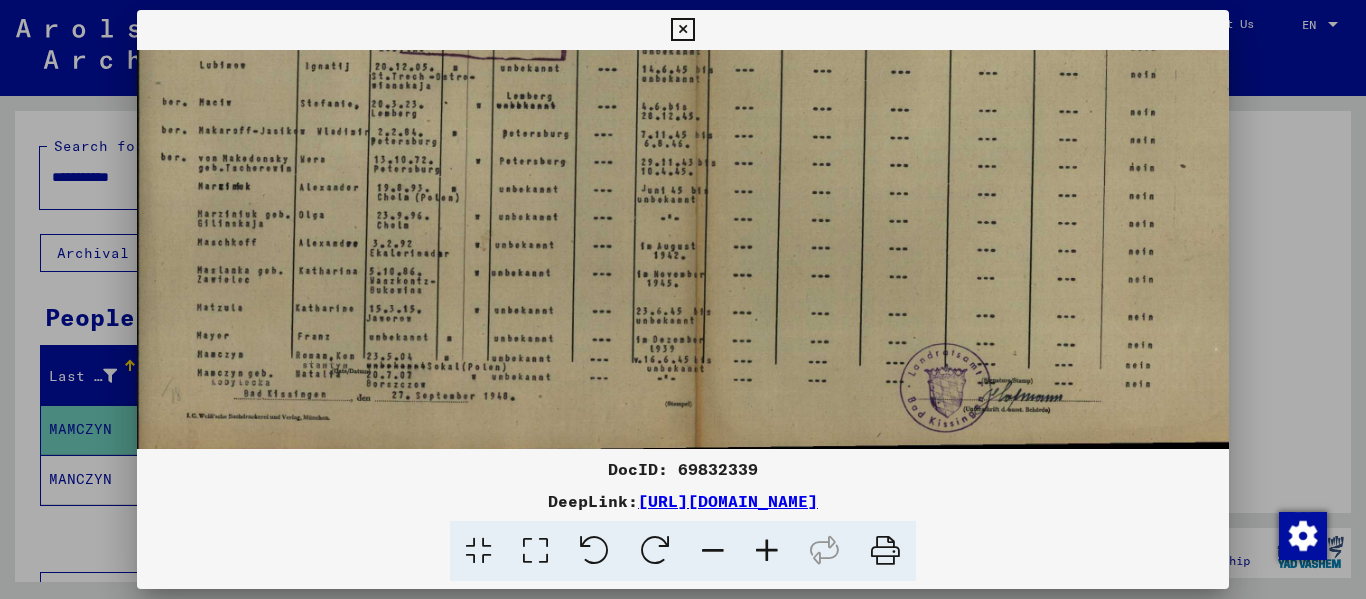 scroll, scrollTop: 400, scrollLeft: 0, axis: vertical 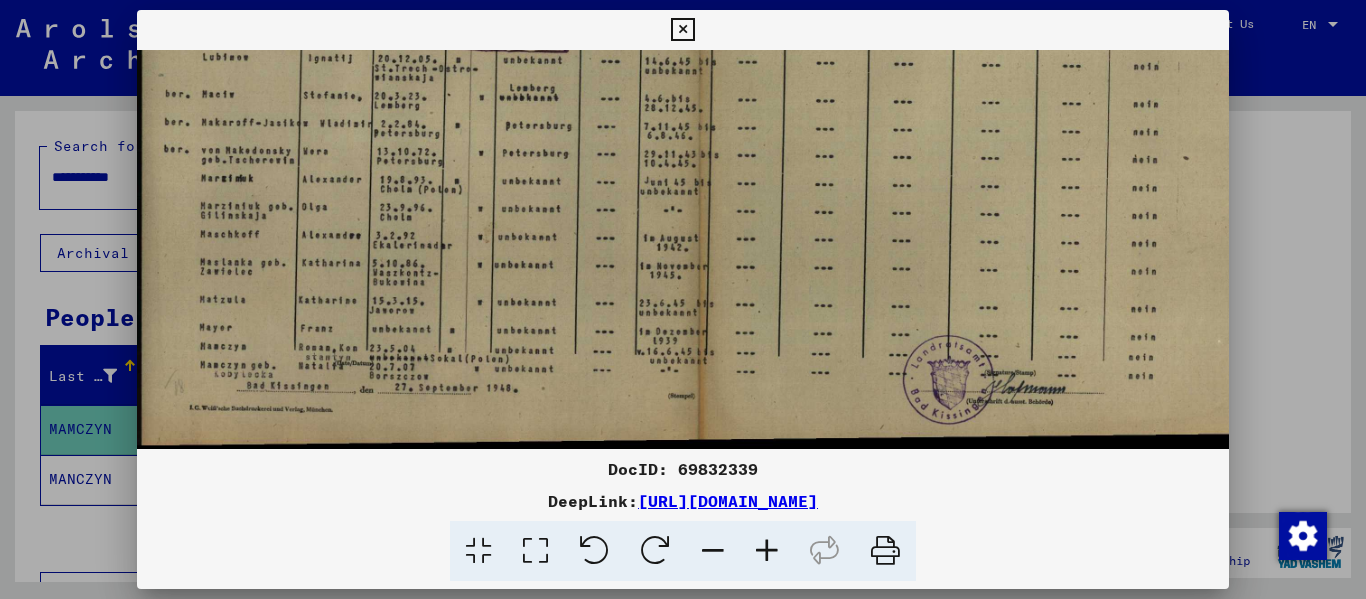 drag, startPoint x: 500, startPoint y: 332, endPoint x: 508, endPoint y: 233, distance: 99.32271 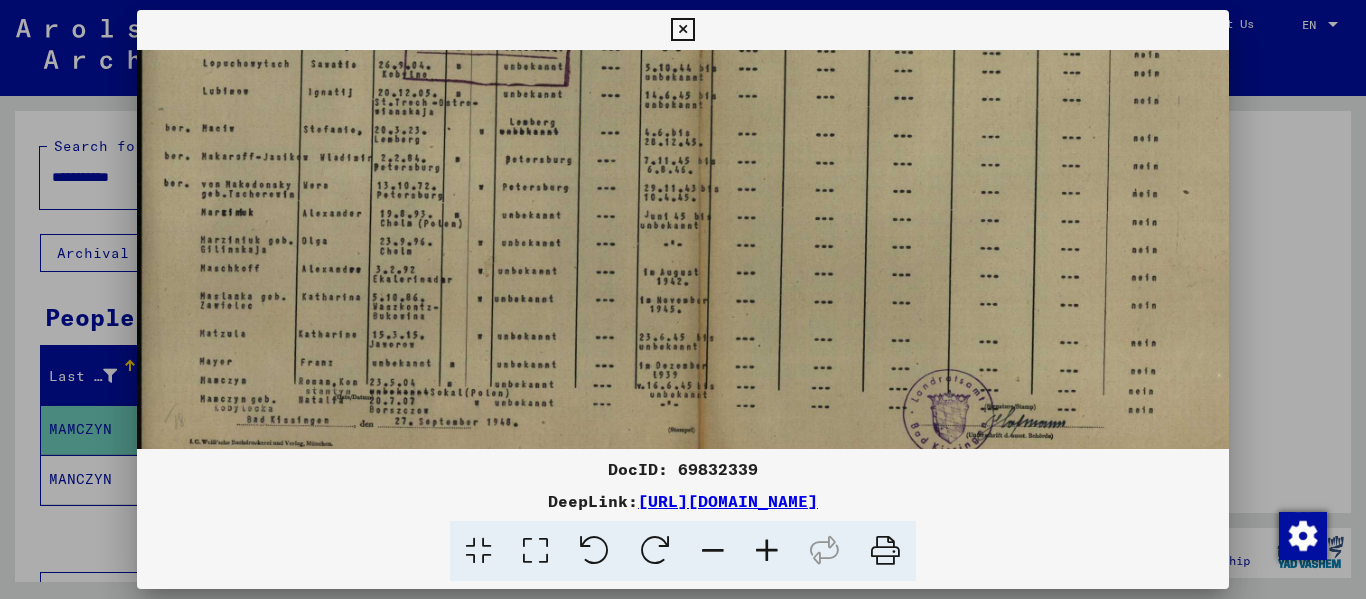 scroll, scrollTop: 357, scrollLeft: 0, axis: vertical 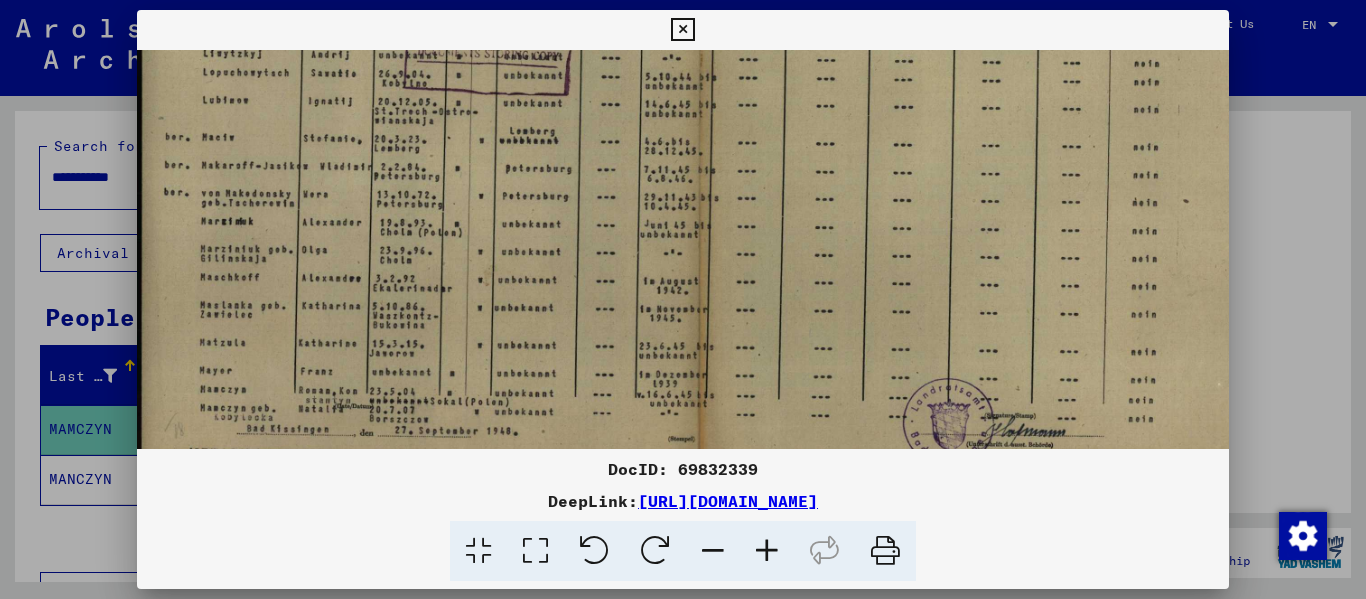 drag, startPoint x: 503, startPoint y: 224, endPoint x: 595, endPoint y: 267, distance: 101.55294 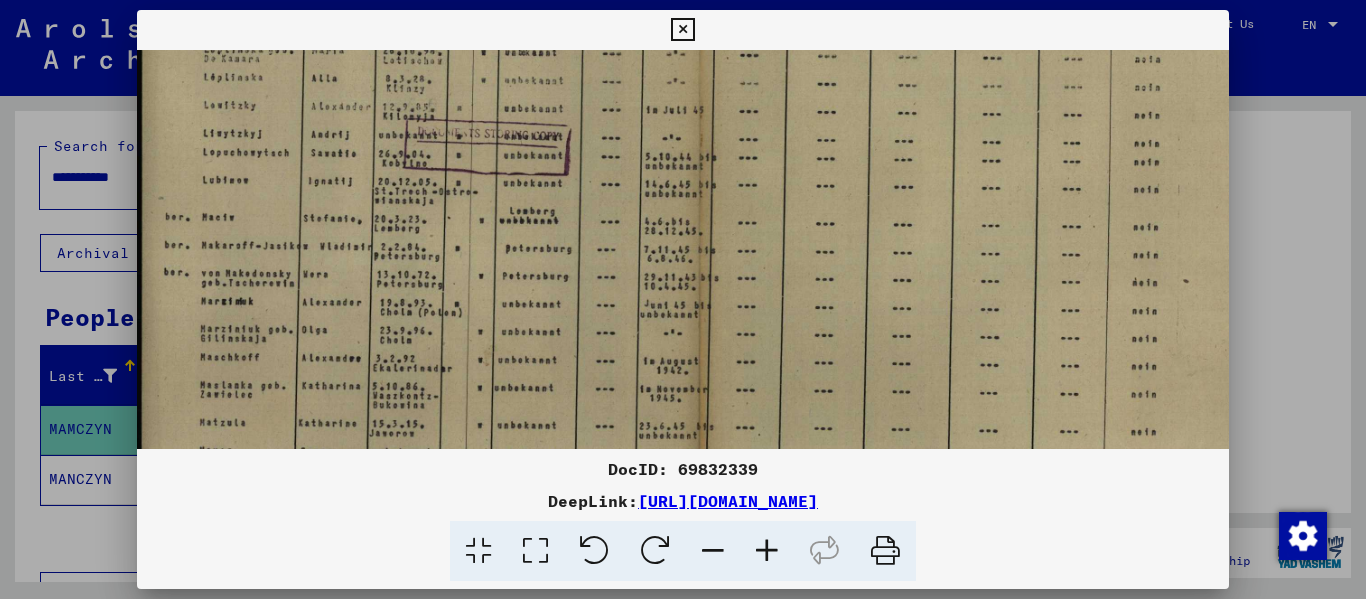 scroll, scrollTop: 273, scrollLeft: 0, axis: vertical 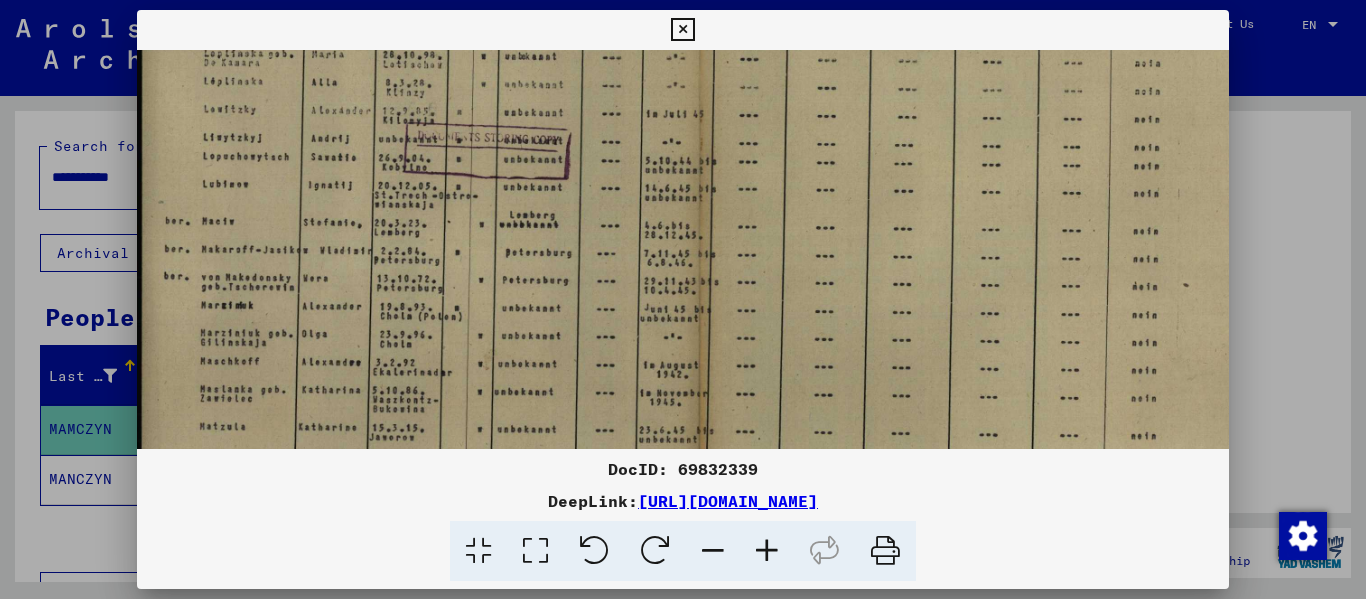 drag, startPoint x: 526, startPoint y: 220, endPoint x: 583, endPoint y: 304, distance: 101.51354 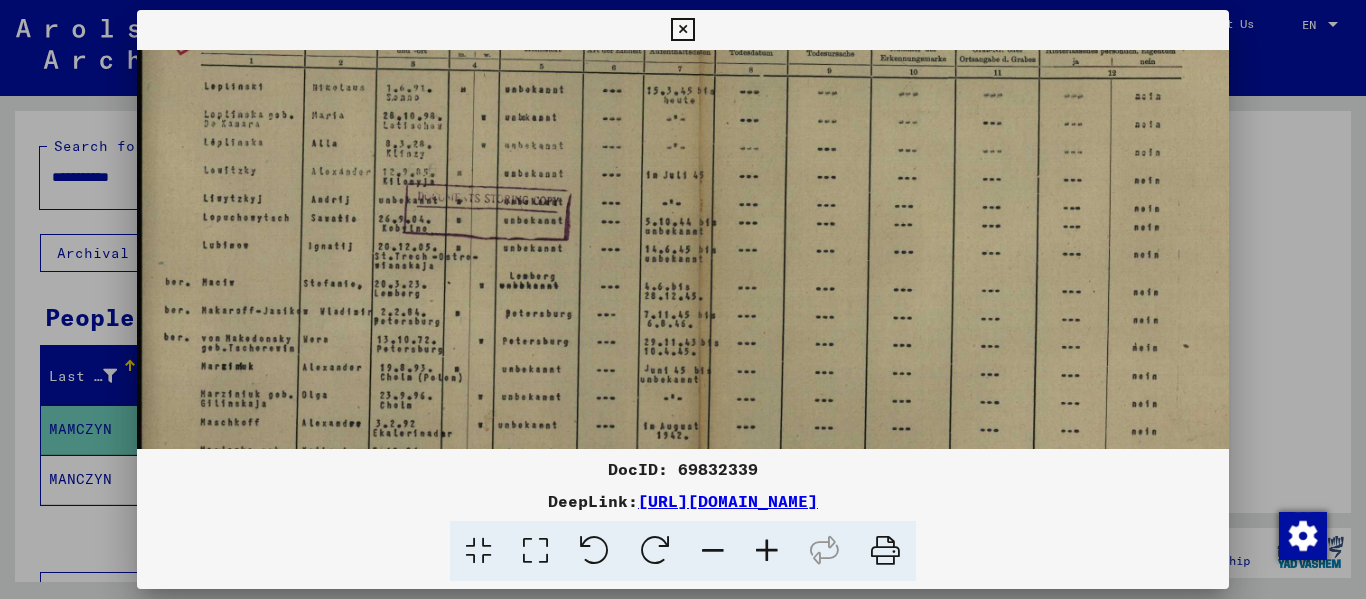scroll, scrollTop: 202, scrollLeft: 0, axis: vertical 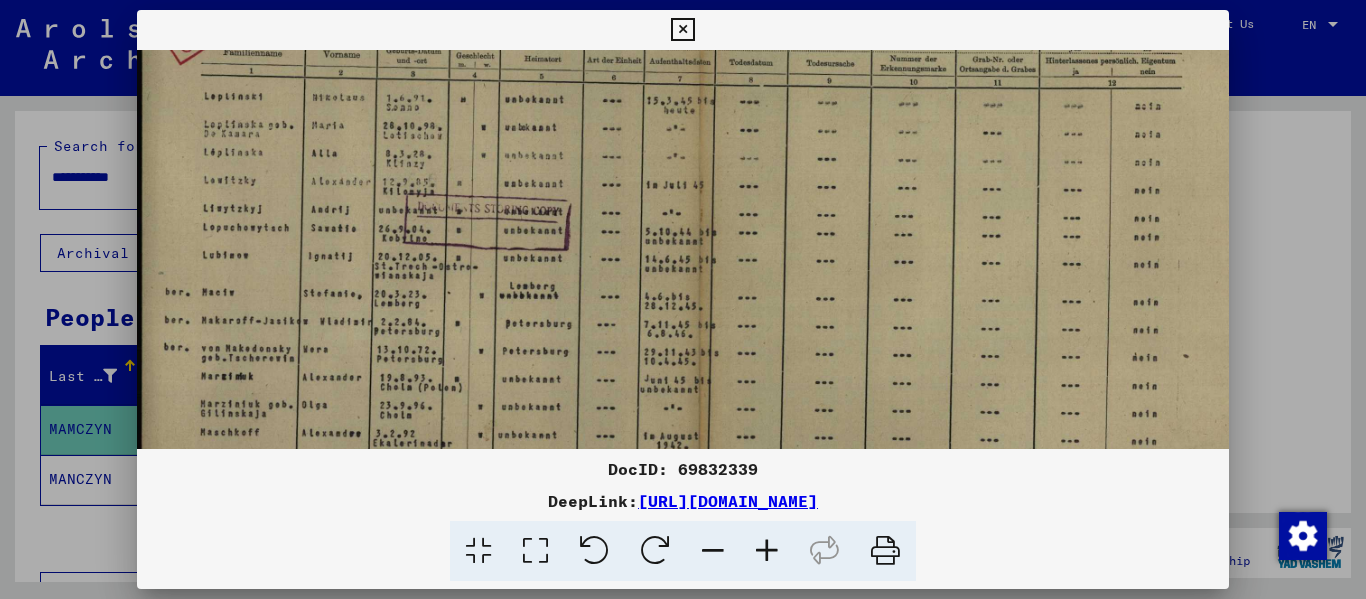 drag, startPoint x: 538, startPoint y: 247, endPoint x: 561, endPoint y: 318, distance: 74.63243 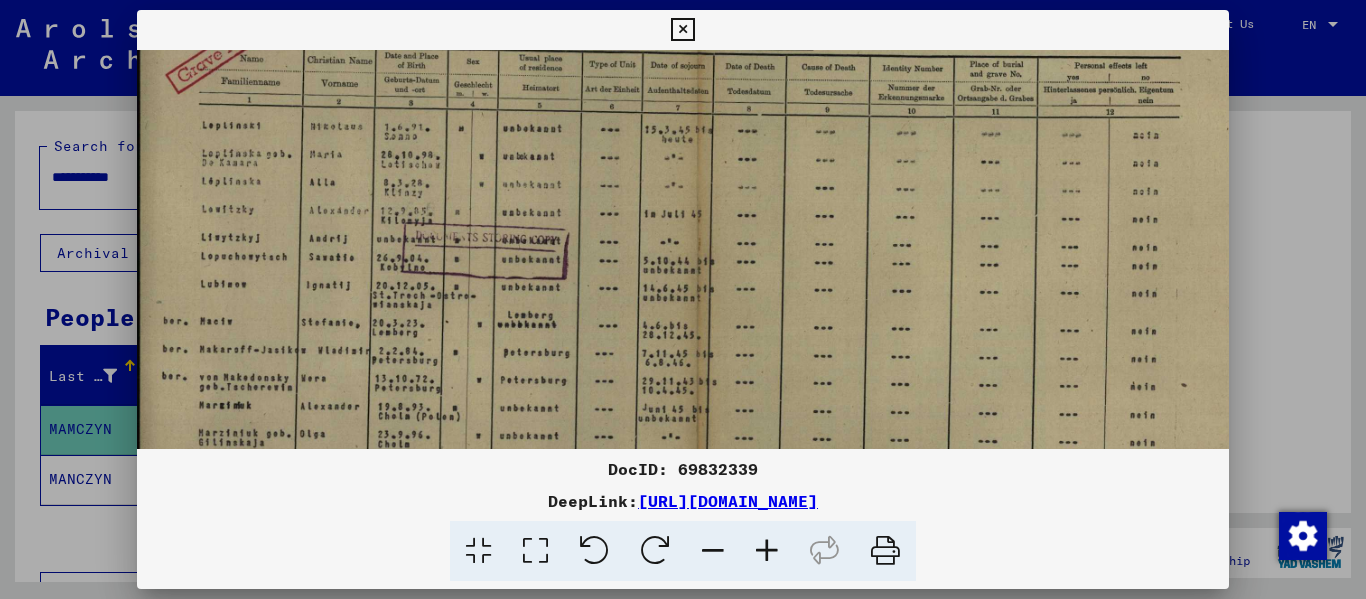 scroll, scrollTop: 170, scrollLeft: 2, axis: both 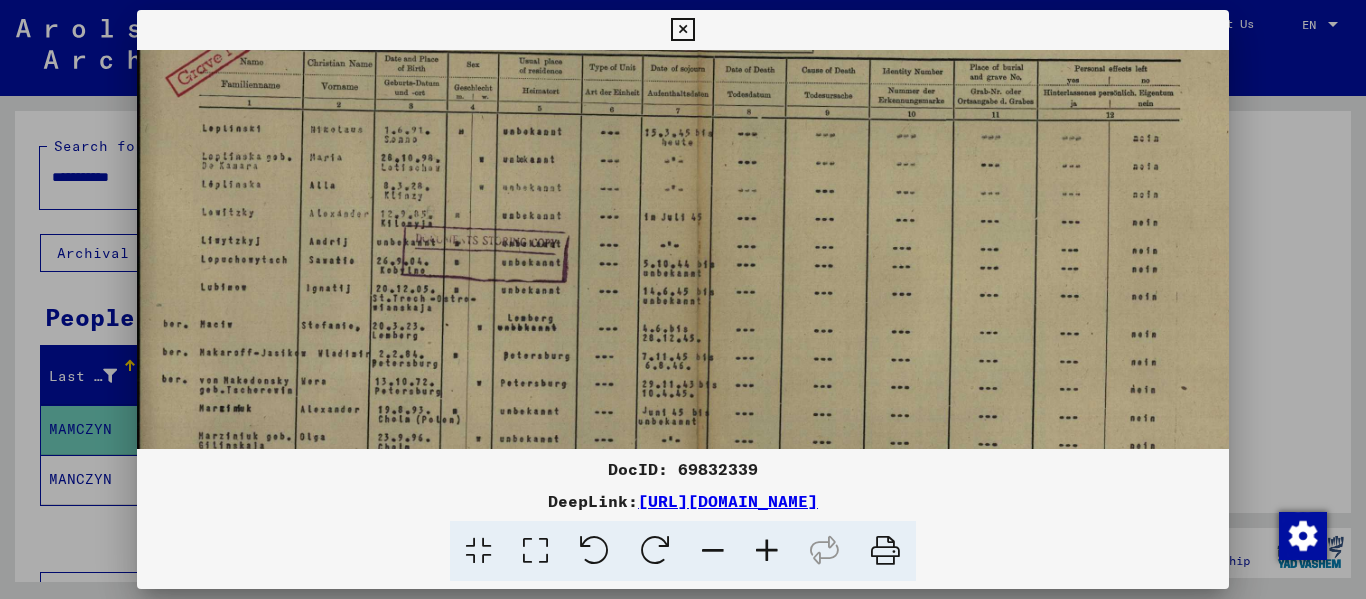 drag, startPoint x: 524, startPoint y: 294, endPoint x: 522, endPoint y: 326, distance: 32.06244 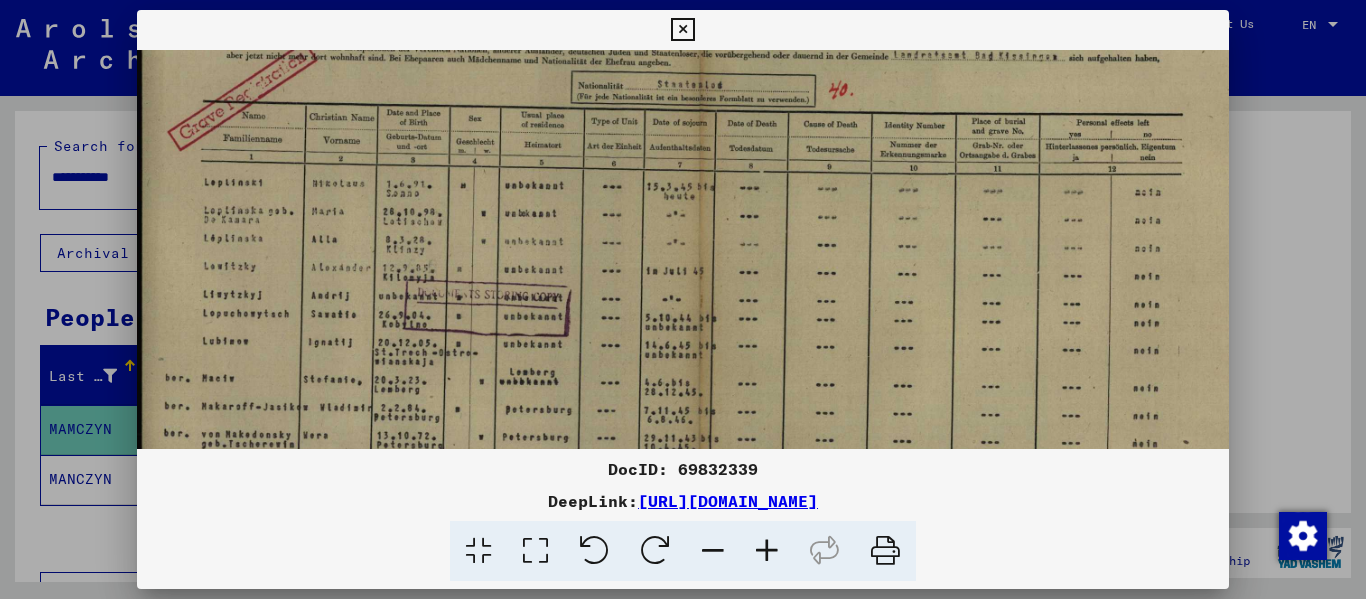 scroll, scrollTop: 104, scrollLeft: 0, axis: vertical 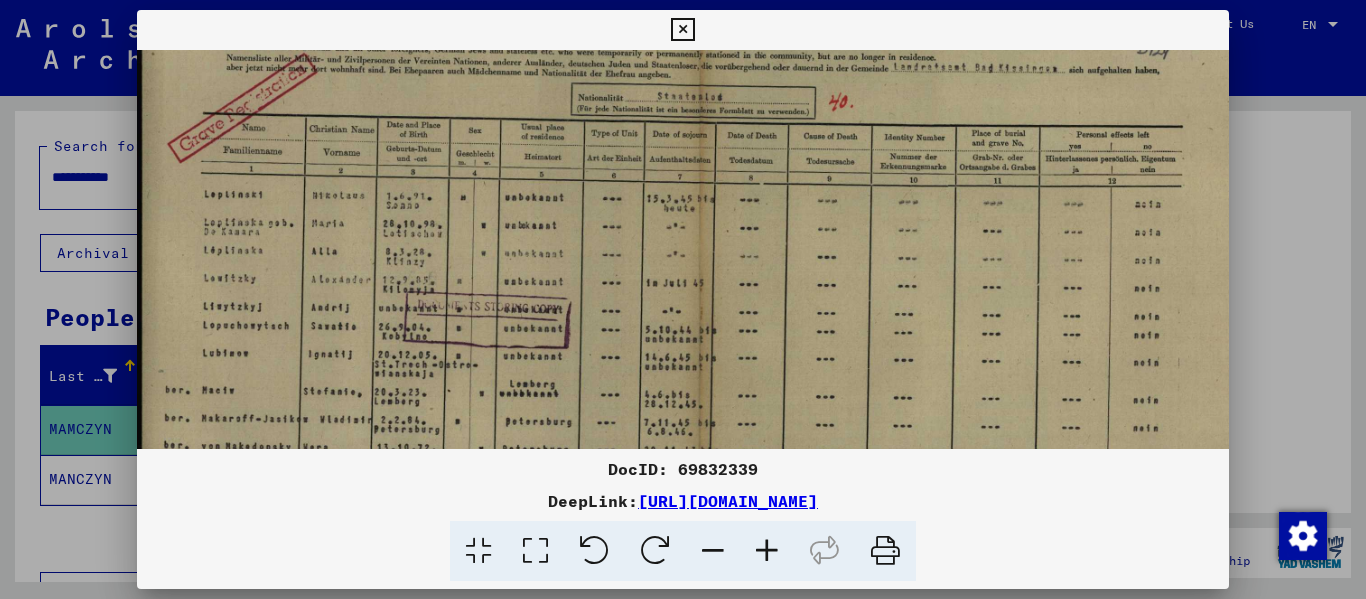 drag, startPoint x: 505, startPoint y: 245, endPoint x: 523, endPoint y: 311, distance: 68.41052 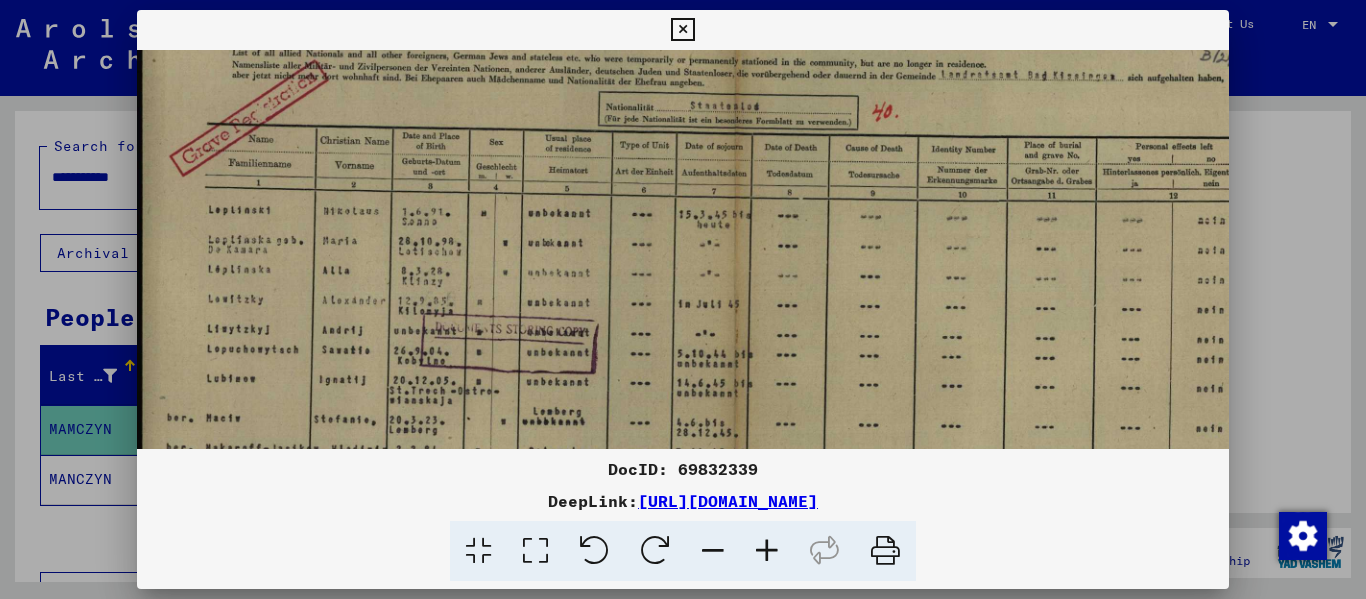 click at bounding box center [767, 551] 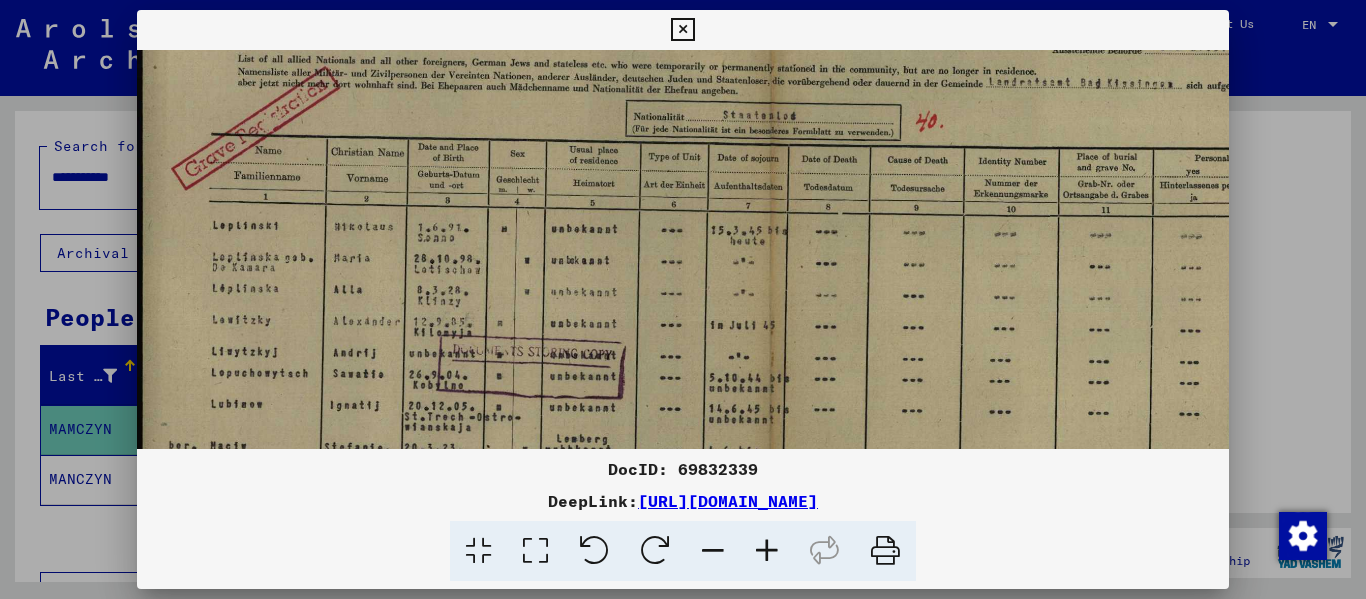 click at bounding box center (767, 551) 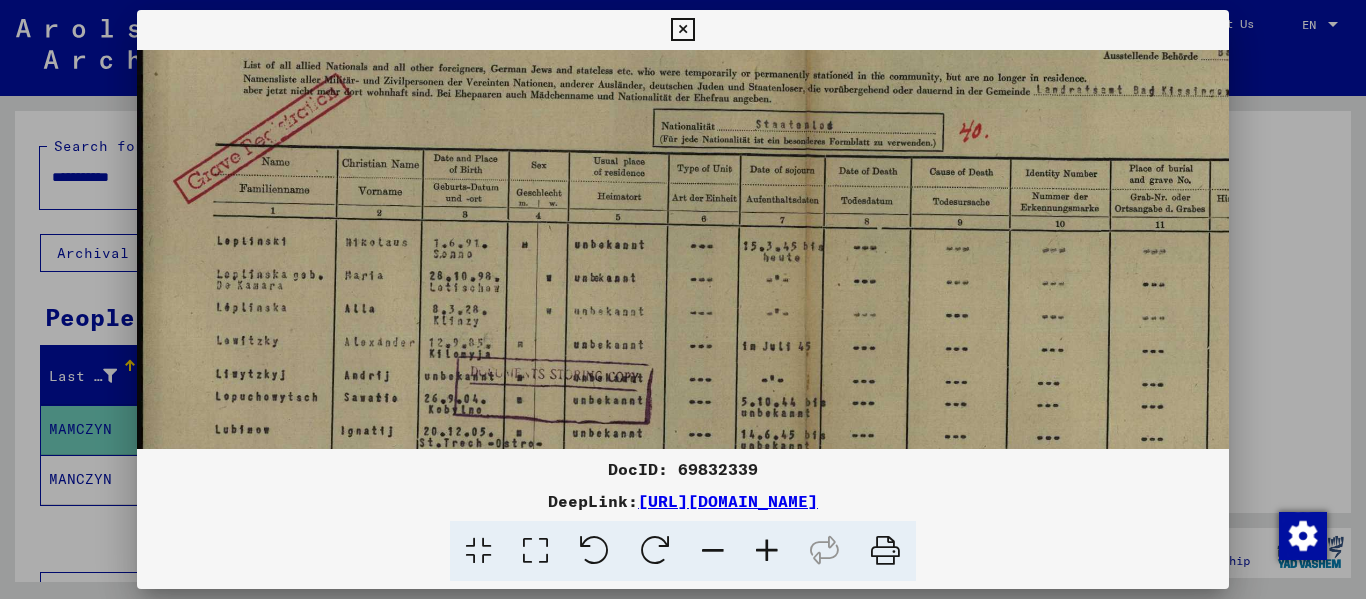 click at bounding box center [767, 551] 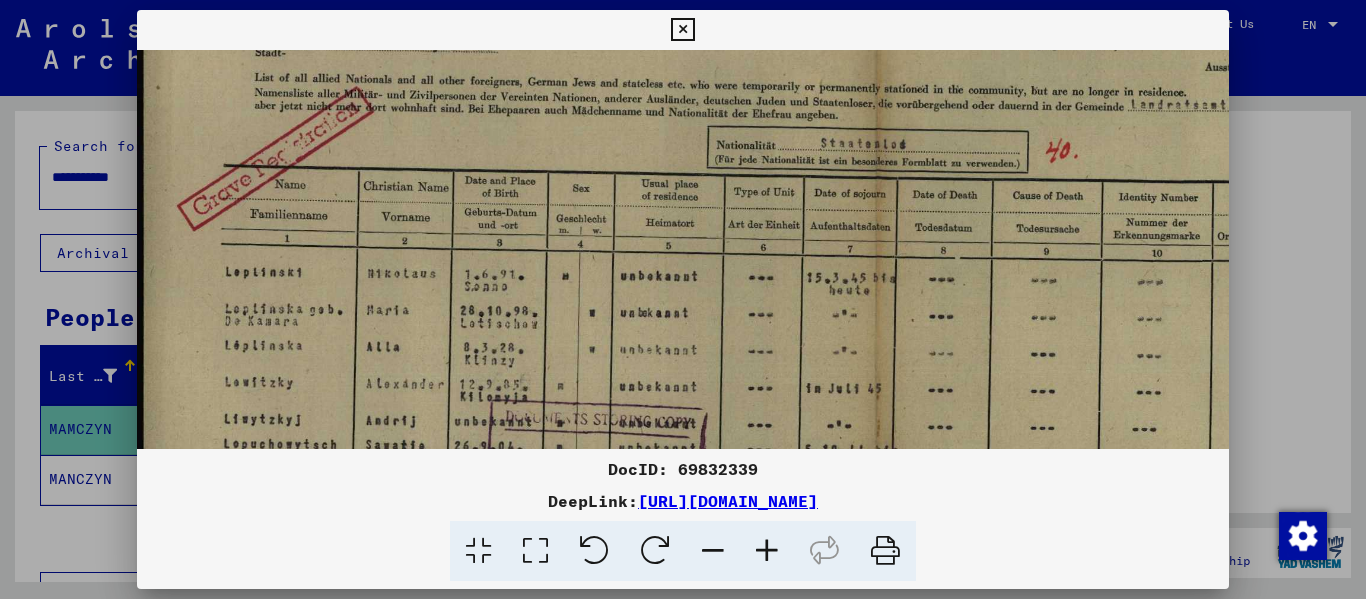 click at bounding box center [767, 551] 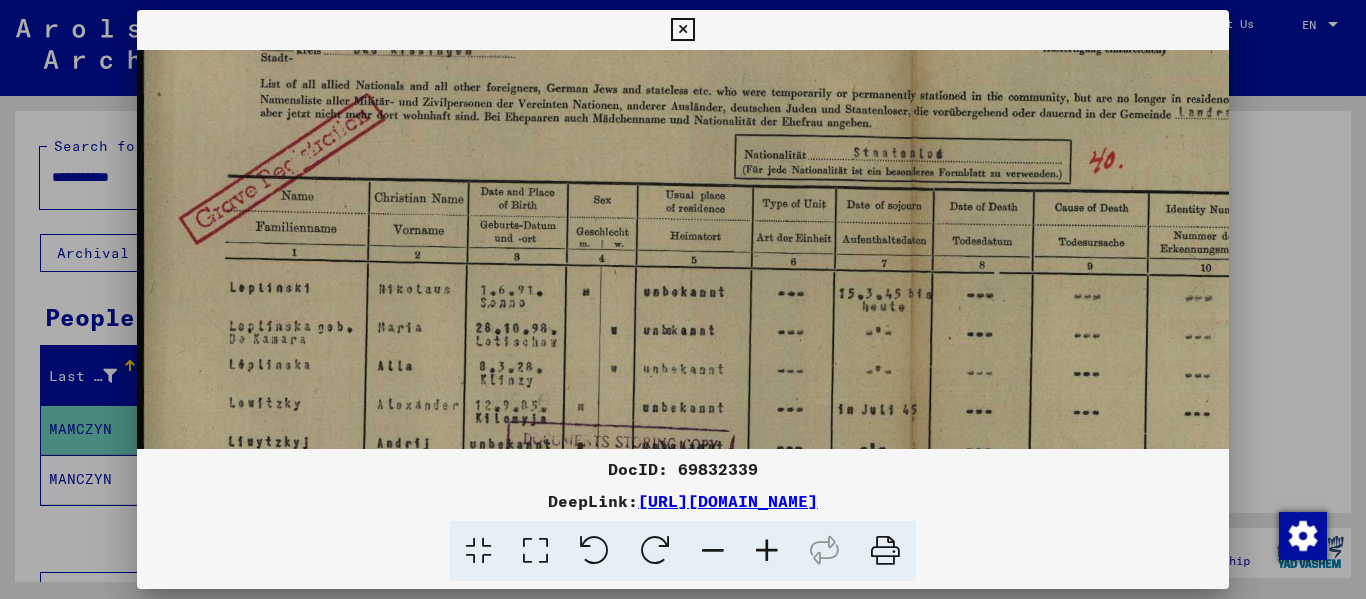 click at bounding box center (767, 551) 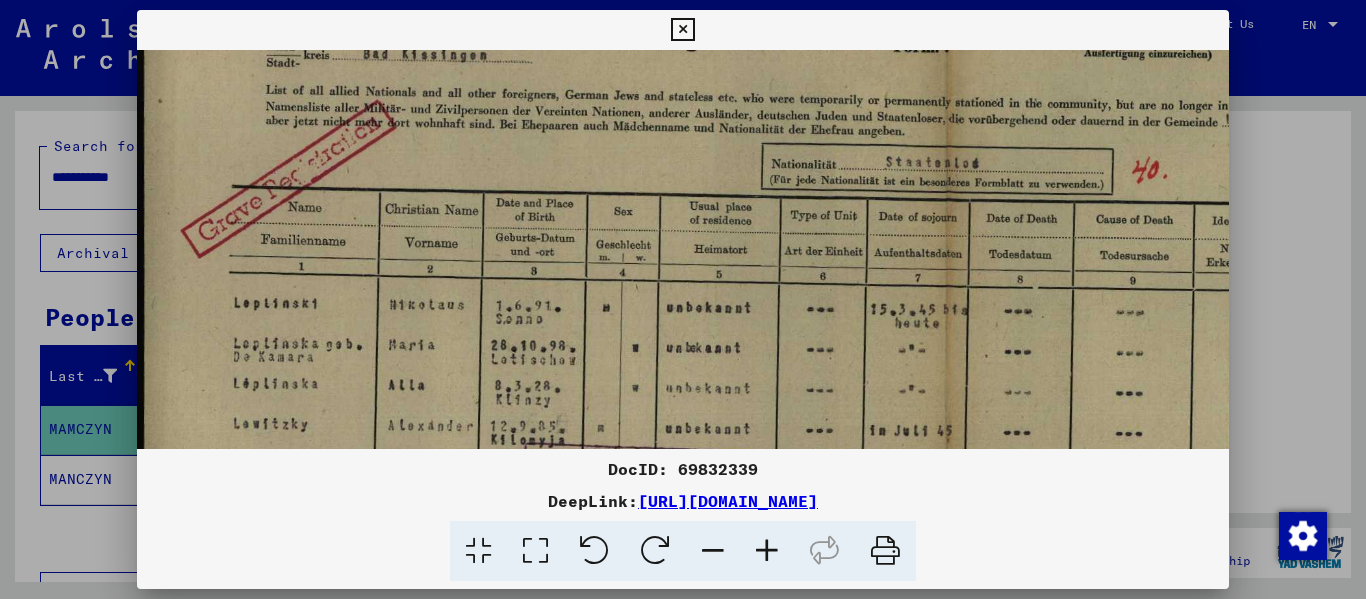 click at bounding box center [767, 551] 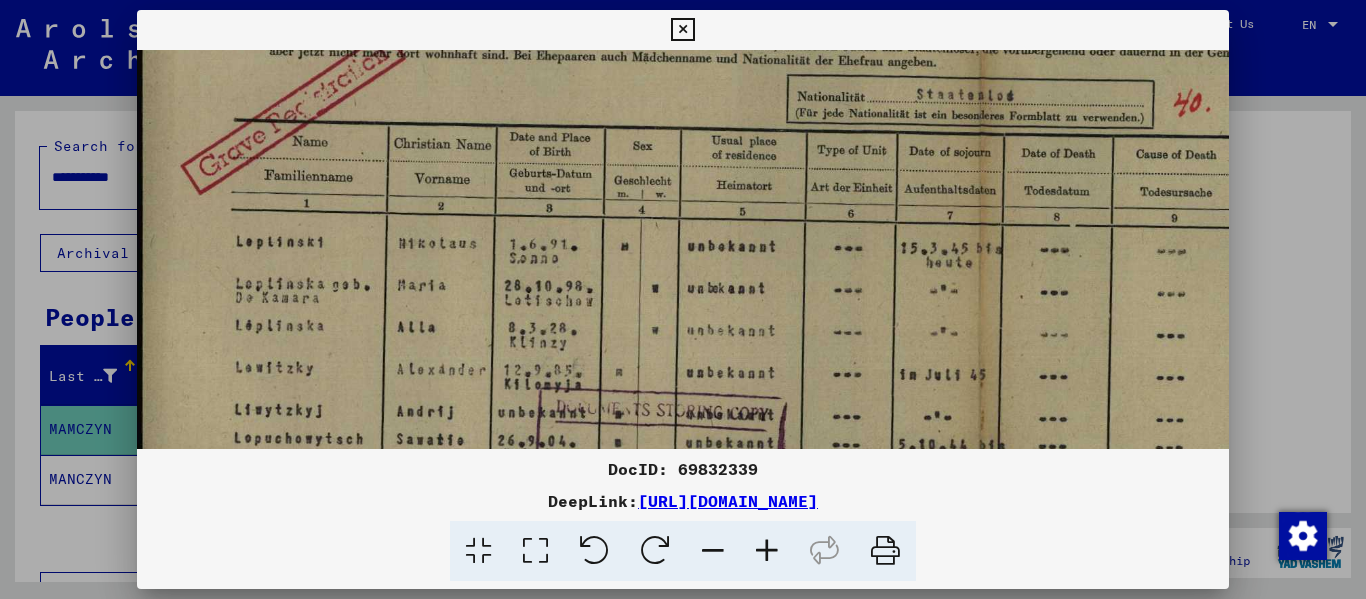 scroll, scrollTop: 201, scrollLeft: 2, axis: both 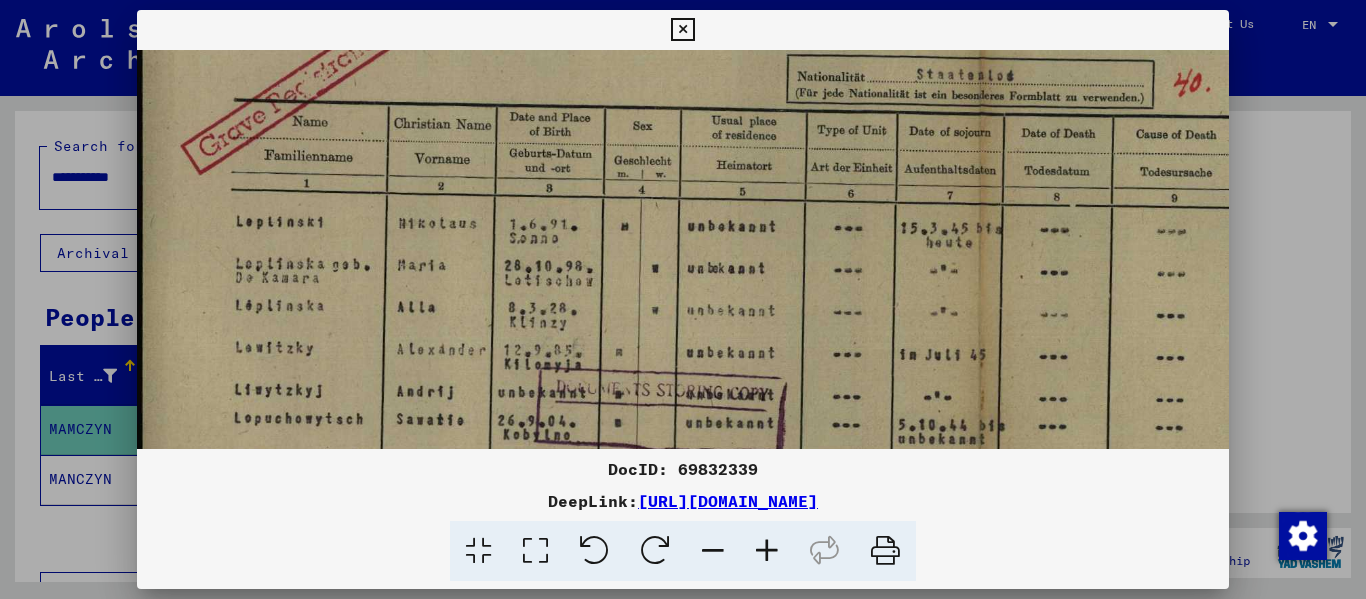 drag, startPoint x: 720, startPoint y: 399, endPoint x: 718, endPoint y: 302, distance: 97.020615 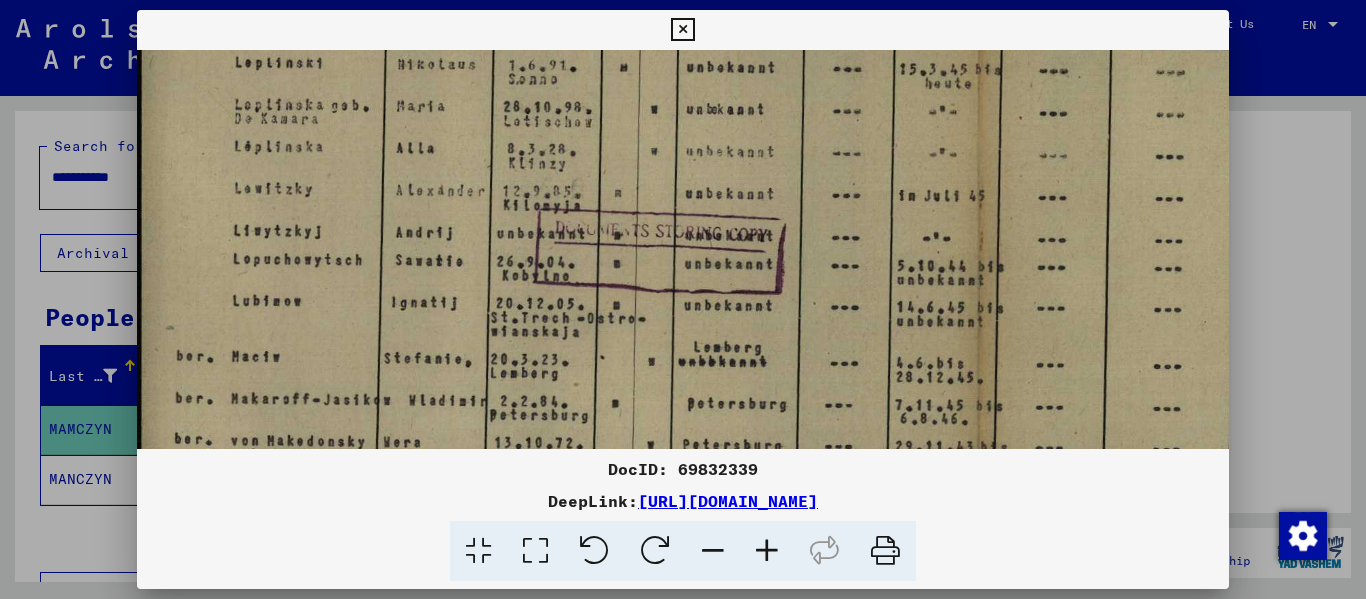 scroll, scrollTop: 390, scrollLeft: 4, axis: both 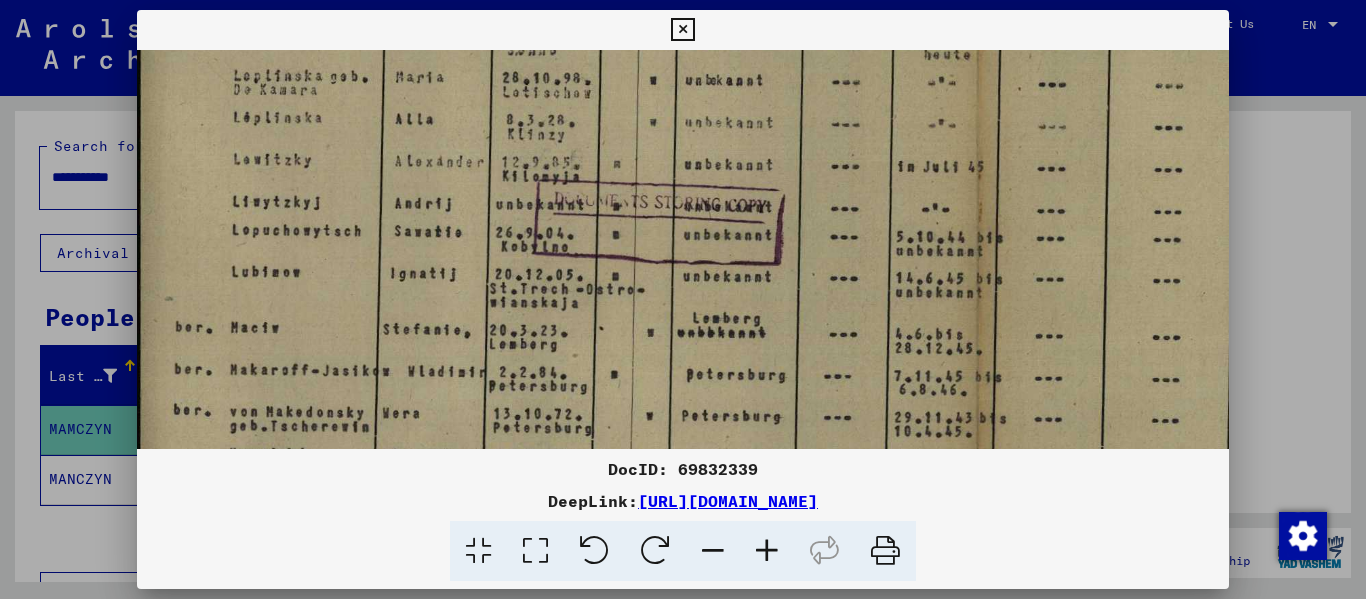 drag, startPoint x: 730, startPoint y: 346, endPoint x: 729, endPoint y: 157, distance: 189.00264 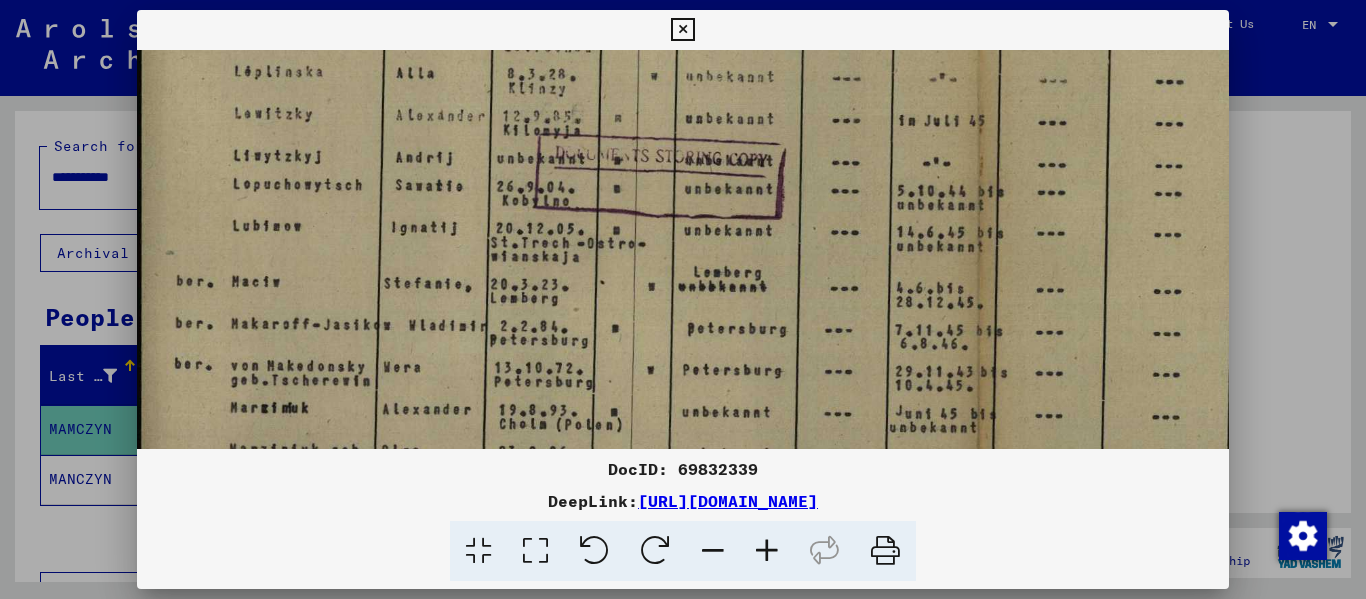 scroll, scrollTop: 443, scrollLeft: 2, axis: both 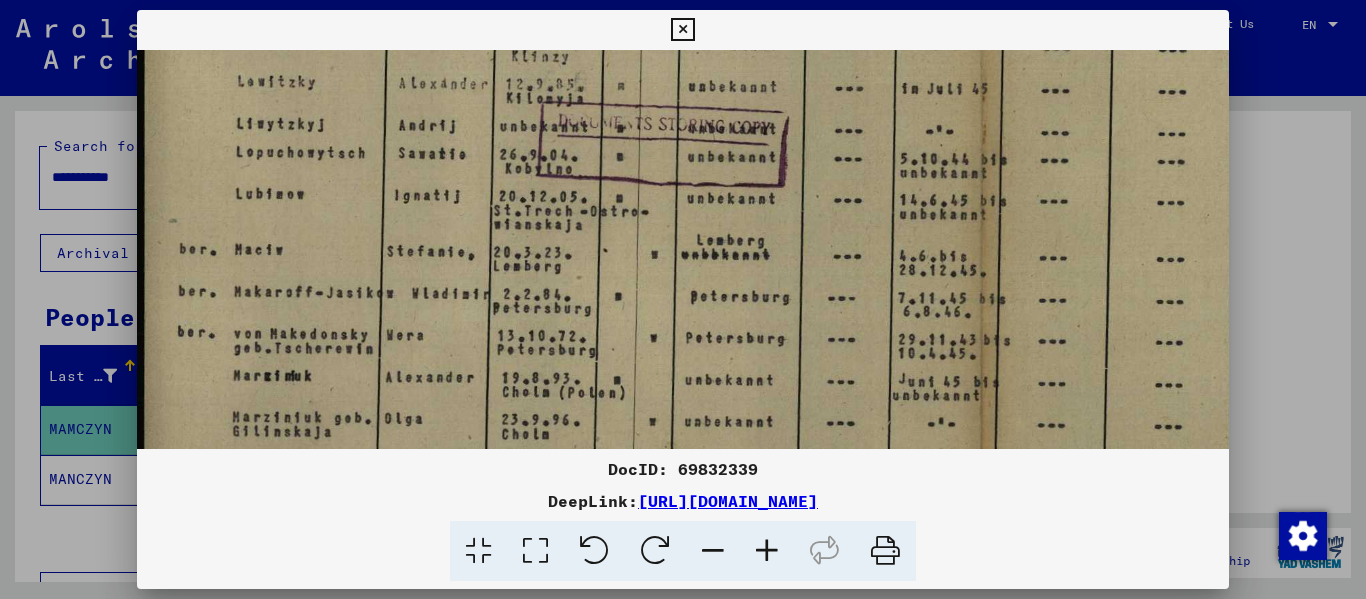 drag, startPoint x: 743, startPoint y: 257, endPoint x: 749, endPoint y: 179, distance: 78.23043 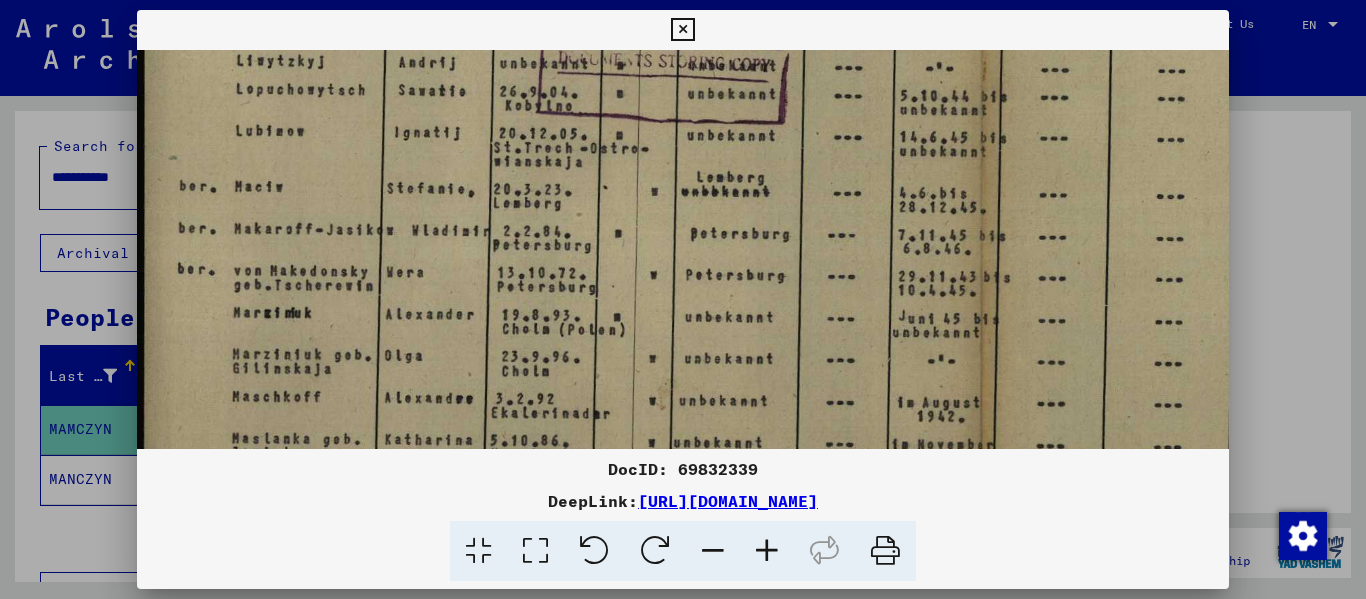 drag, startPoint x: 689, startPoint y: 335, endPoint x: 692, endPoint y: 272, distance: 63.07139 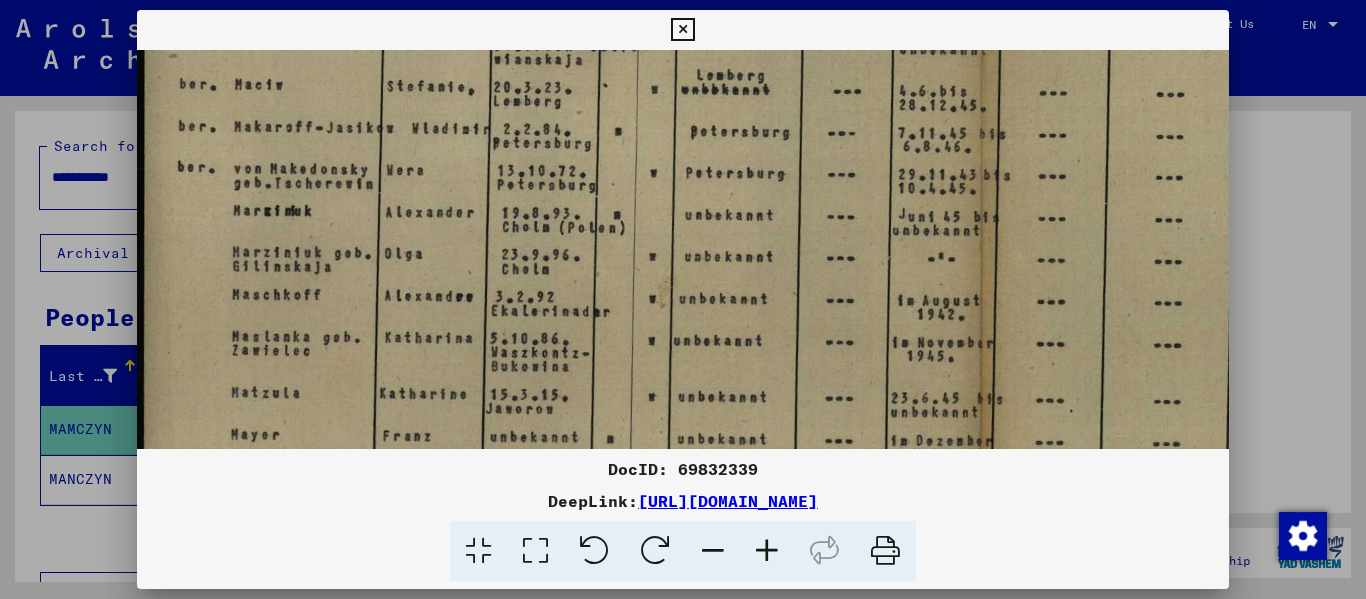 scroll, scrollTop: 645, scrollLeft: 0, axis: vertical 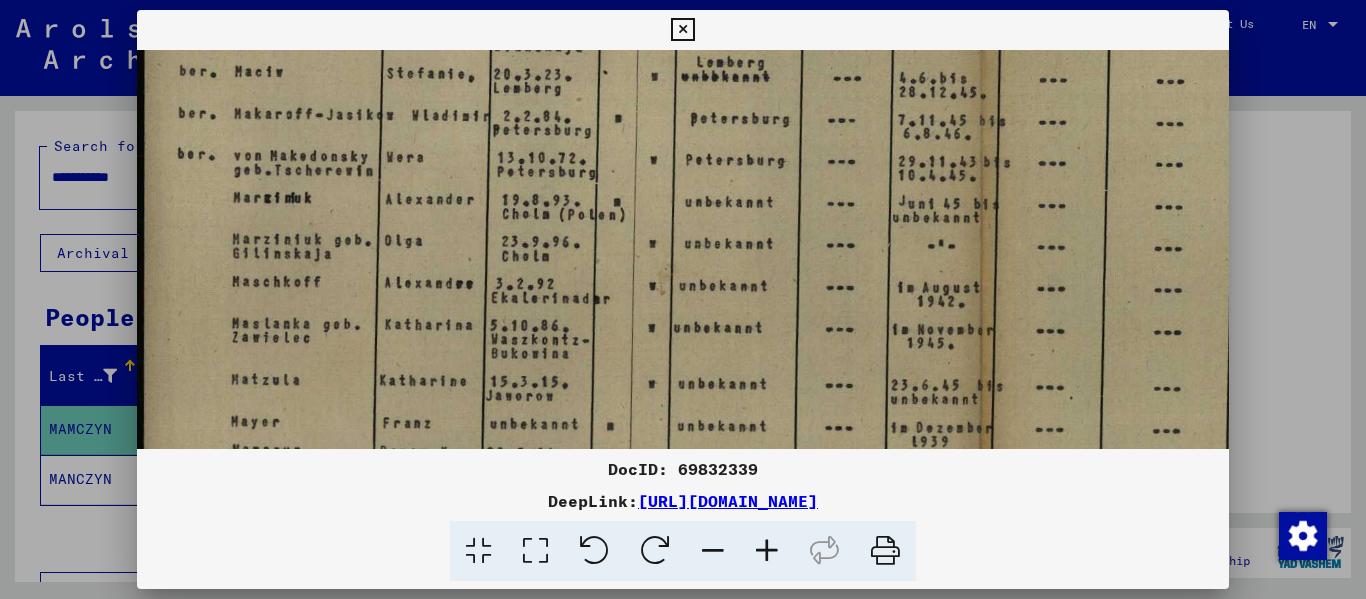 drag, startPoint x: 650, startPoint y: 393, endPoint x: 666, endPoint y: 279, distance: 115.11733 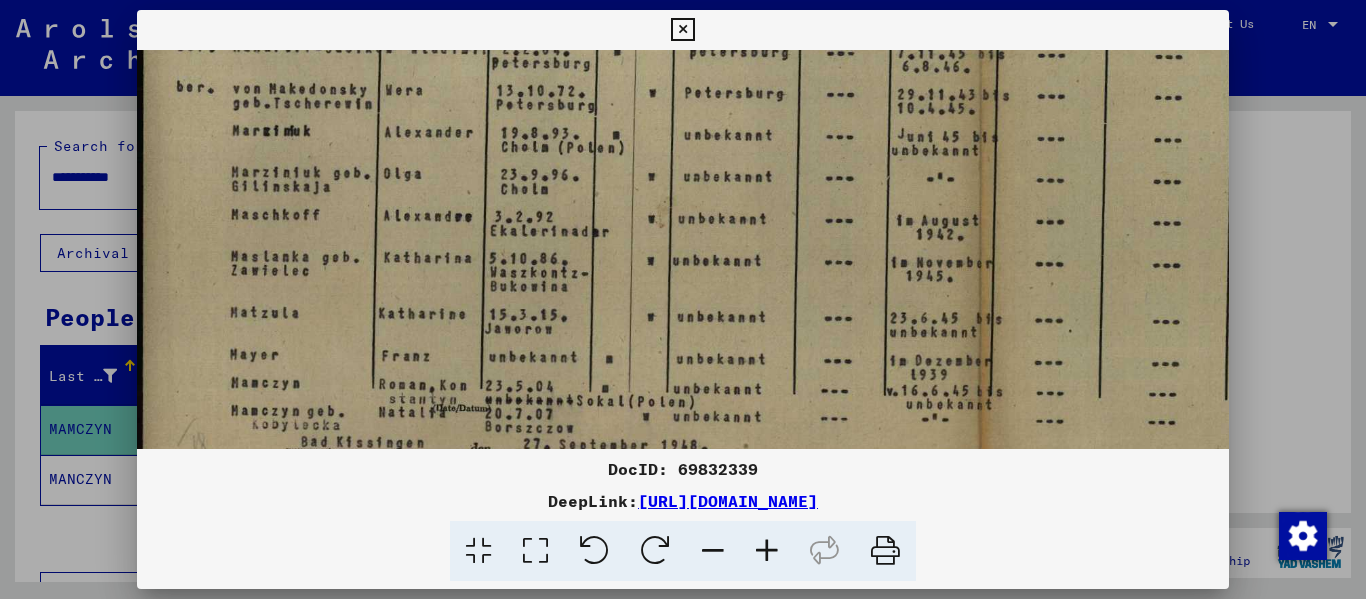 scroll, scrollTop: 713, scrollLeft: 2, axis: both 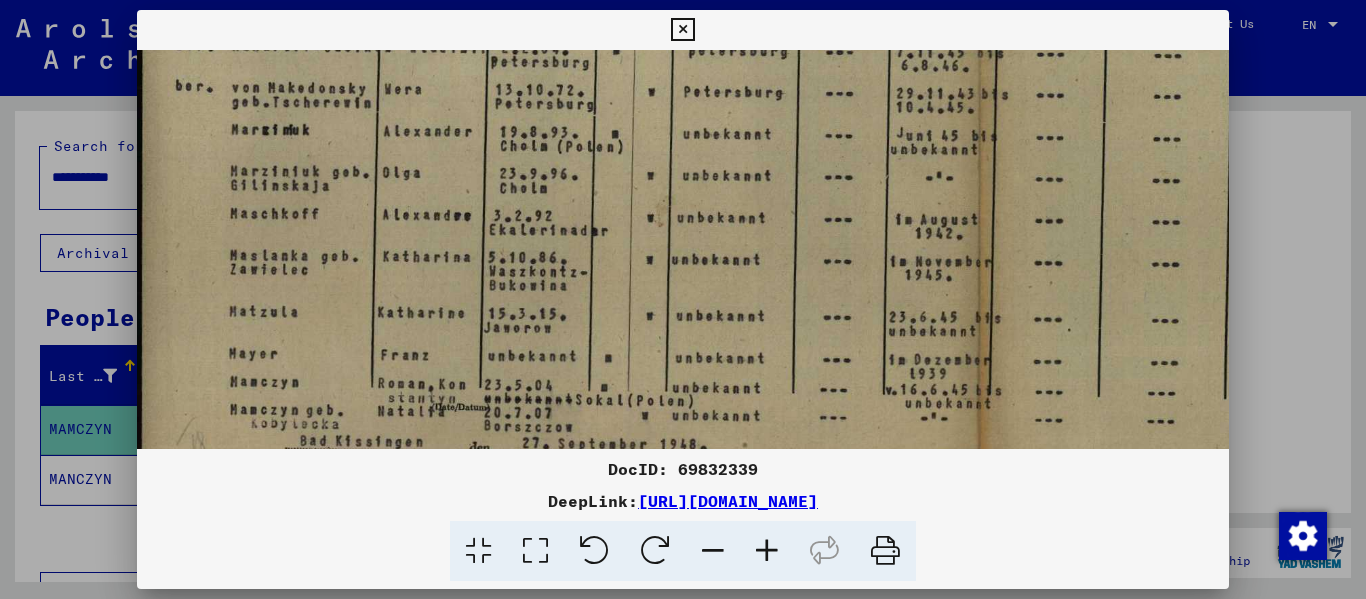 drag, startPoint x: 633, startPoint y: 363, endPoint x: 640, endPoint y: 295, distance: 68.359344 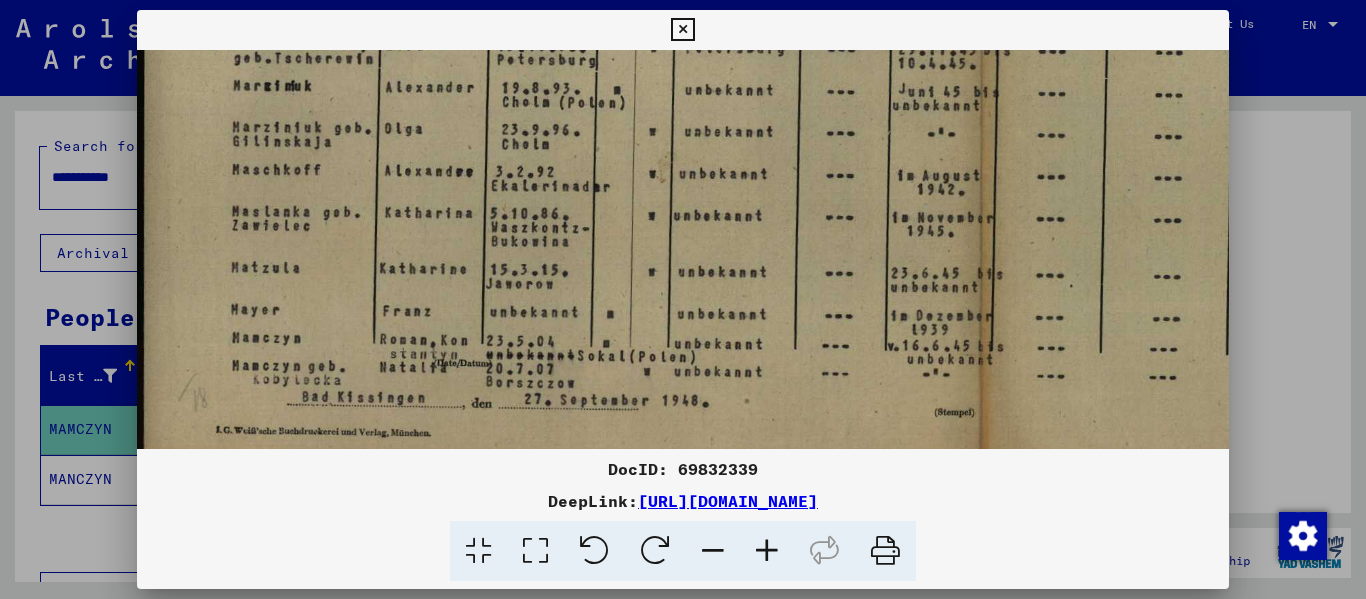 drag, startPoint x: 580, startPoint y: 367, endPoint x: 602, endPoint y: 322, distance: 50.08992 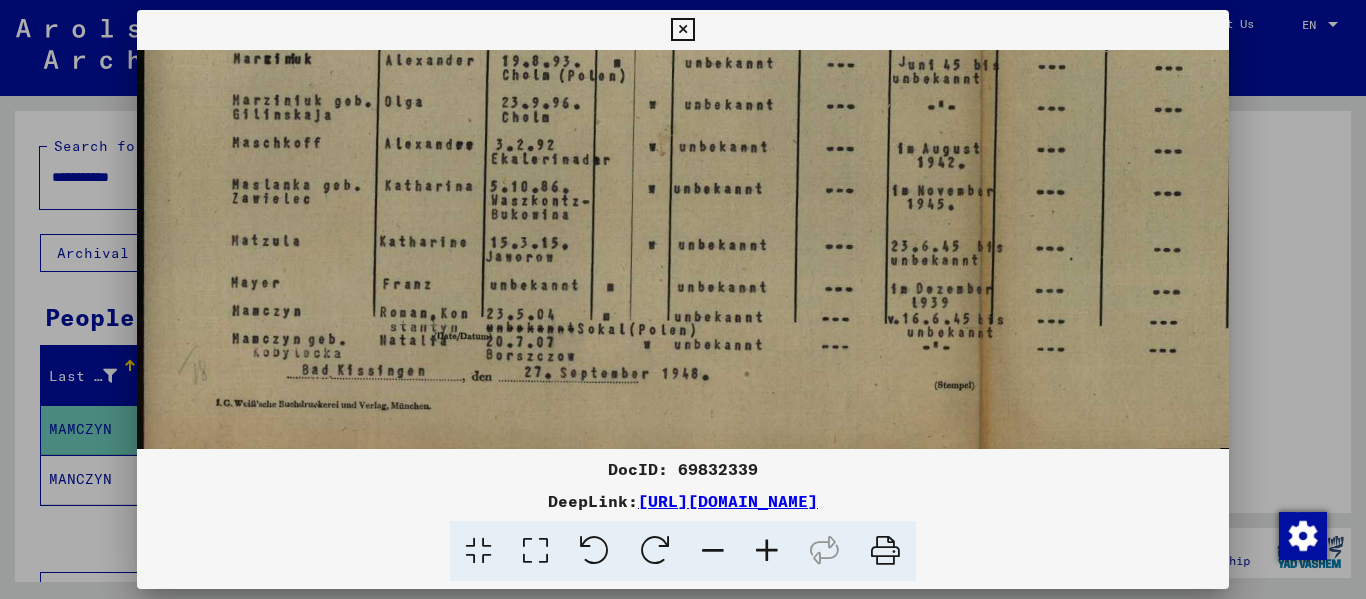scroll, scrollTop: 791, scrollLeft: 0, axis: vertical 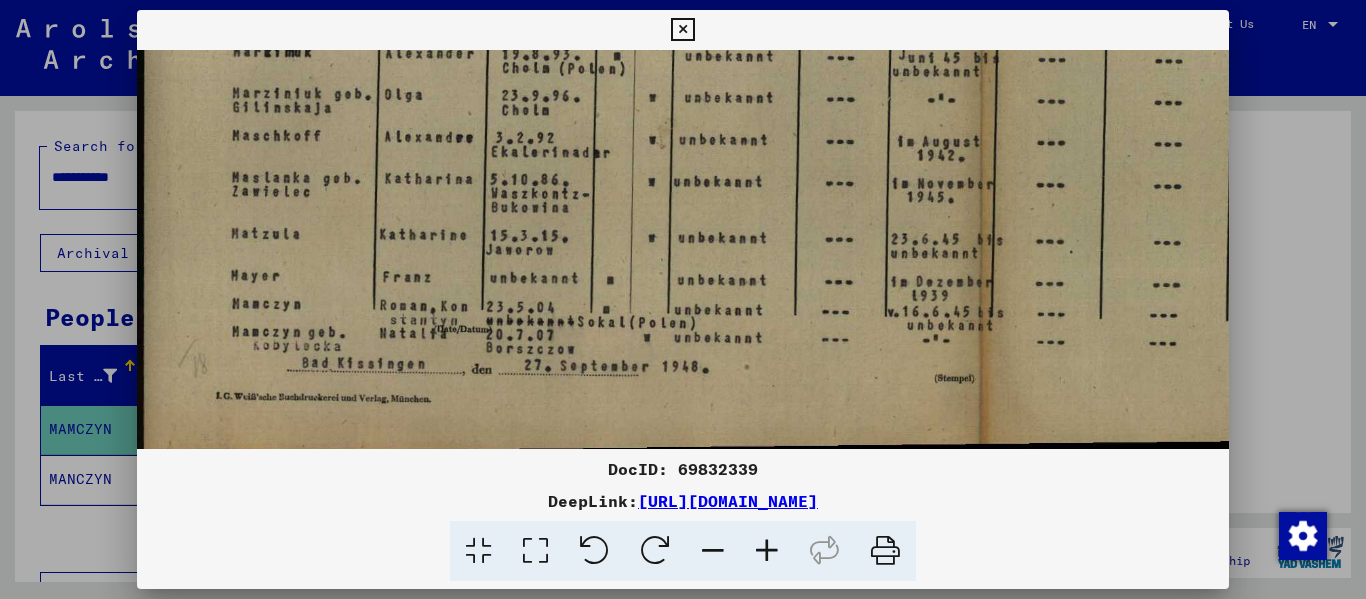 drag, startPoint x: 559, startPoint y: 376, endPoint x: 566, endPoint y: 343, distance: 33.734257 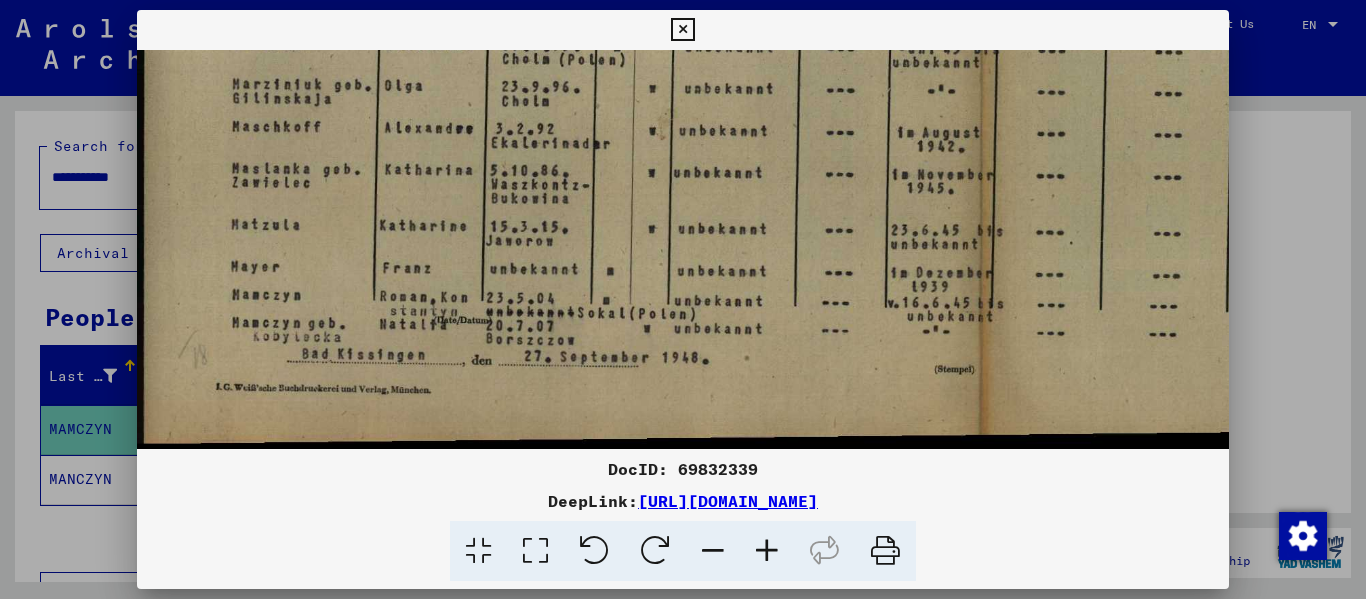 drag, startPoint x: 630, startPoint y: 369, endPoint x: 630, endPoint y: 338, distance: 31 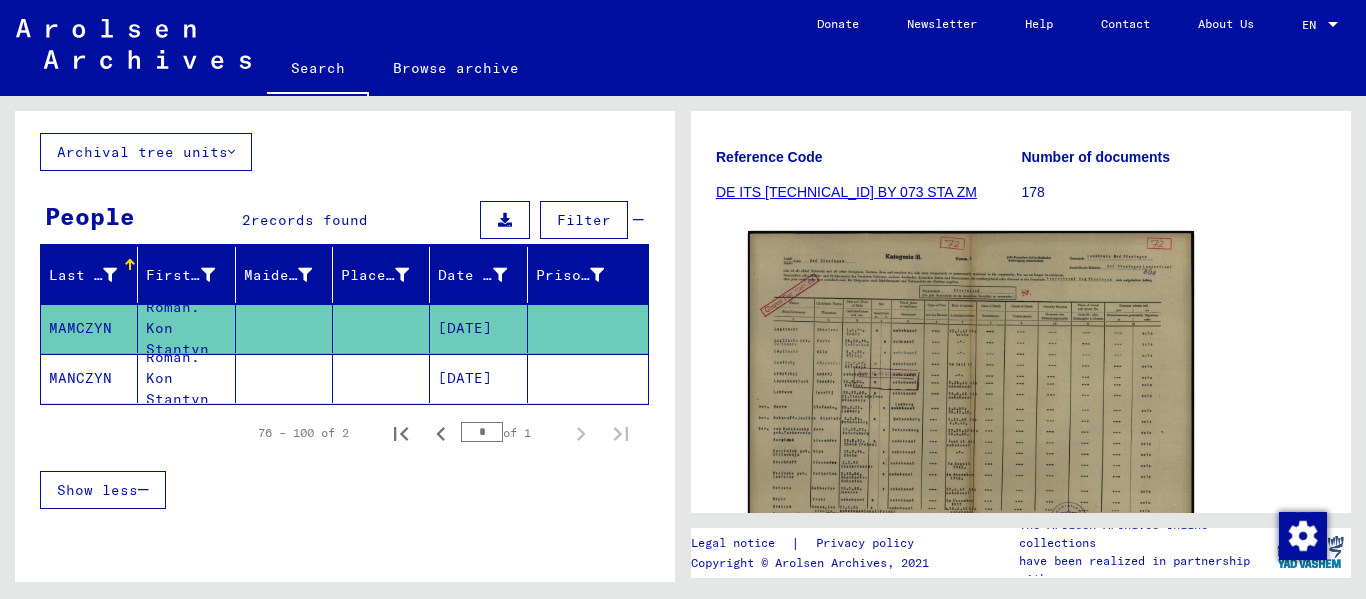 scroll, scrollTop: 114, scrollLeft: 0, axis: vertical 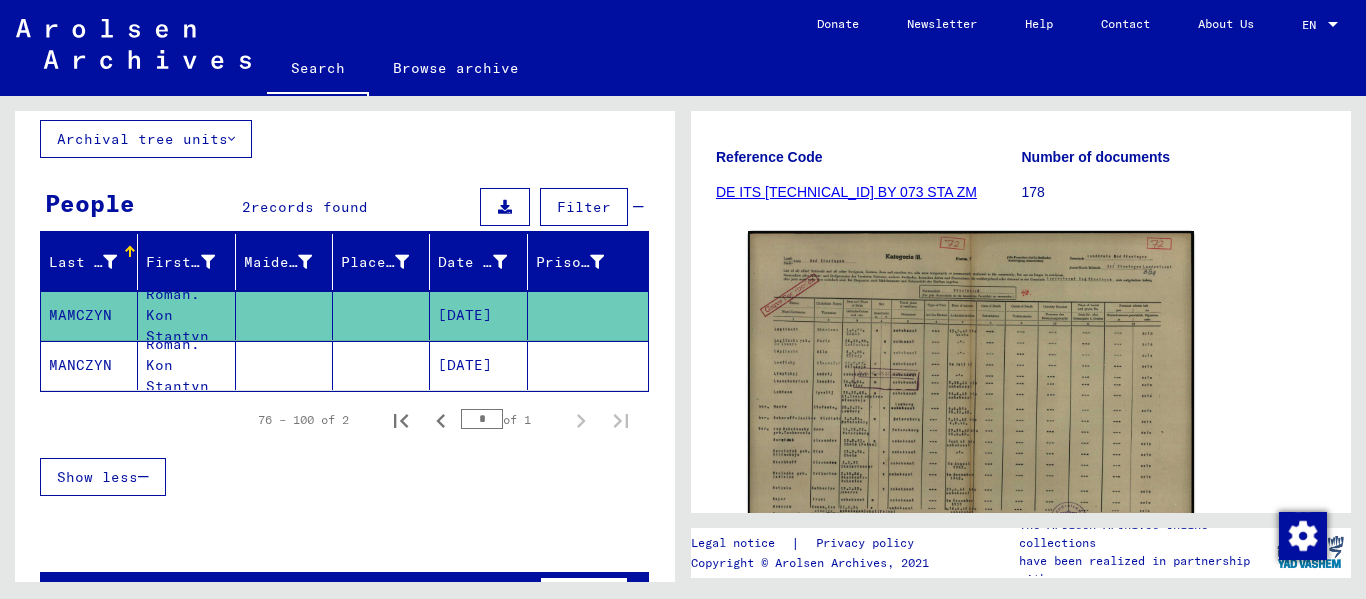 click 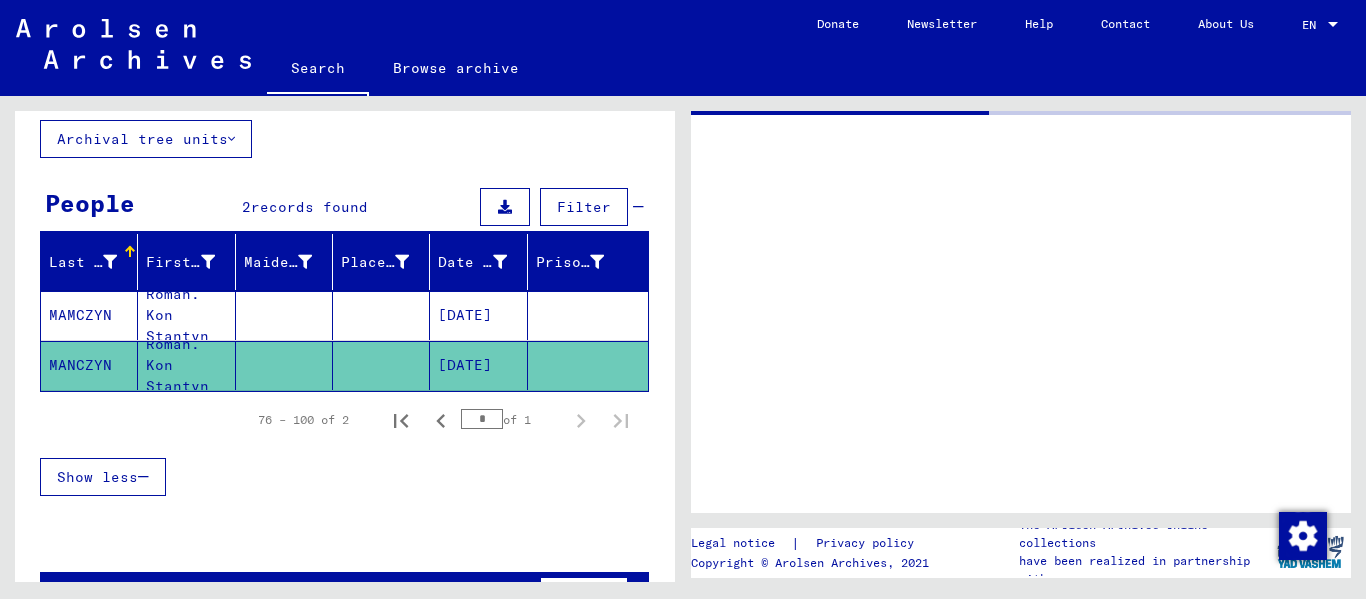 scroll, scrollTop: 0, scrollLeft: 0, axis: both 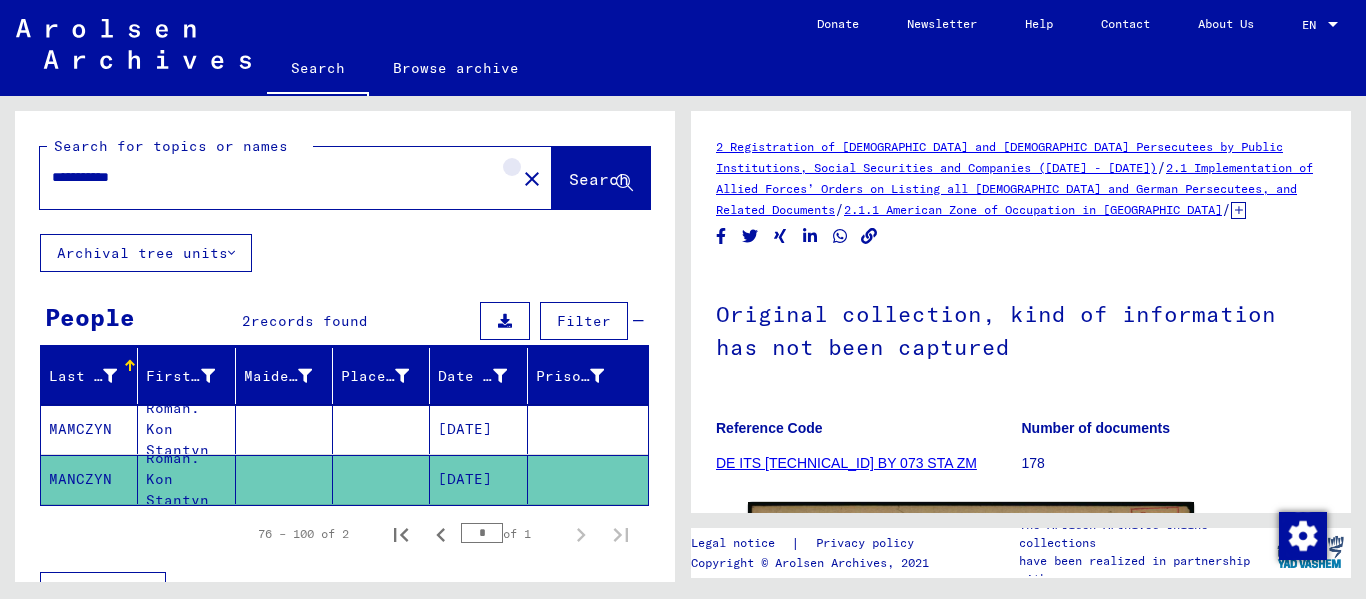 click on "close" 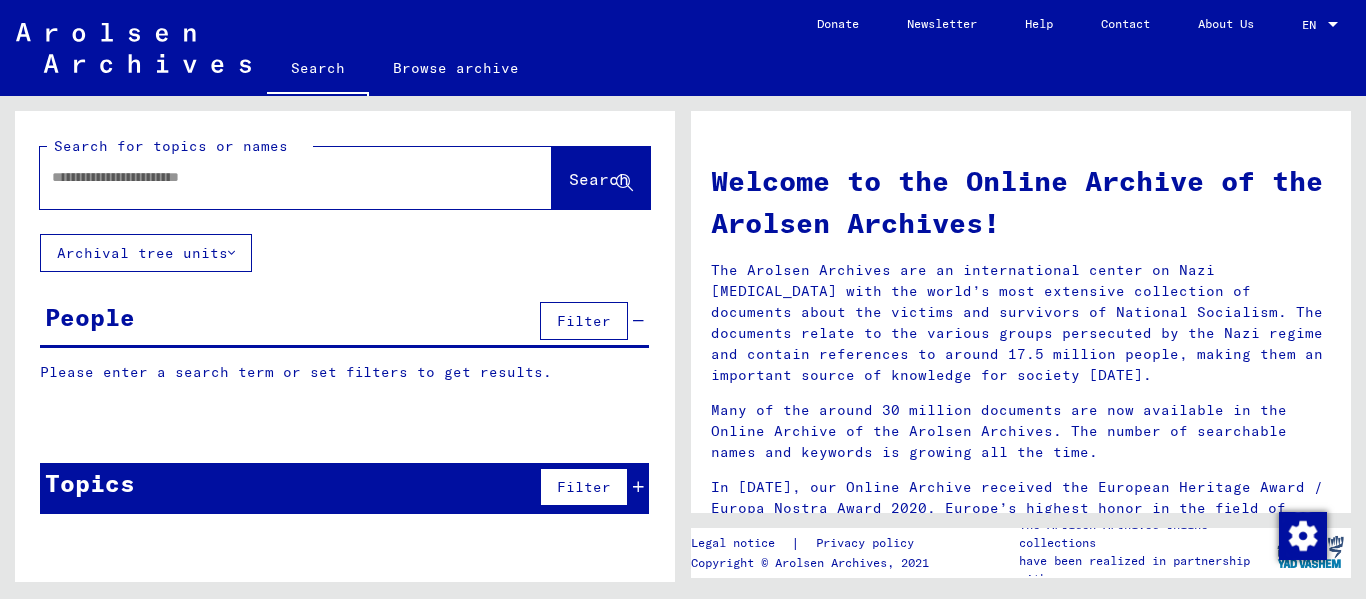 click 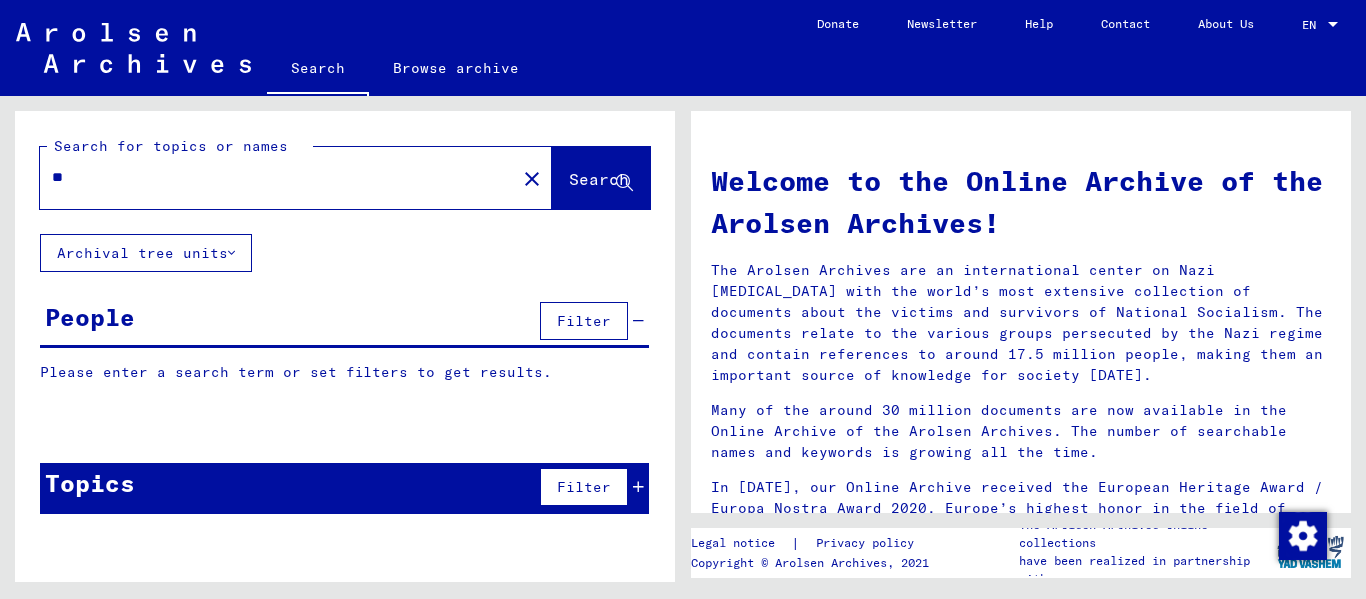 type on "*" 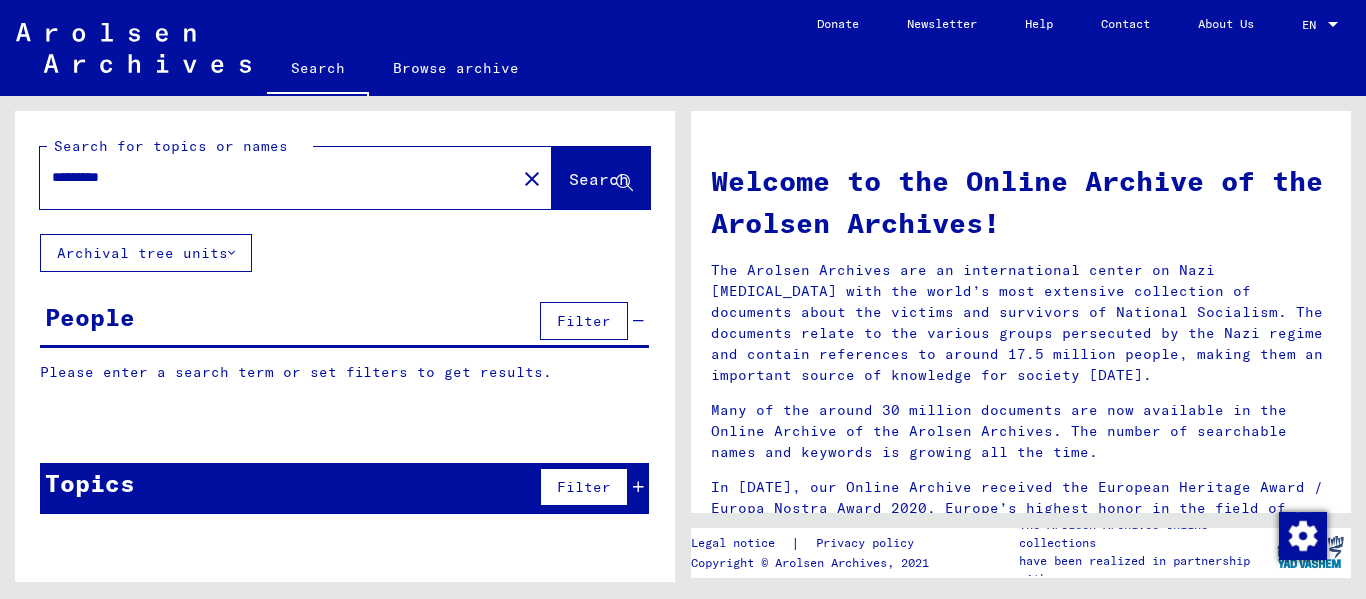 type on "*********" 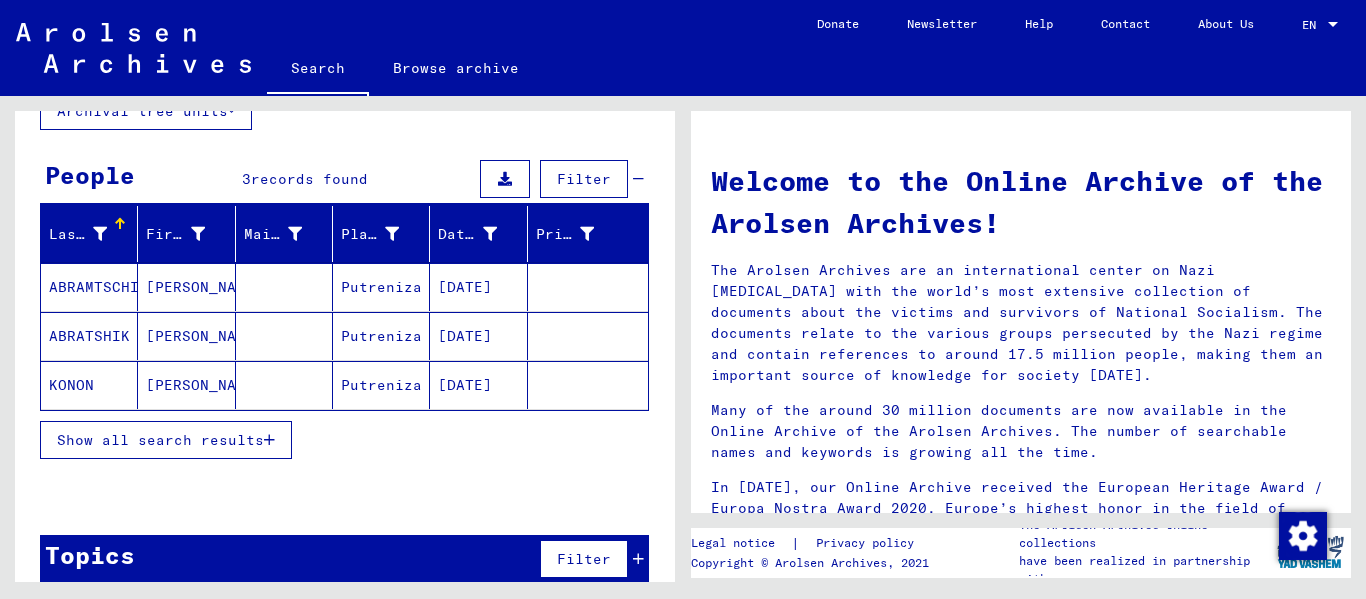 scroll, scrollTop: 152, scrollLeft: 0, axis: vertical 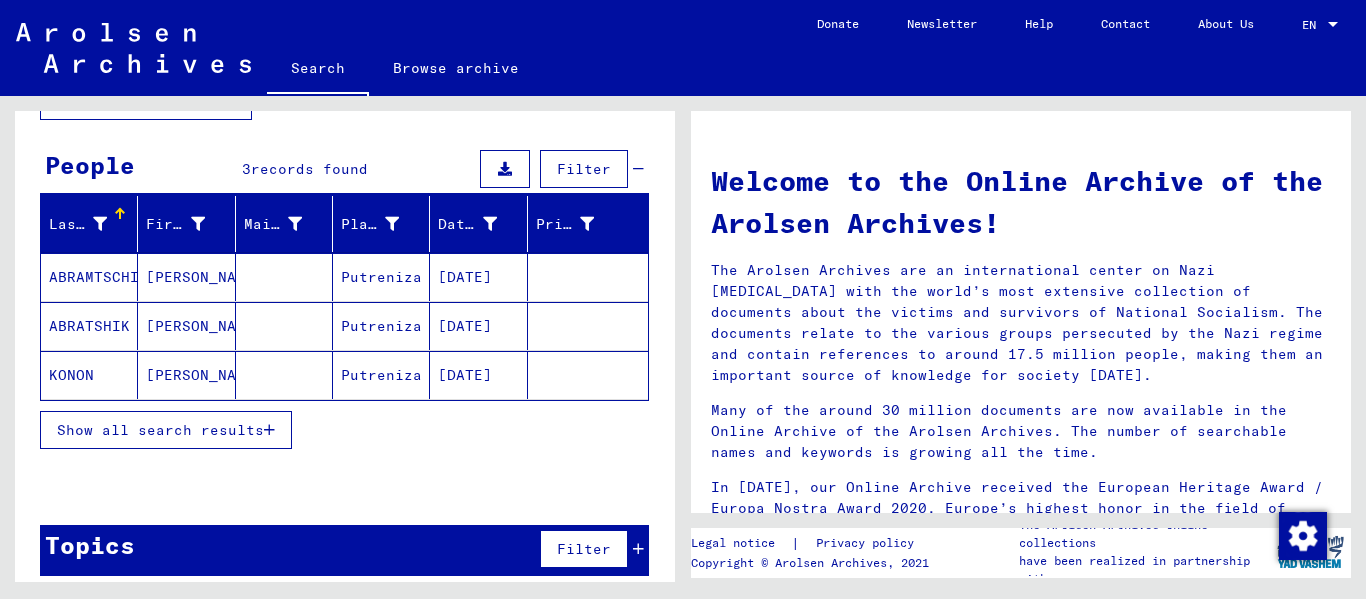 click on "Show all search results" at bounding box center (160, 430) 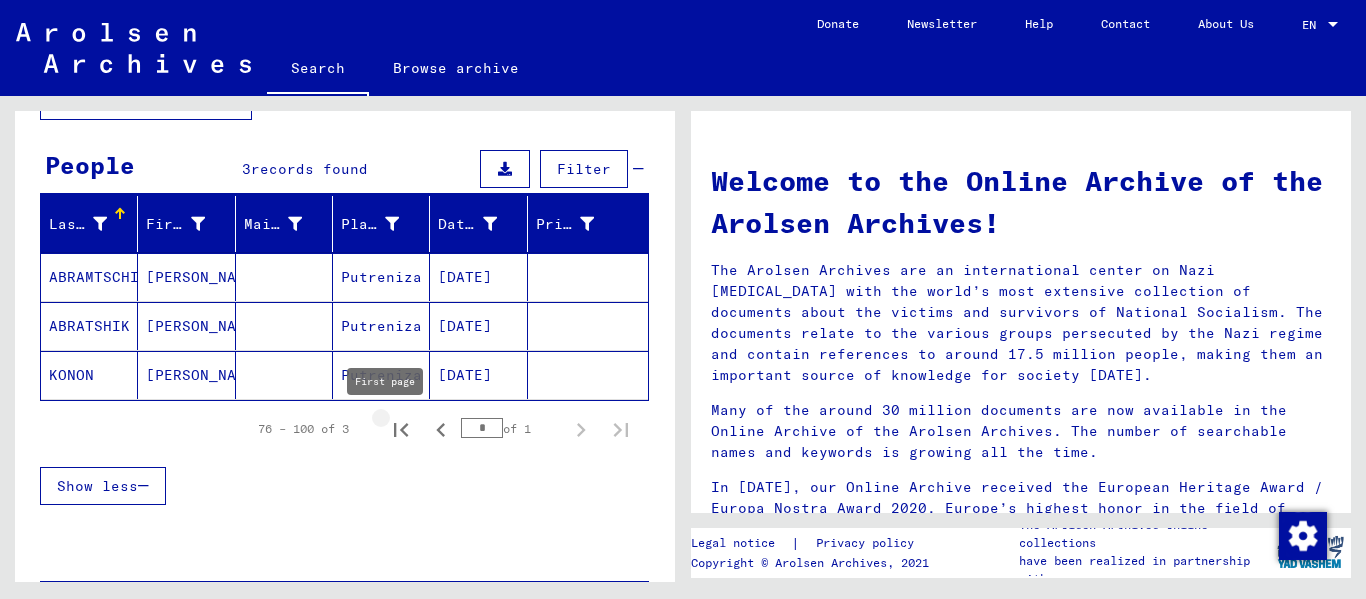 click 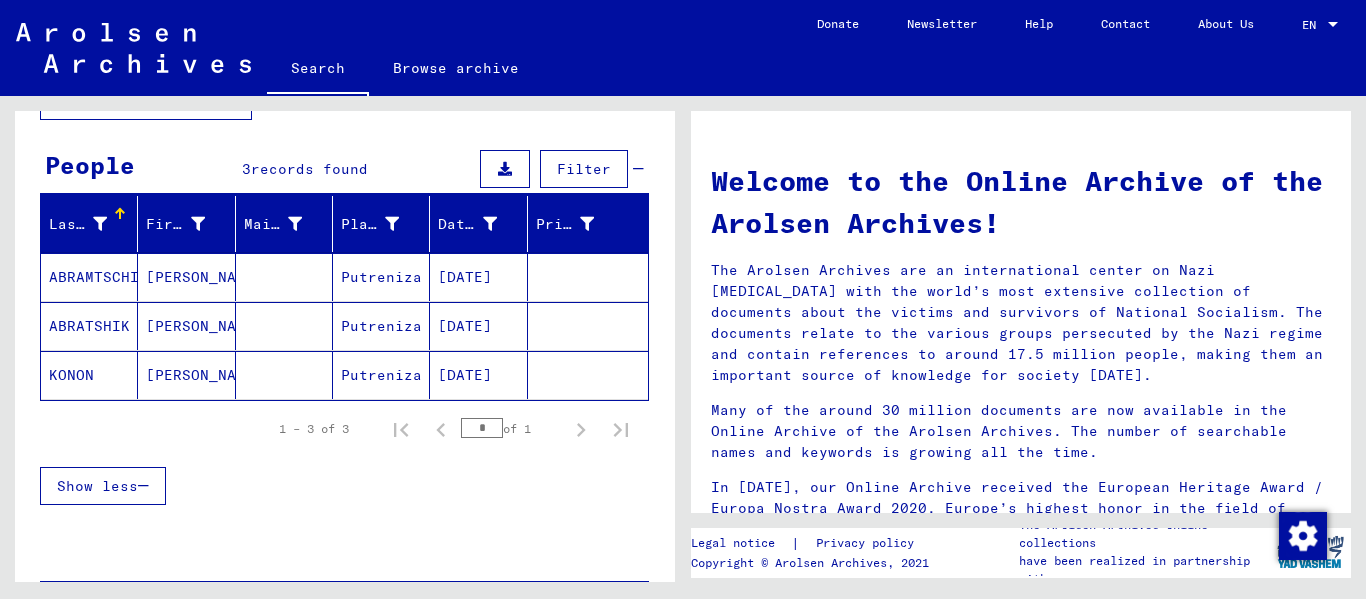 click on "KONON" 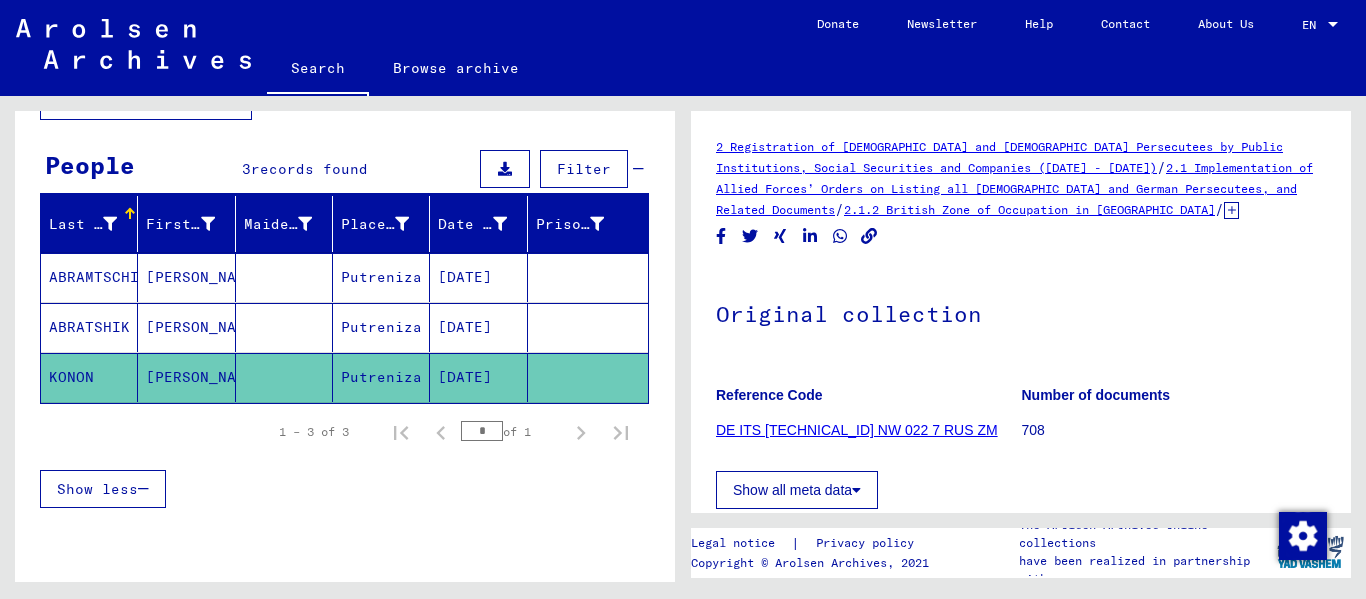scroll, scrollTop: 0, scrollLeft: 0, axis: both 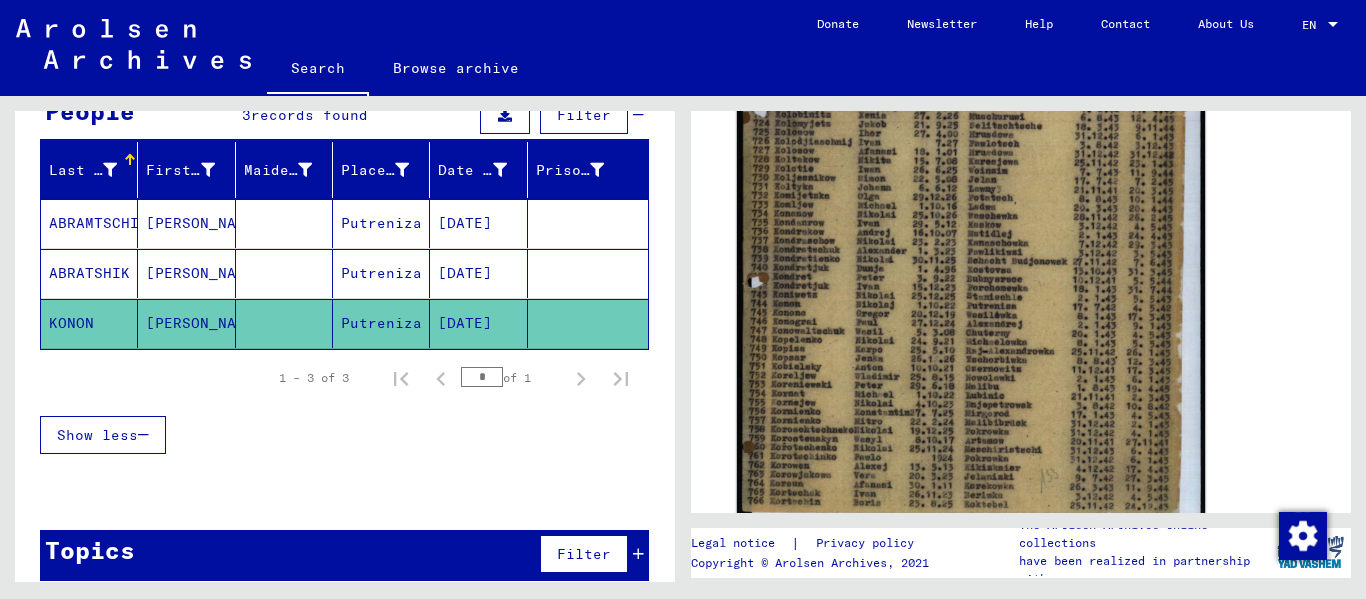 click 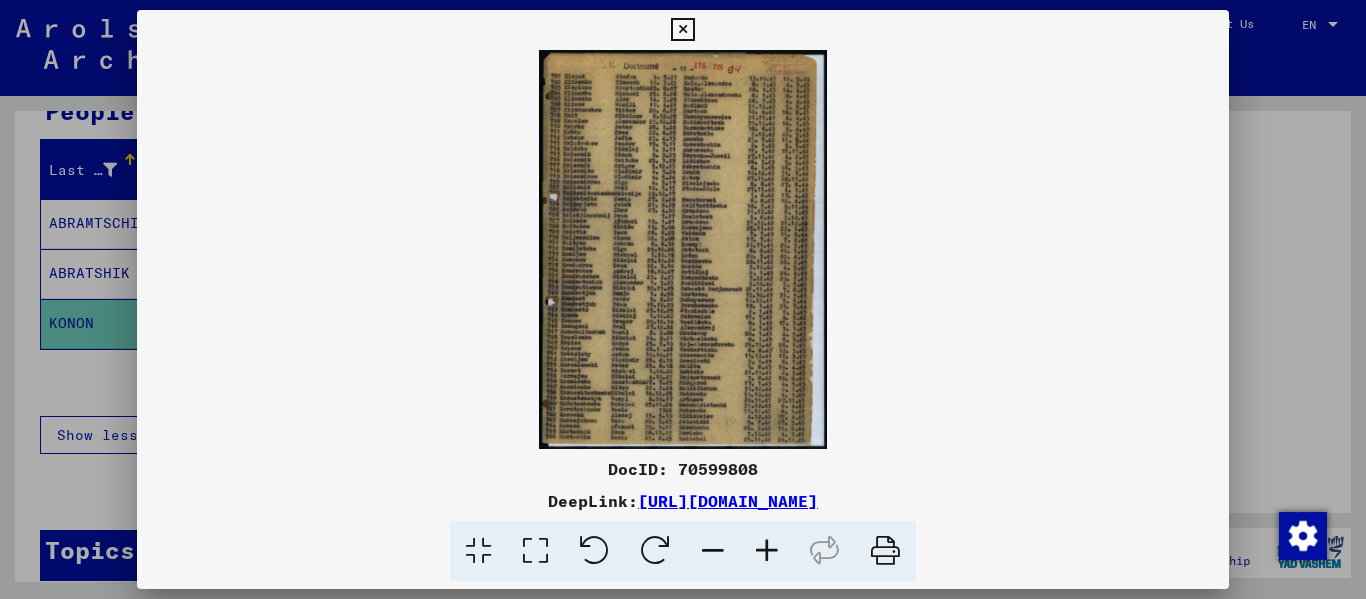 click at bounding box center (767, 551) 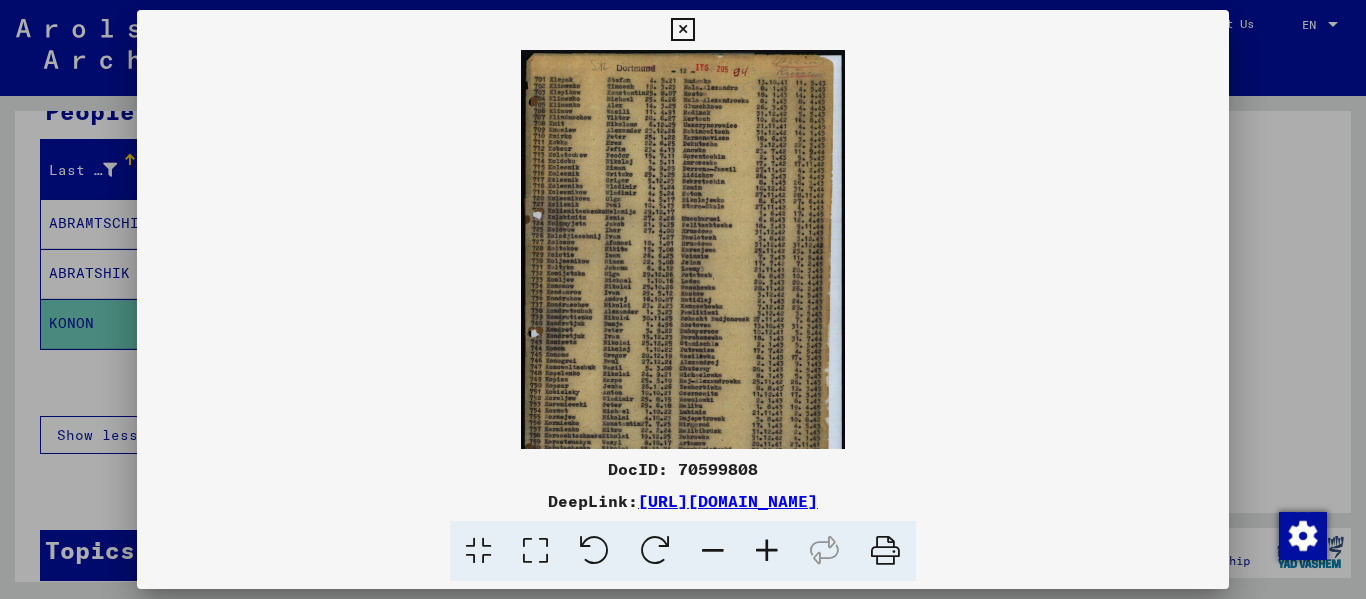 click at bounding box center [767, 551] 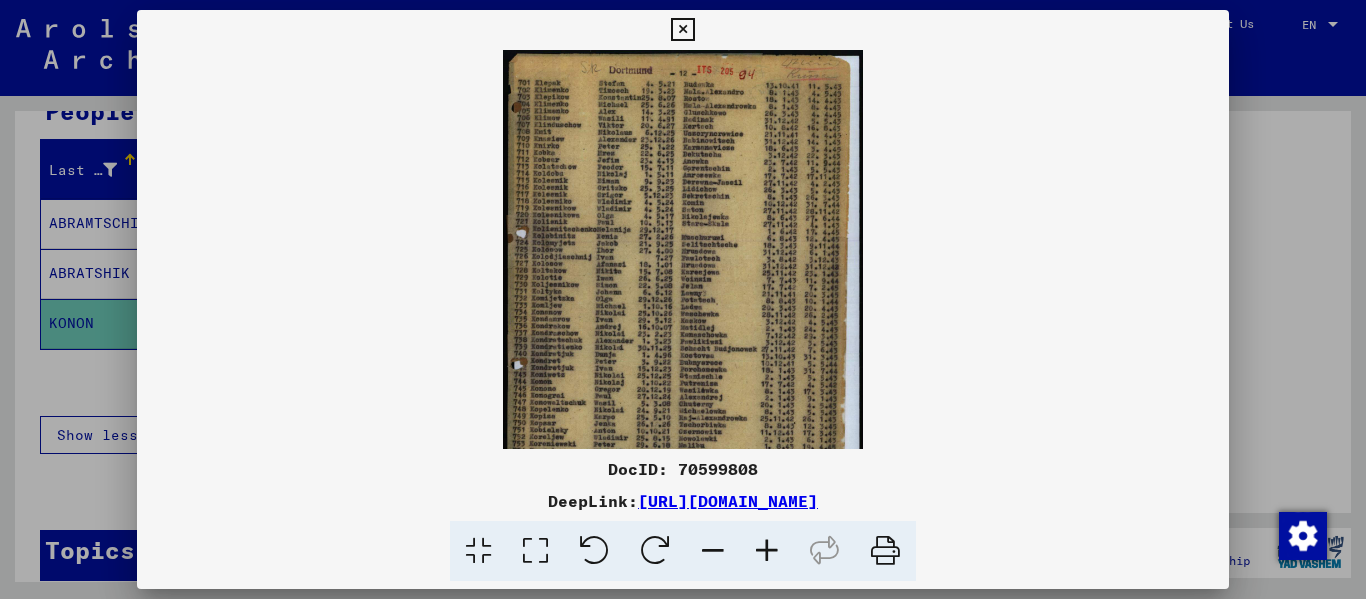 click at bounding box center [767, 551] 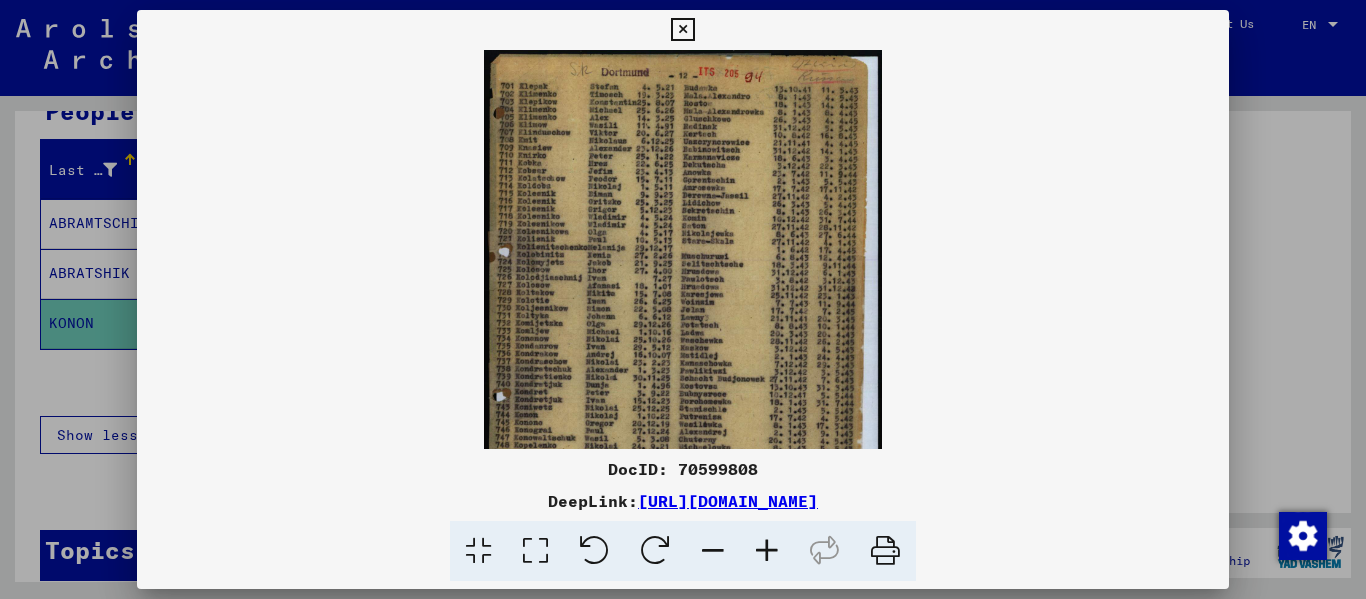 click at bounding box center [767, 551] 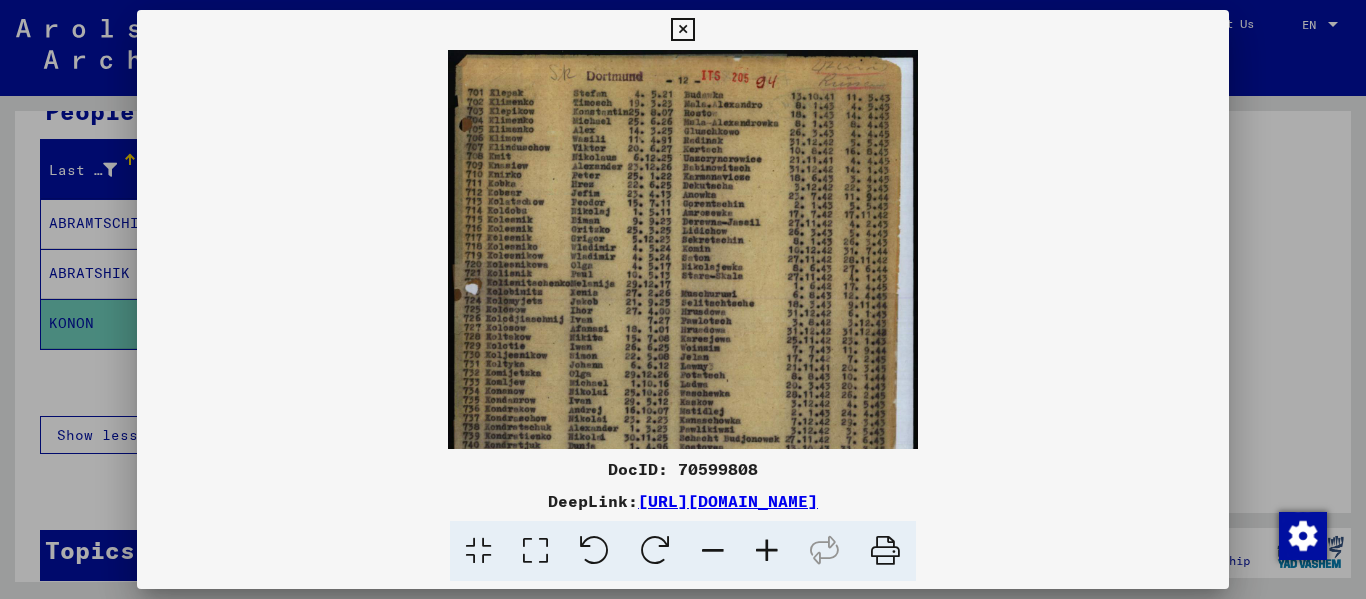 click at bounding box center (767, 551) 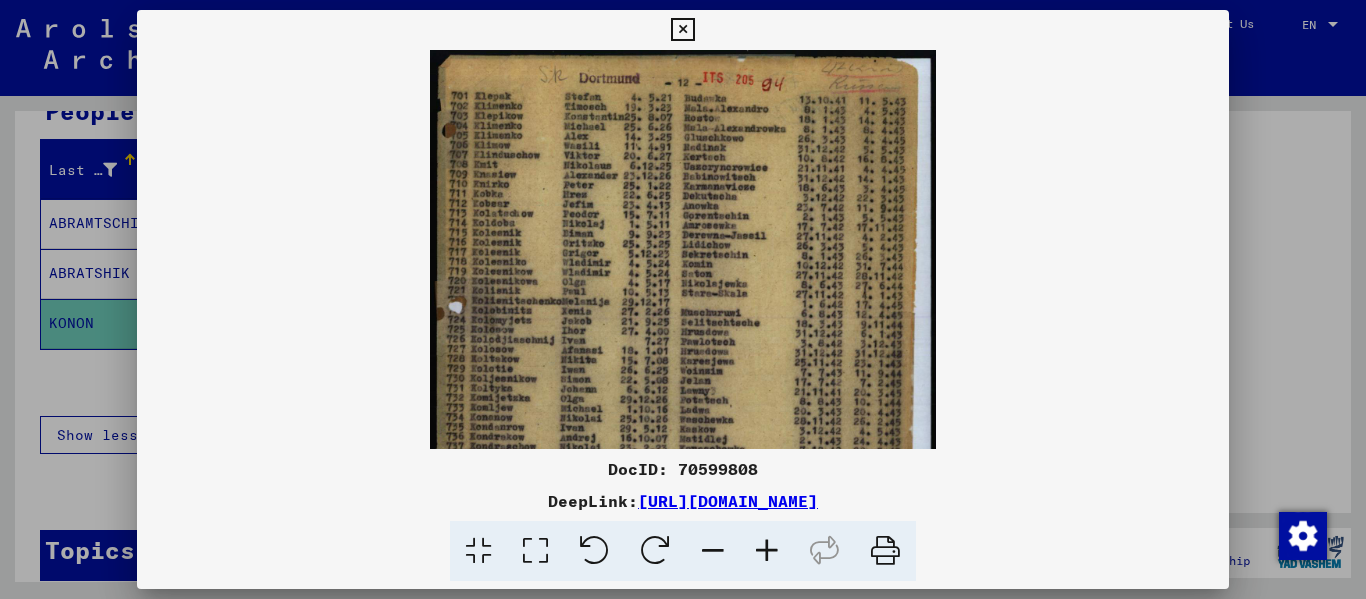 click at bounding box center (767, 551) 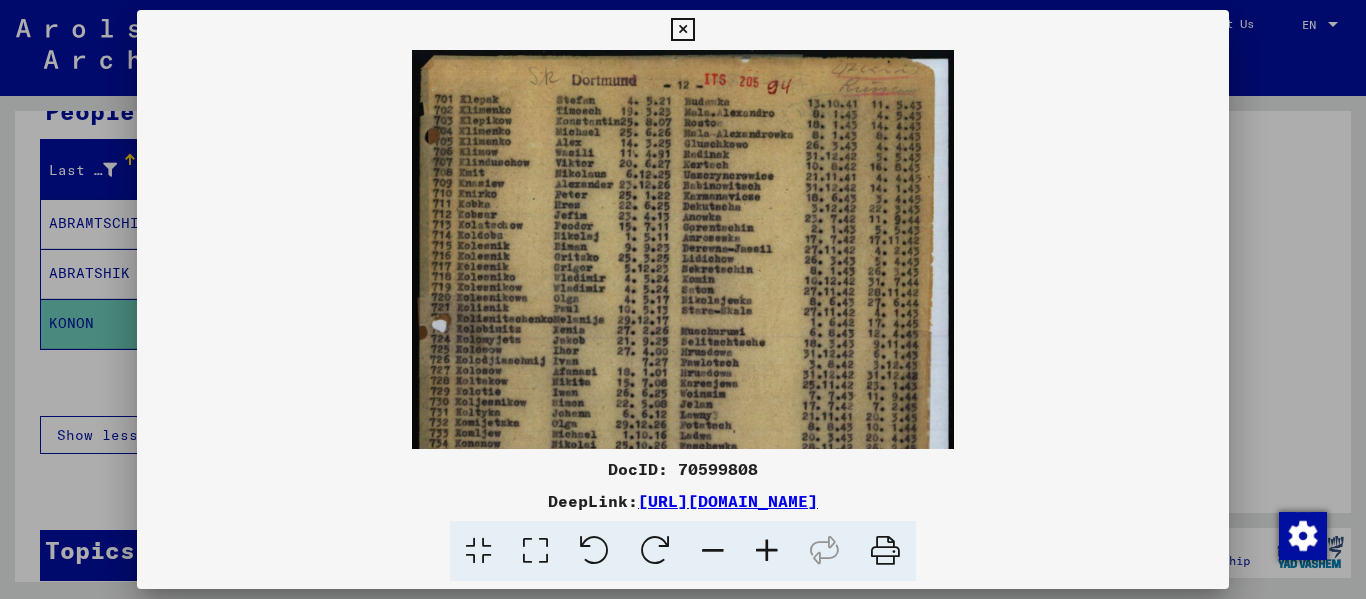 click at bounding box center (767, 551) 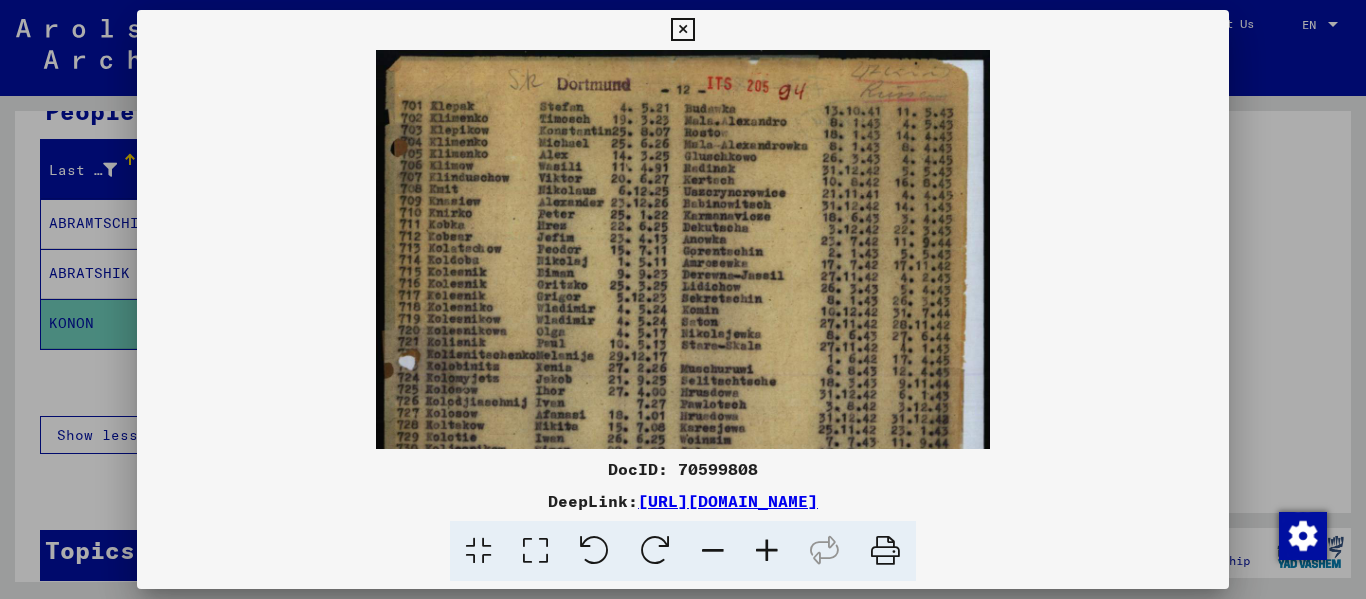click at bounding box center [767, 551] 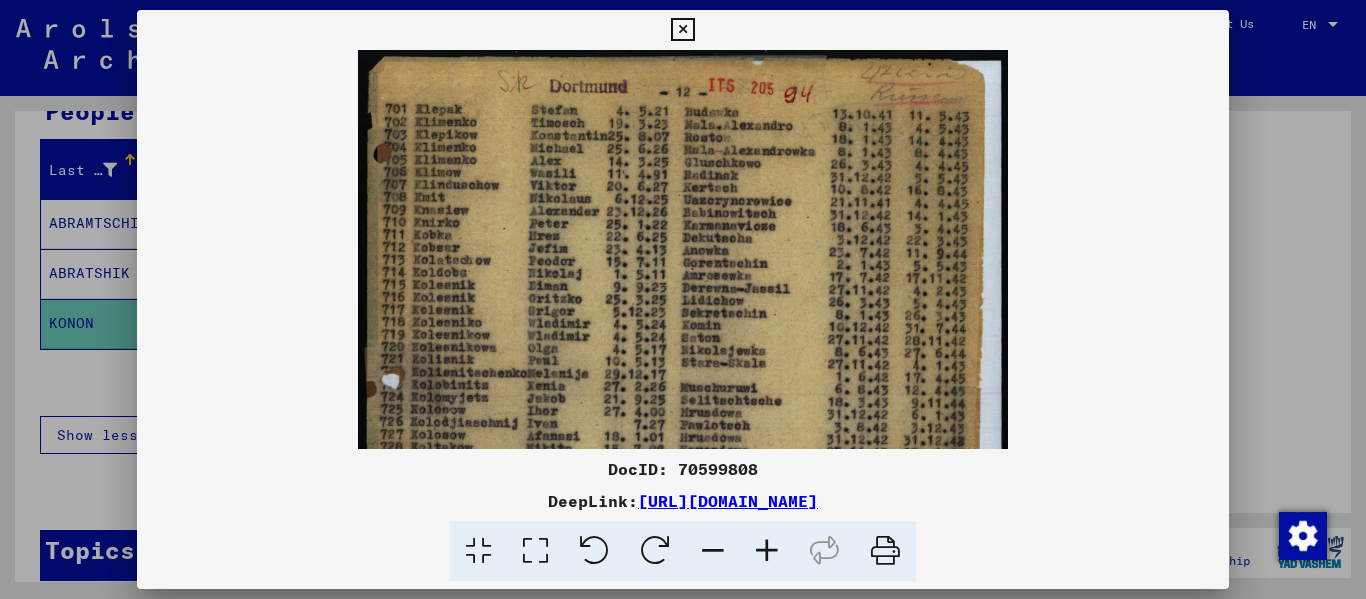click at bounding box center [767, 551] 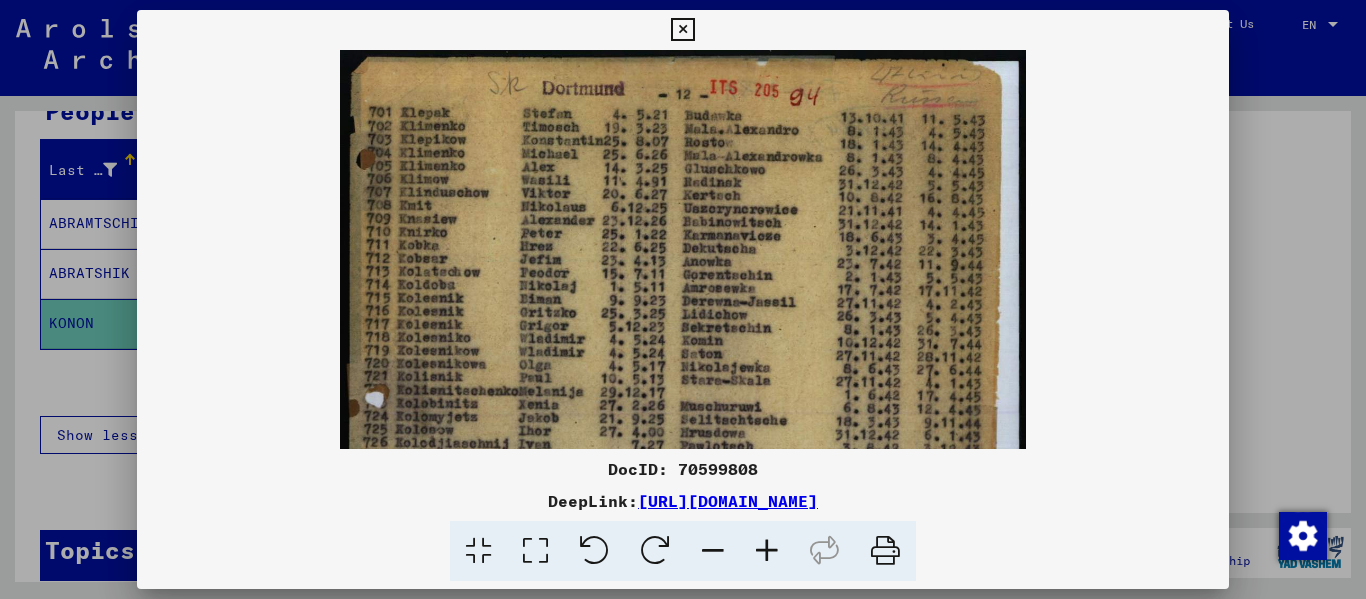 click at bounding box center [767, 551] 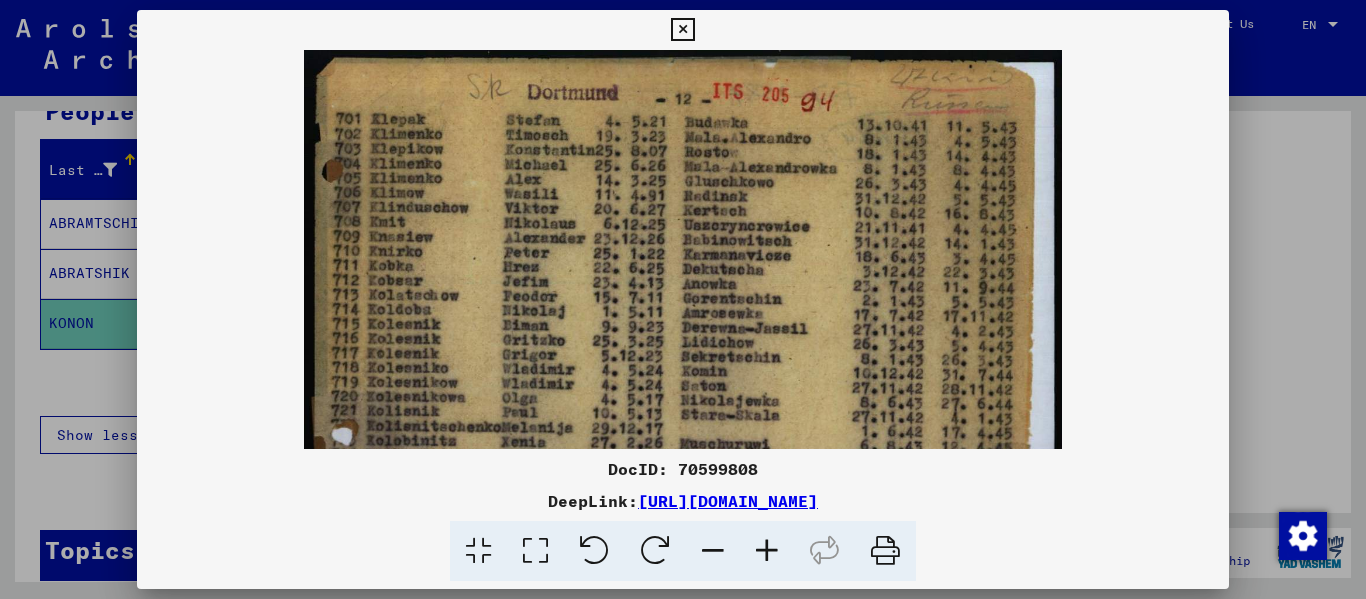 click at bounding box center (767, 551) 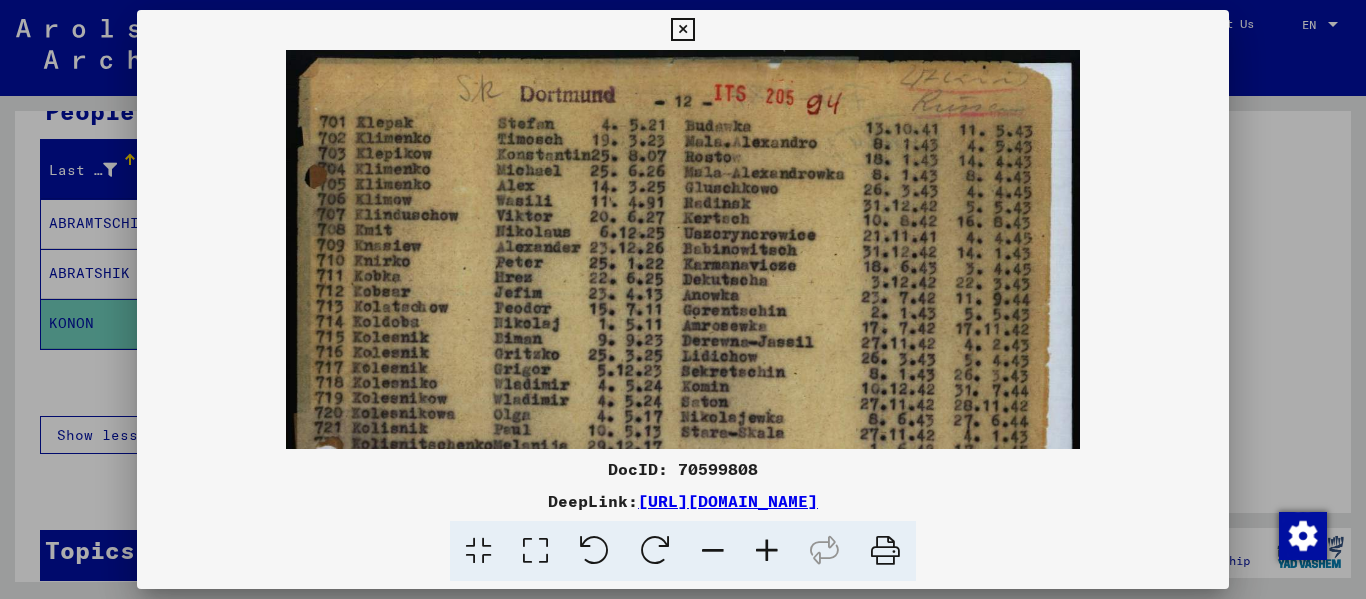 click at bounding box center [767, 551] 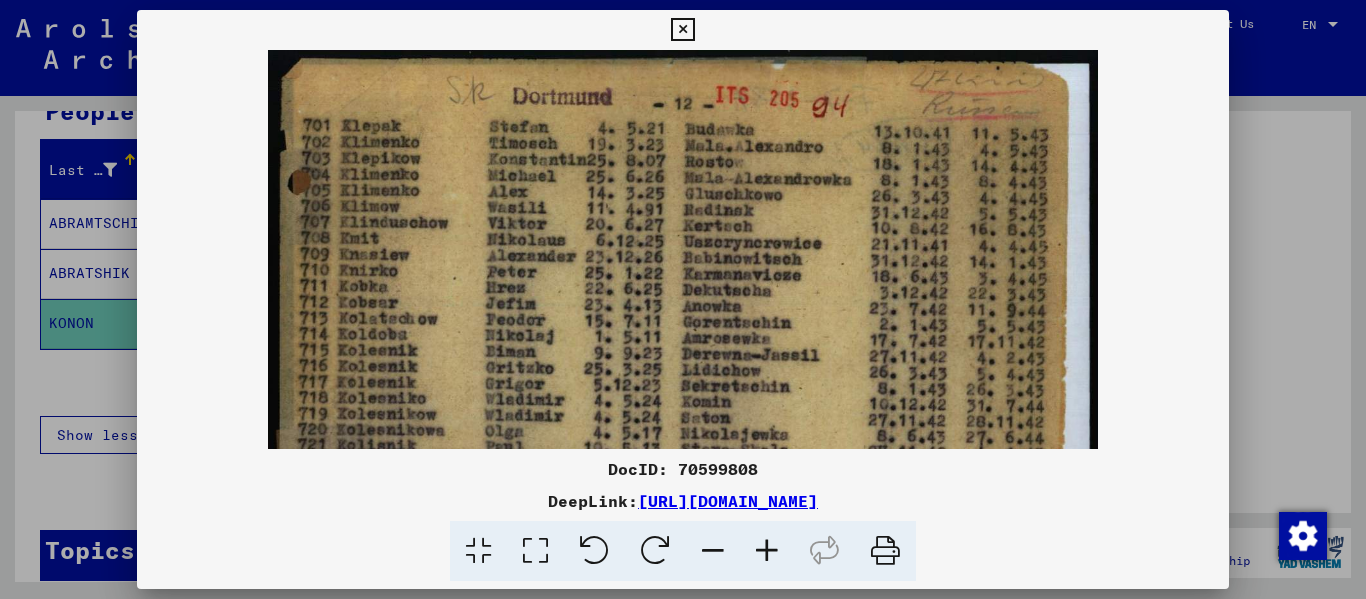click at bounding box center [767, 551] 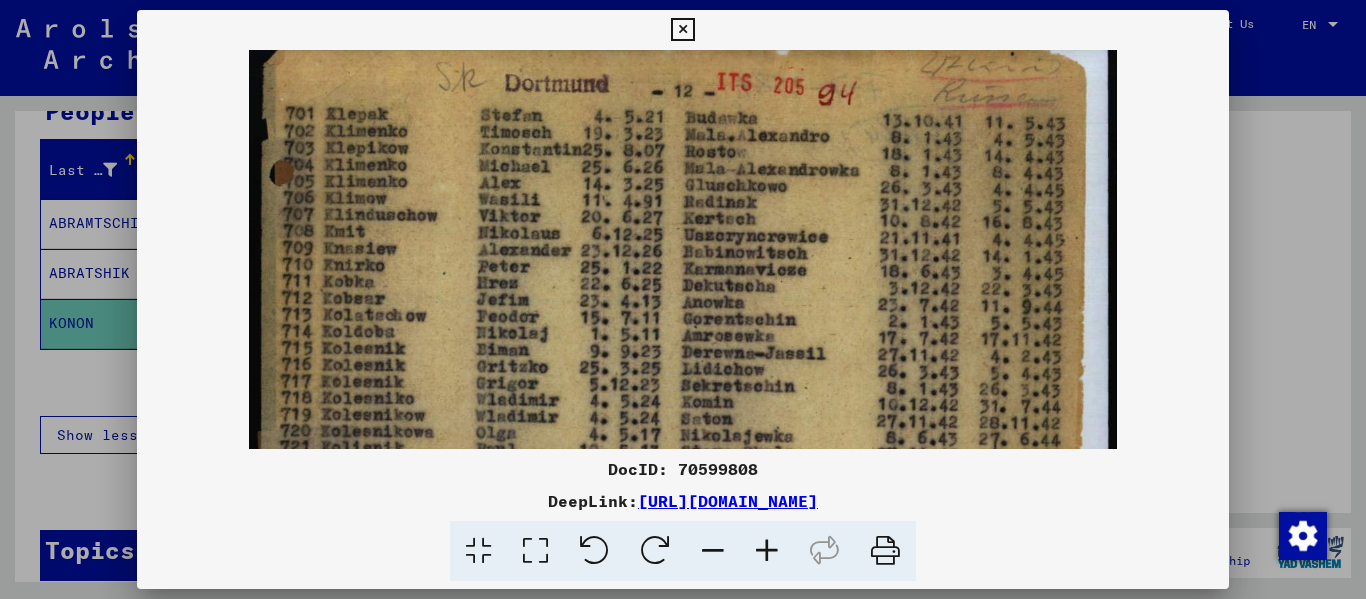 scroll, scrollTop: 69, scrollLeft: 0, axis: vertical 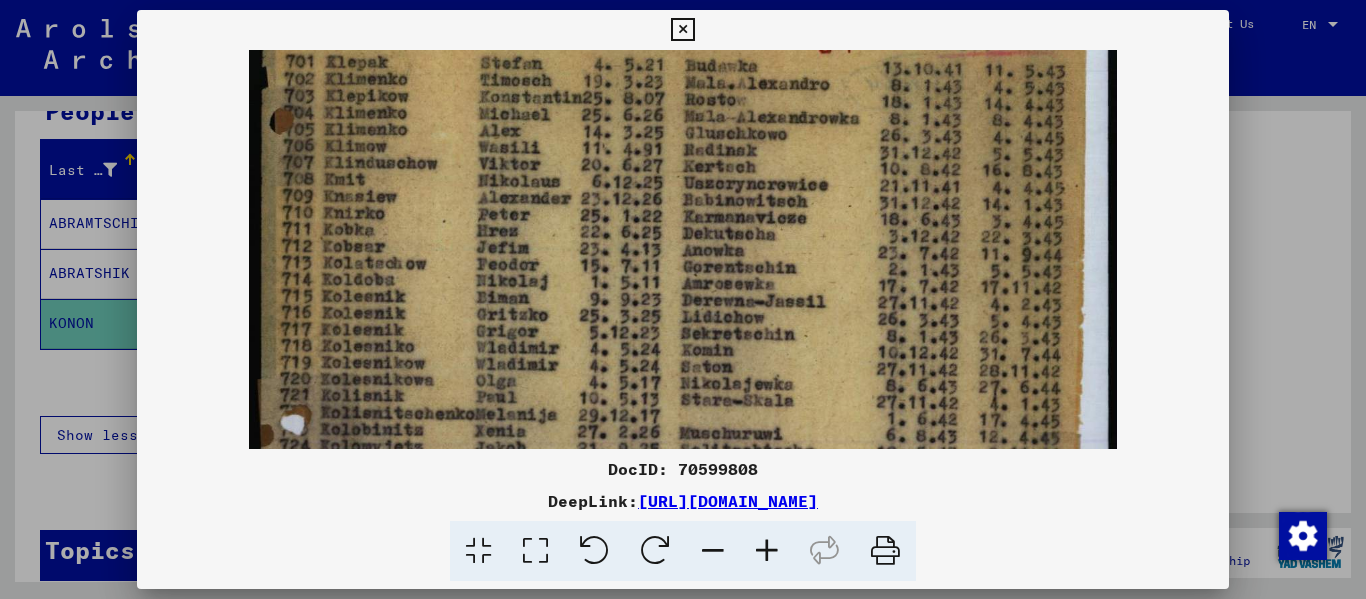 drag, startPoint x: 637, startPoint y: 381, endPoint x: 707, endPoint y: 337, distance: 82.68011 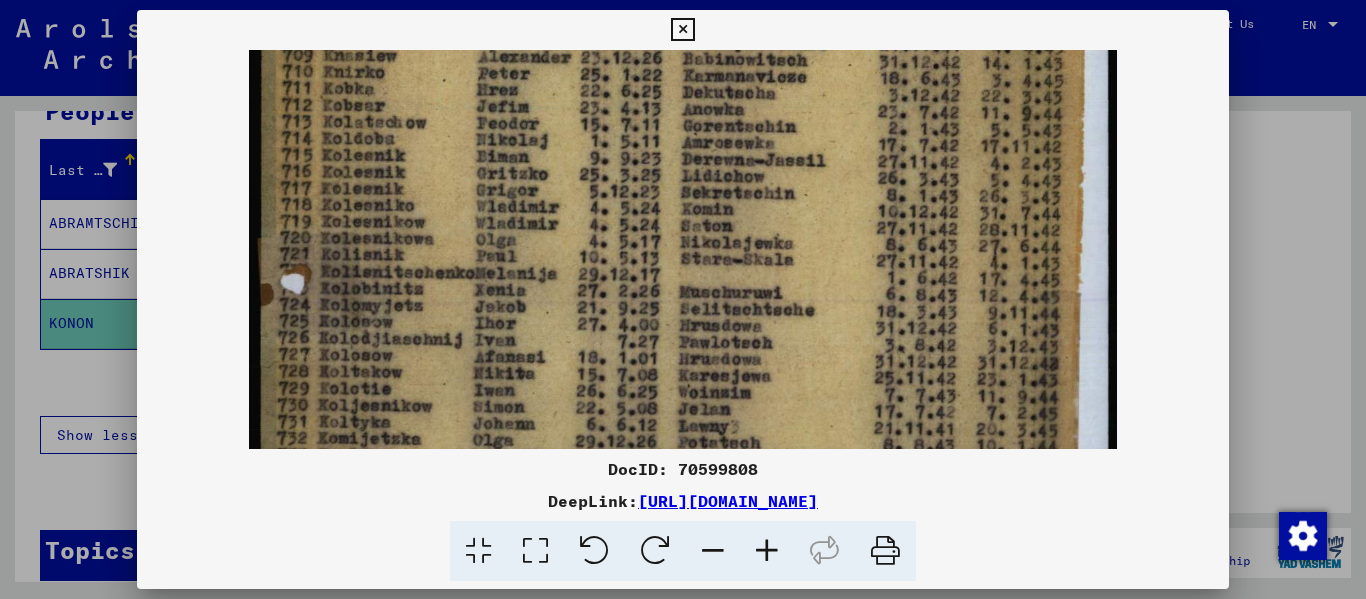 drag, startPoint x: 709, startPoint y: 383, endPoint x: 692, endPoint y: 242, distance: 142.02112 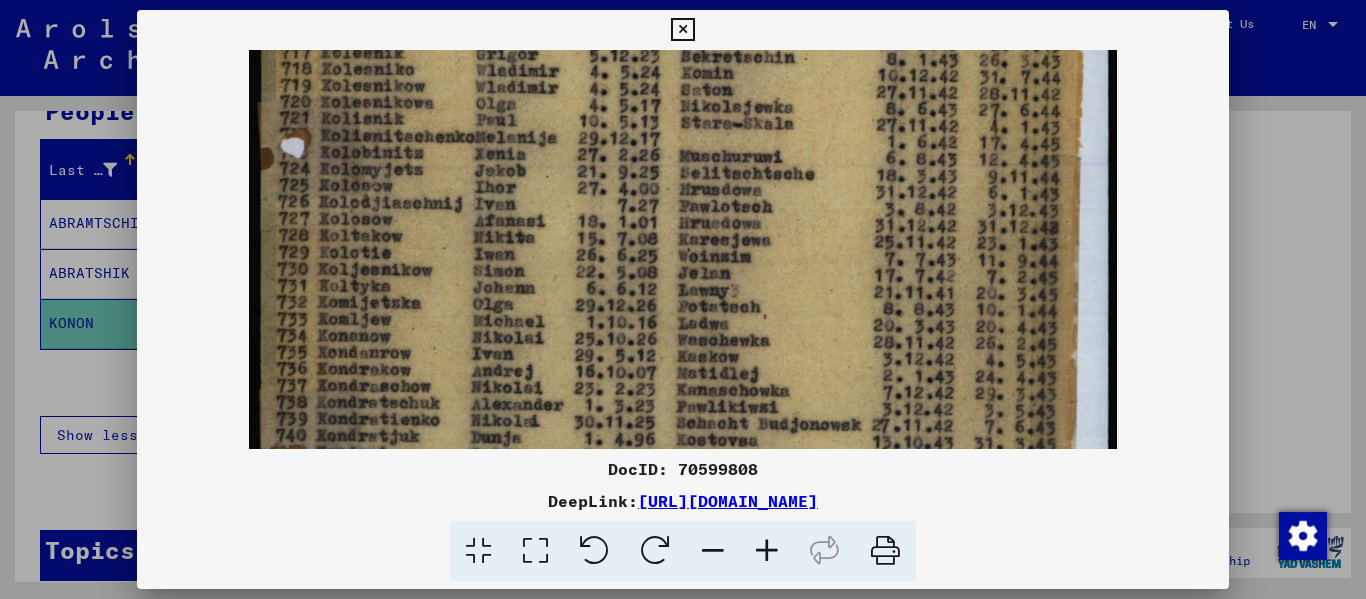 drag, startPoint x: 696, startPoint y: 312, endPoint x: 673, endPoint y: 177, distance: 136.94525 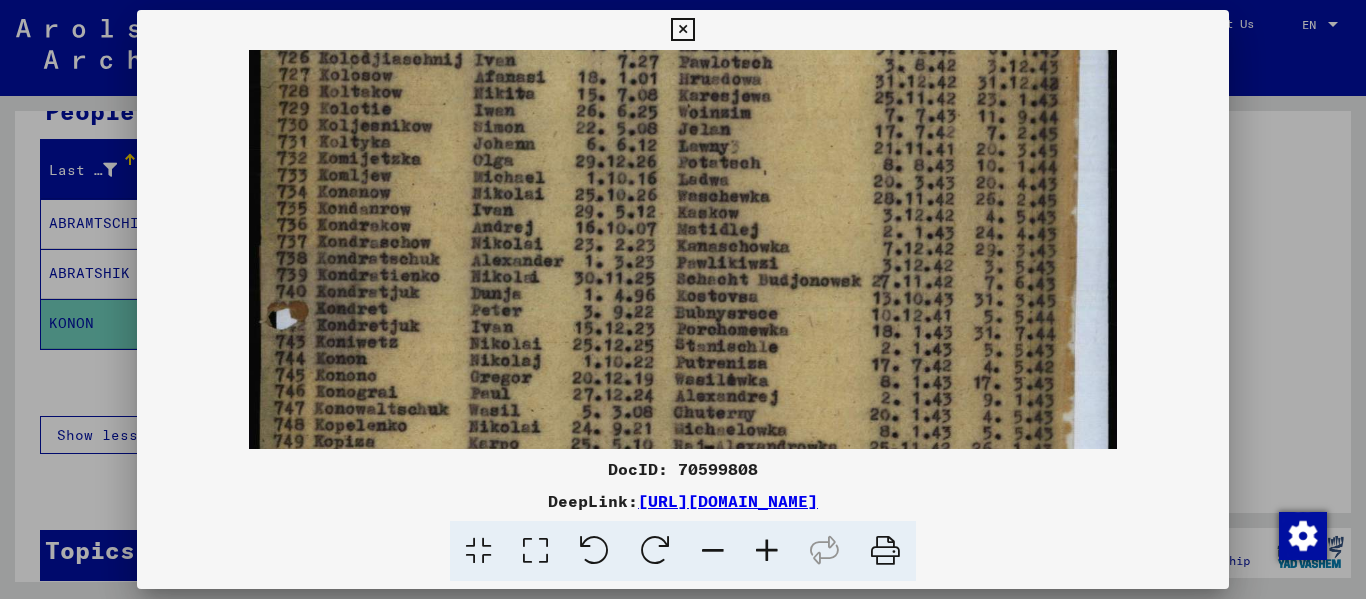 drag, startPoint x: 682, startPoint y: 402, endPoint x: 663, endPoint y: 256, distance: 147.23111 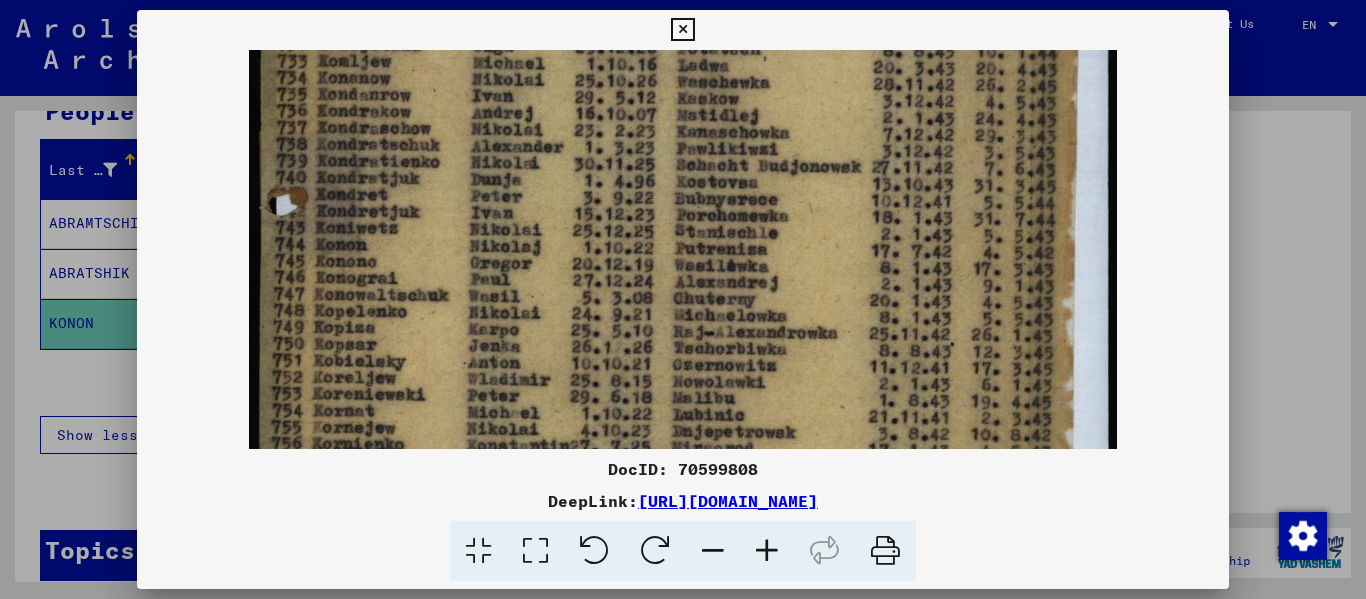 scroll, scrollTop: 605, scrollLeft: 0, axis: vertical 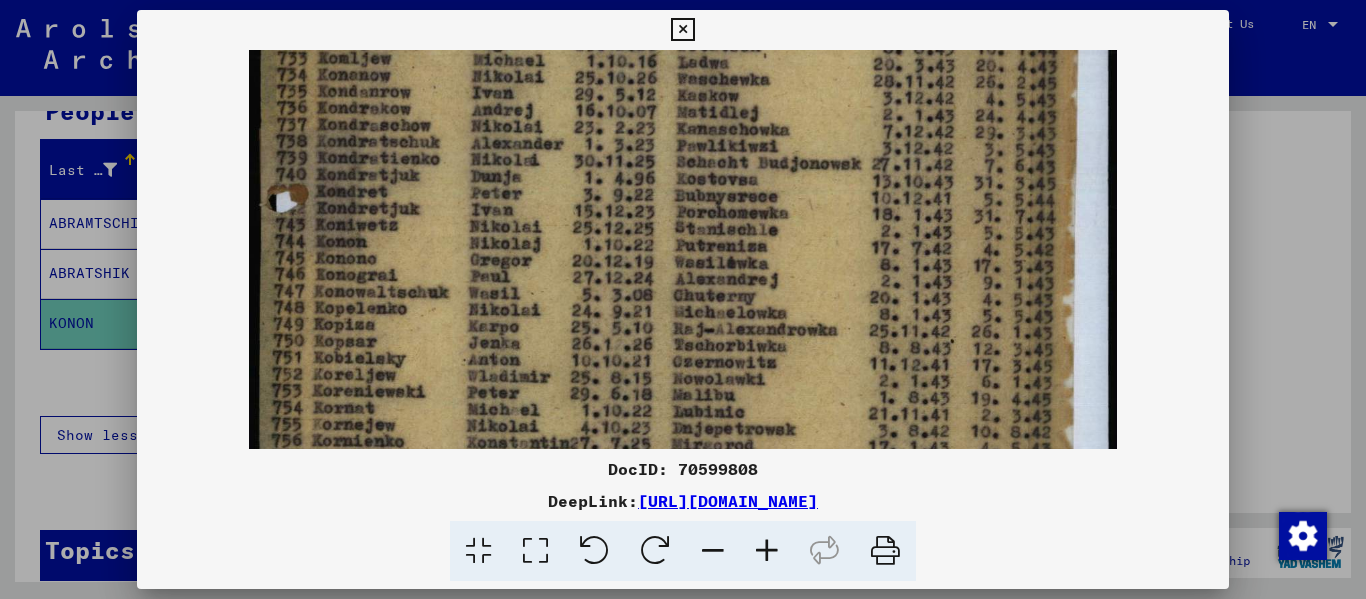 drag, startPoint x: 691, startPoint y: 331, endPoint x: 682, endPoint y: 217, distance: 114.35471 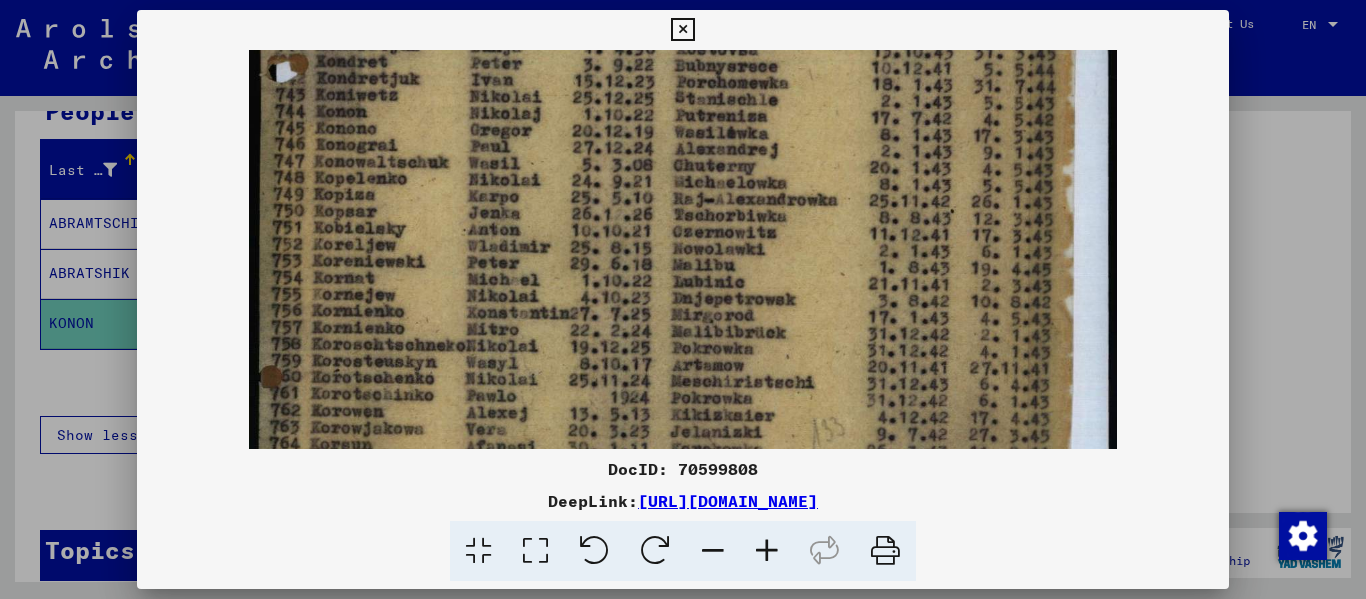 scroll, scrollTop: 747, scrollLeft: 0, axis: vertical 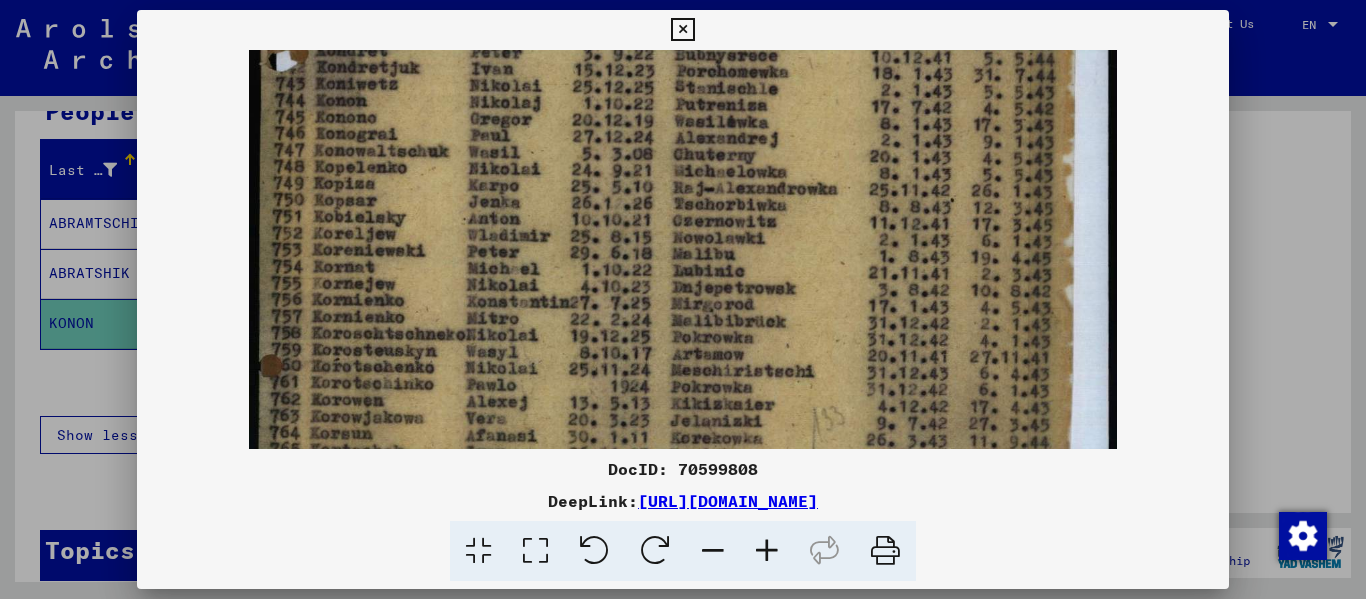 drag, startPoint x: 713, startPoint y: 332, endPoint x: 706, endPoint y: 190, distance: 142.17242 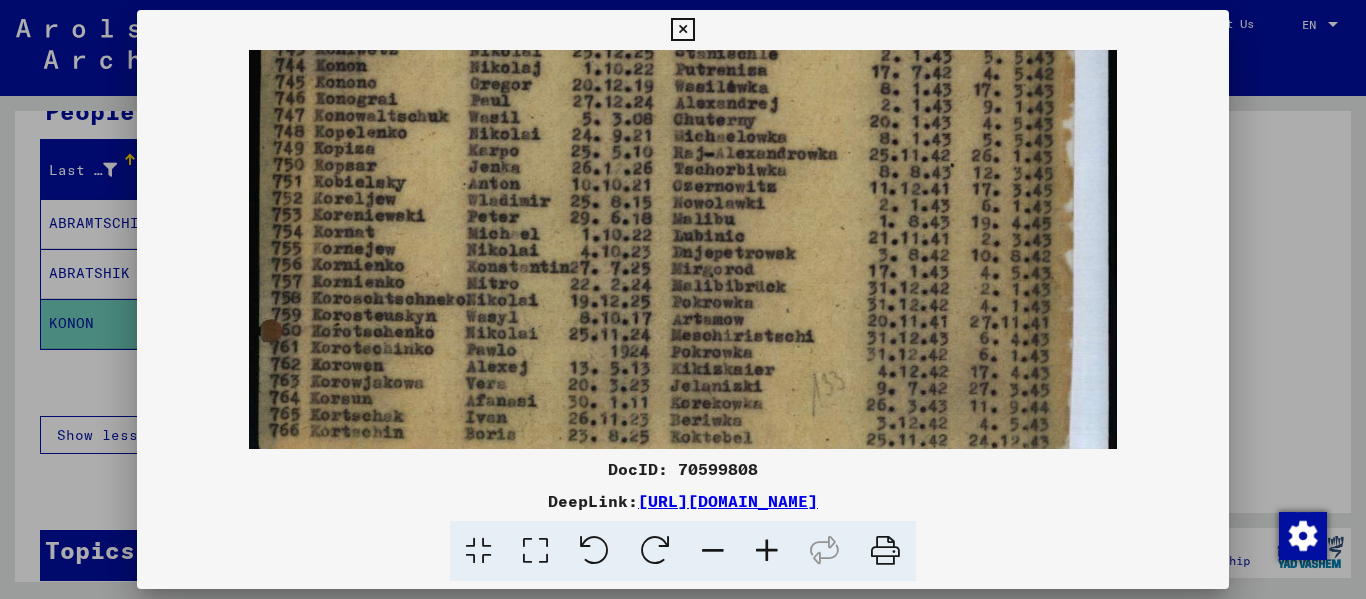 scroll, scrollTop: 800, scrollLeft: 0, axis: vertical 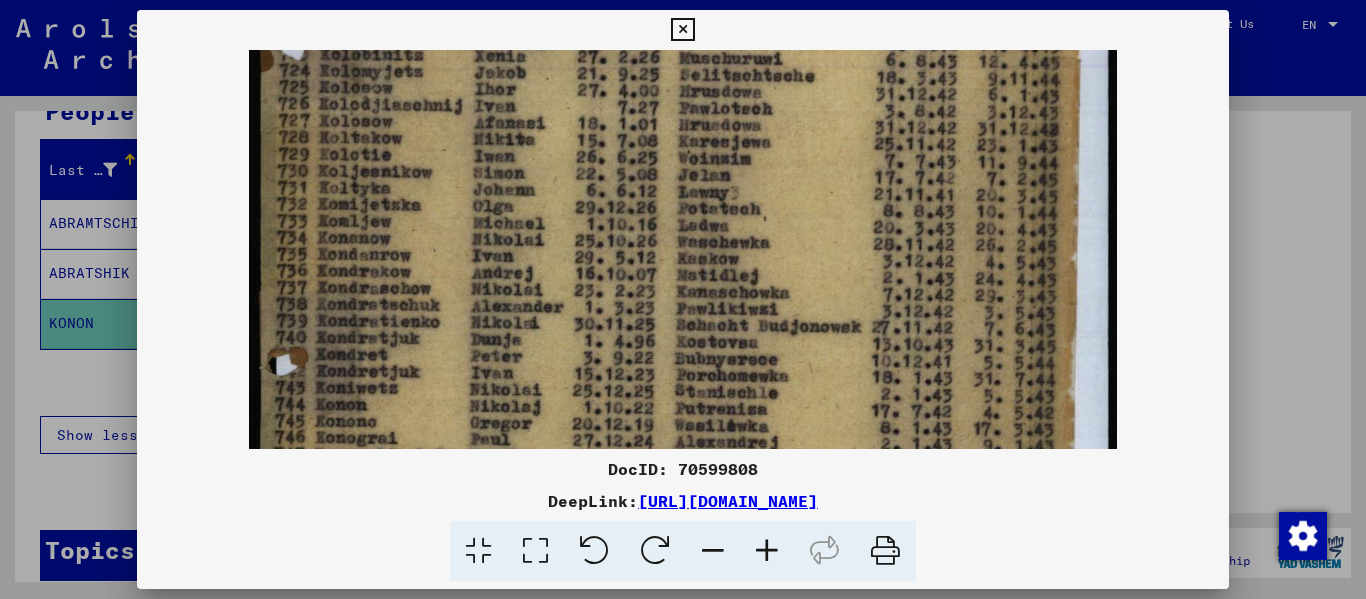 drag, startPoint x: 716, startPoint y: 367, endPoint x: 621, endPoint y: 632, distance: 281.51376 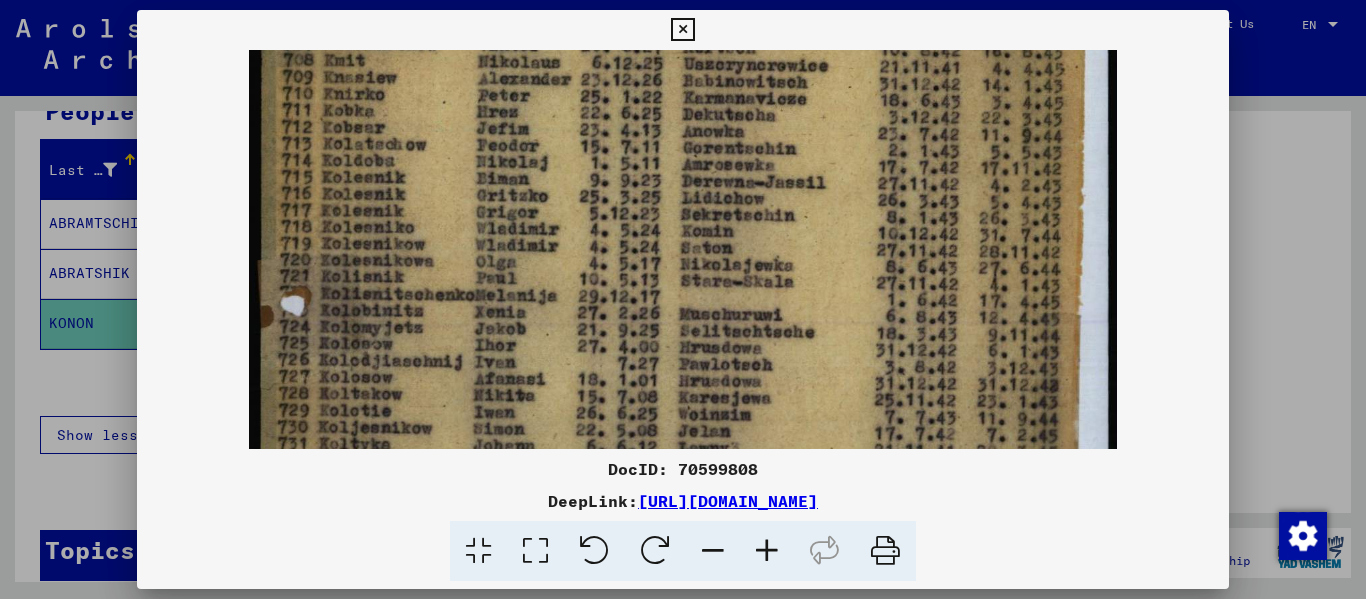 drag, startPoint x: 644, startPoint y: 360, endPoint x: 632, endPoint y: 616, distance: 256.2811 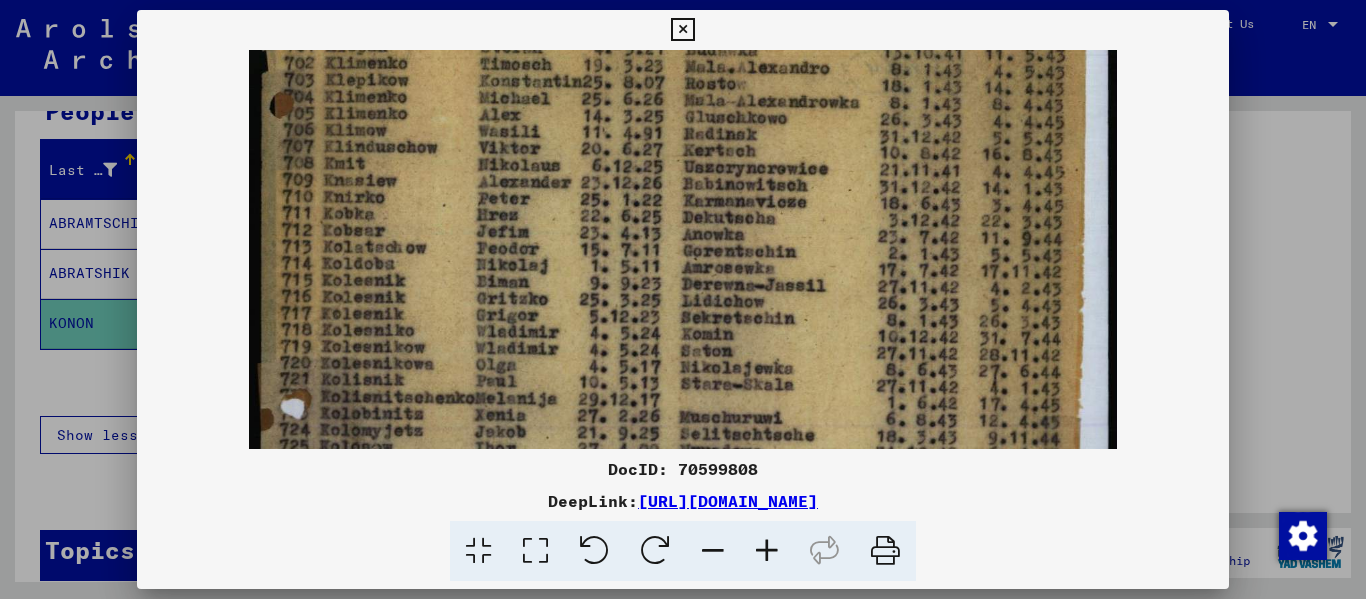 scroll, scrollTop: 0, scrollLeft: 0, axis: both 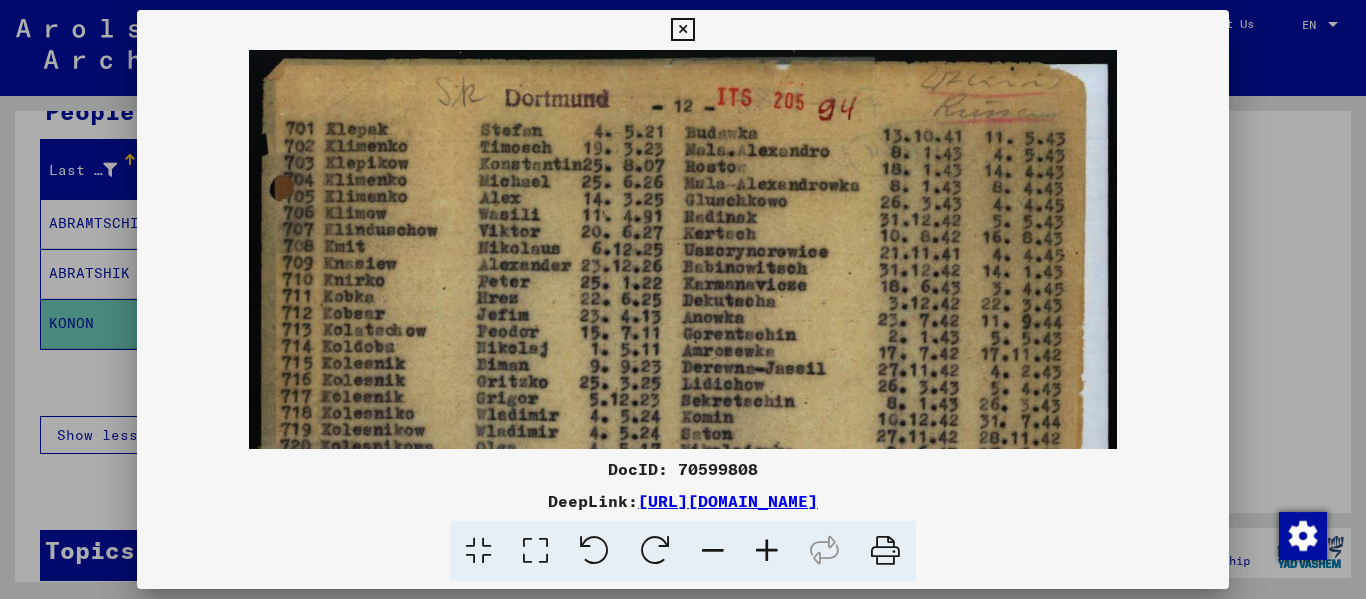 drag, startPoint x: 642, startPoint y: 343, endPoint x: 581, endPoint y: 577, distance: 241.82018 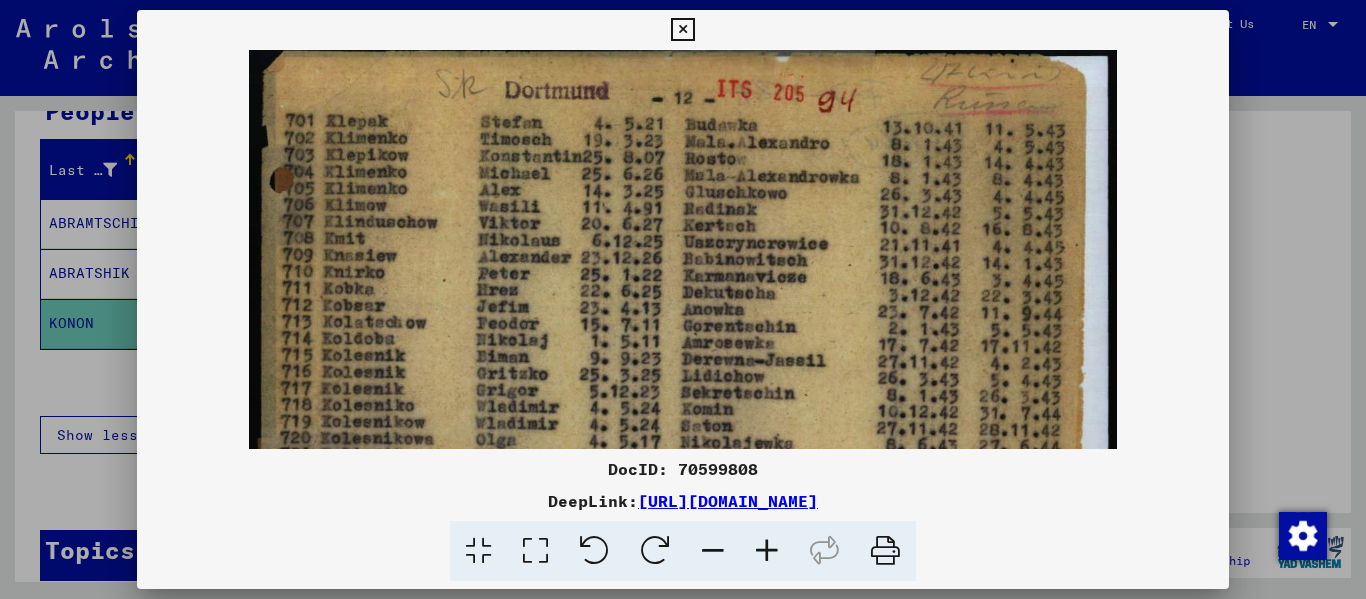 scroll, scrollTop: 0, scrollLeft: 0, axis: both 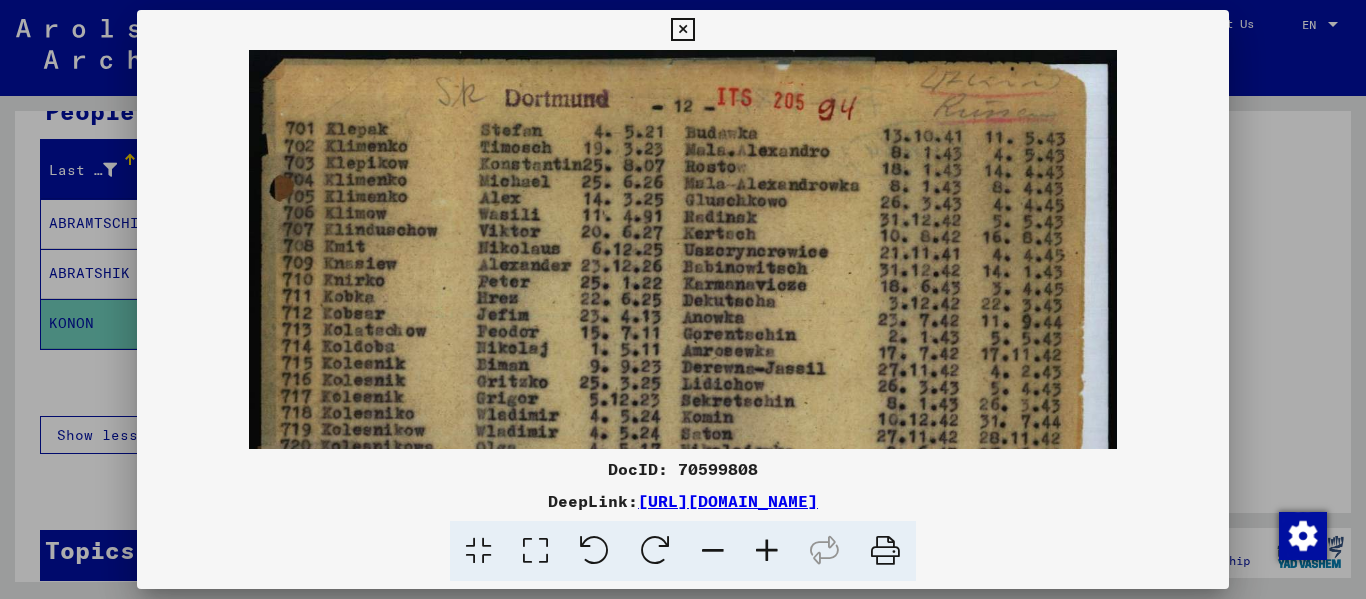 drag, startPoint x: 661, startPoint y: 385, endPoint x: 665, endPoint y: 412, distance: 27.294687 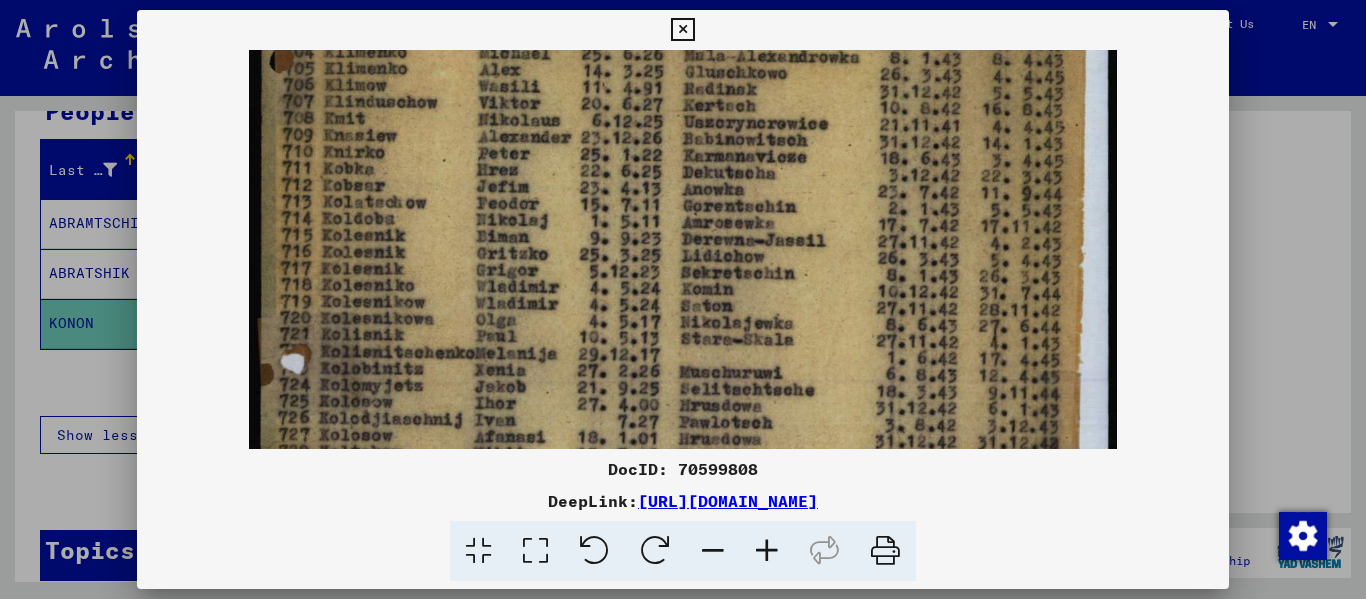 drag, startPoint x: 673, startPoint y: 396, endPoint x: 704, endPoint y: 266, distance: 133.64505 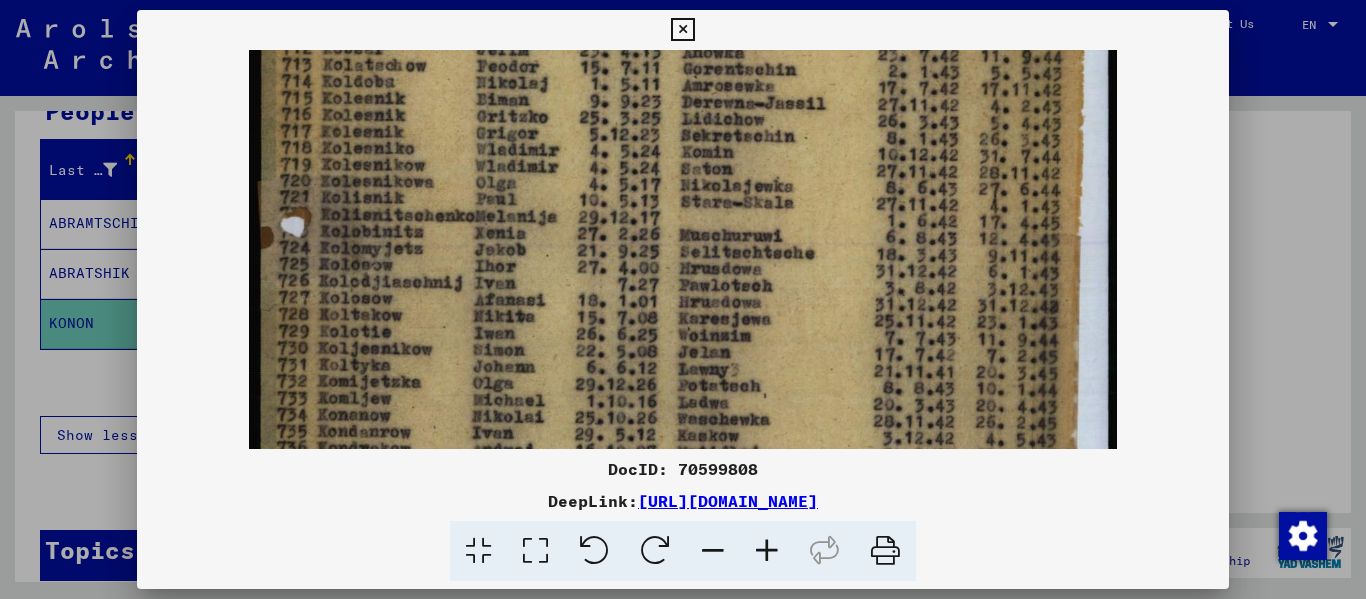 drag, startPoint x: 627, startPoint y: 380, endPoint x: 648, endPoint y: 243, distance: 138.60014 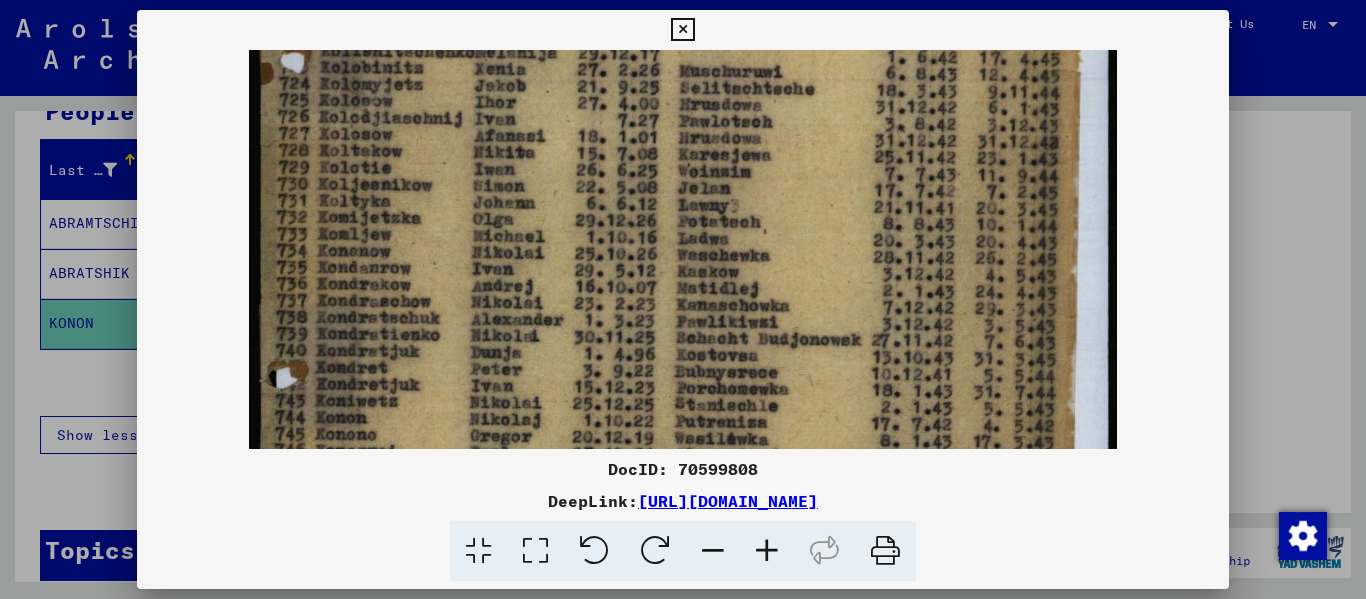 drag, startPoint x: 599, startPoint y: 364, endPoint x: 627, endPoint y: 200, distance: 166.37308 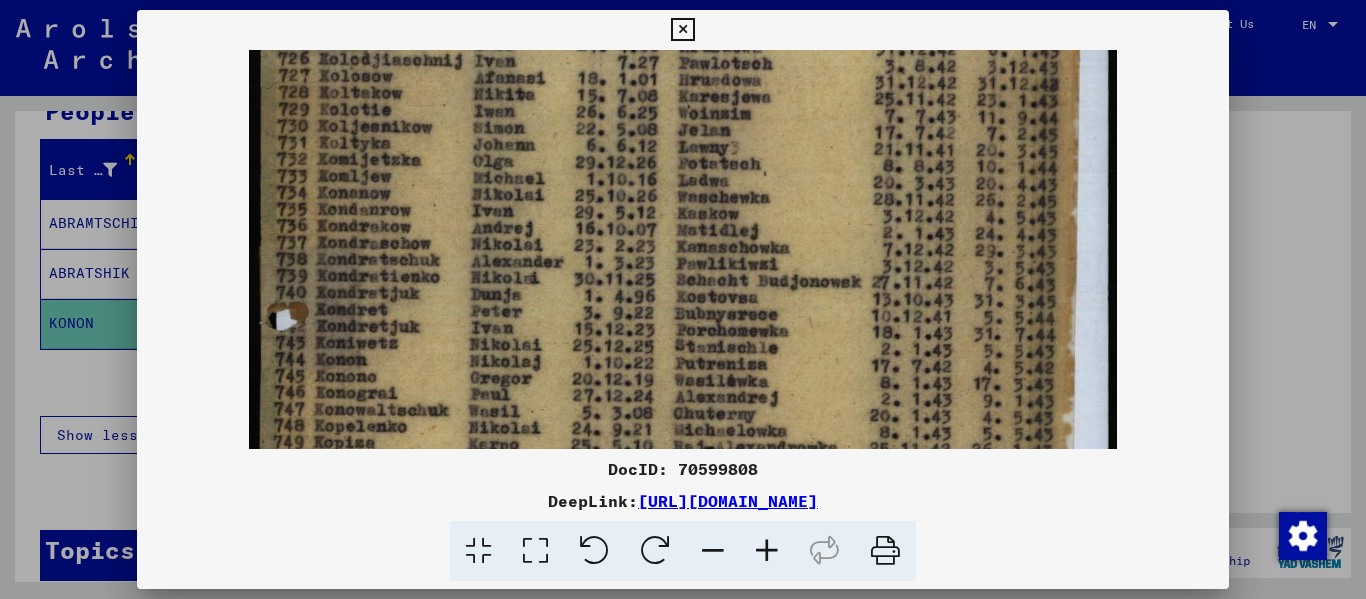 scroll, scrollTop: 498, scrollLeft: 0, axis: vertical 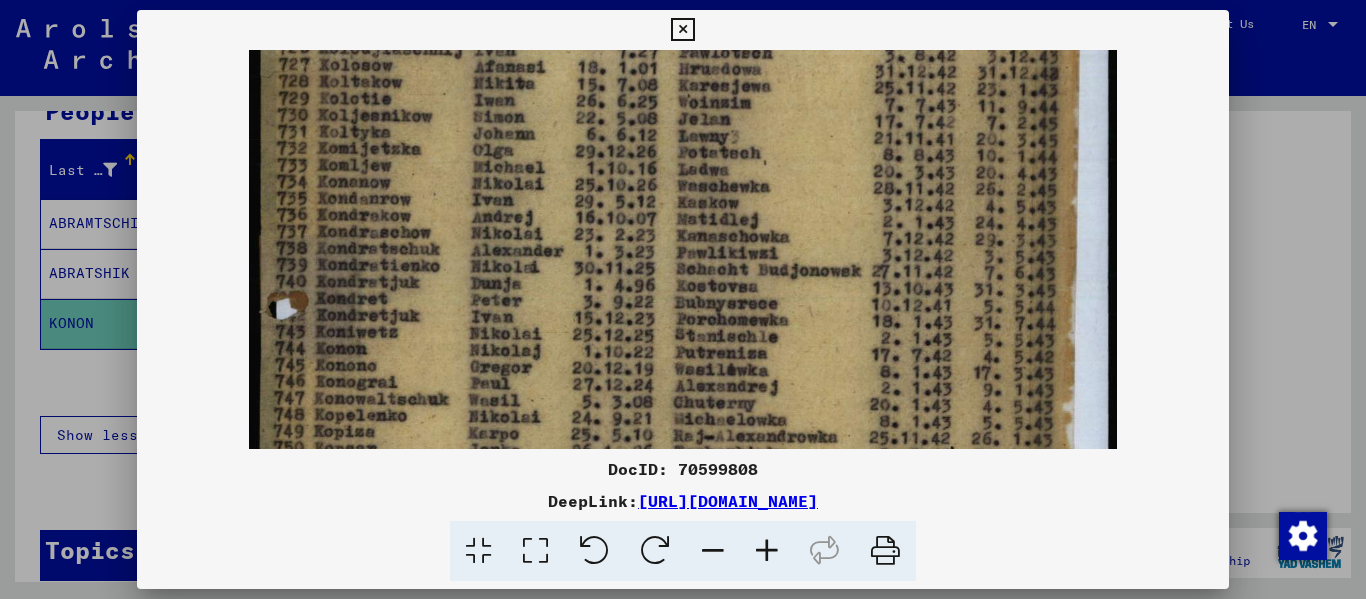 drag, startPoint x: 488, startPoint y: 404, endPoint x: 487, endPoint y: 337, distance: 67.00746 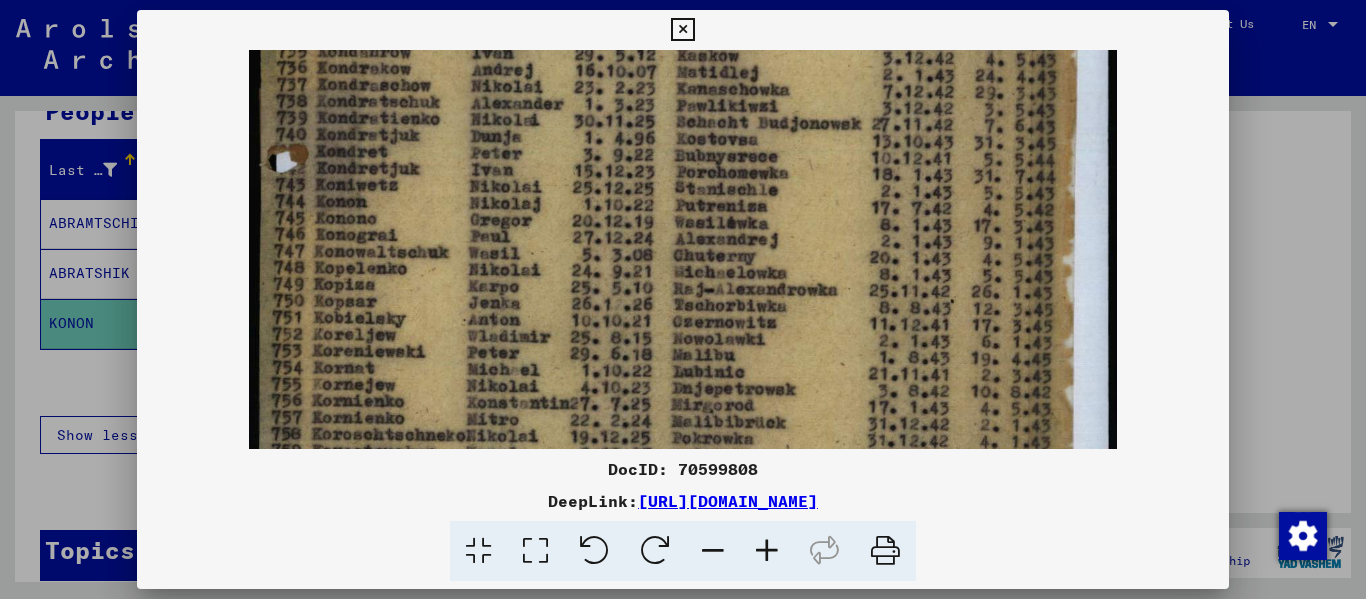 drag, startPoint x: 784, startPoint y: 399, endPoint x: 776, endPoint y: 251, distance: 148.21606 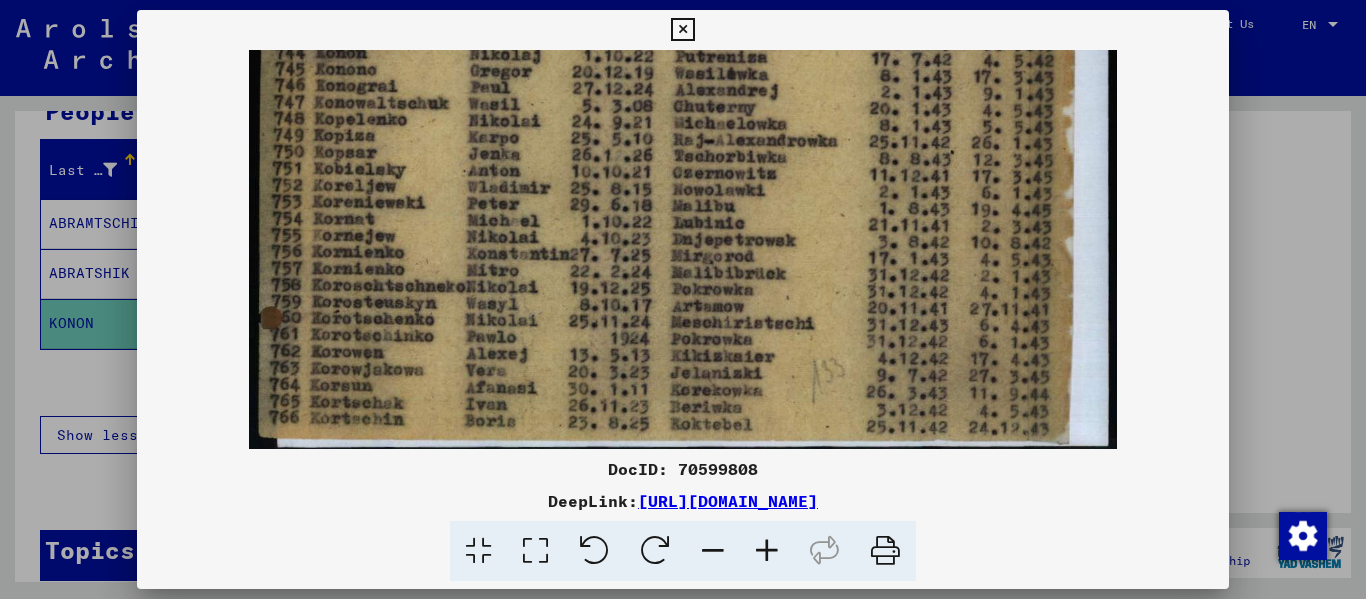 scroll, scrollTop: 798, scrollLeft: 0, axis: vertical 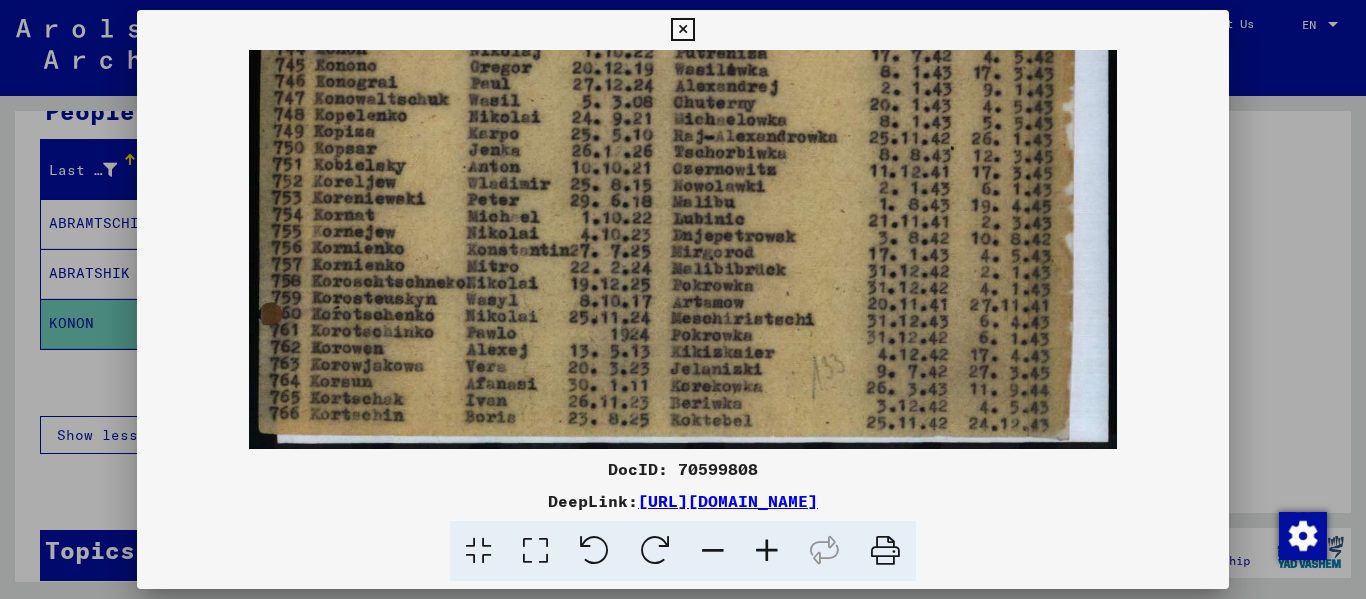 drag, startPoint x: 793, startPoint y: 378, endPoint x: 778, endPoint y: 226, distance: 152.73834 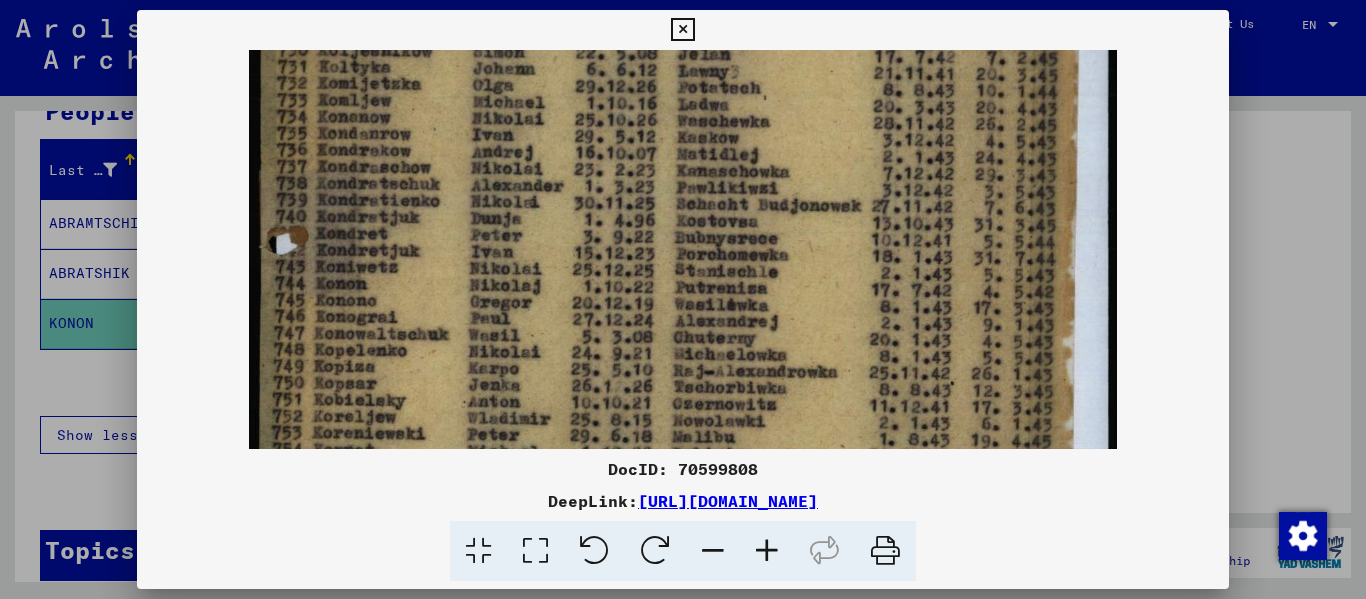 drag, startPoint x: 790, startPoint y: 140, endPoint x: 739, endPoint y: 500, distance: 363.59454 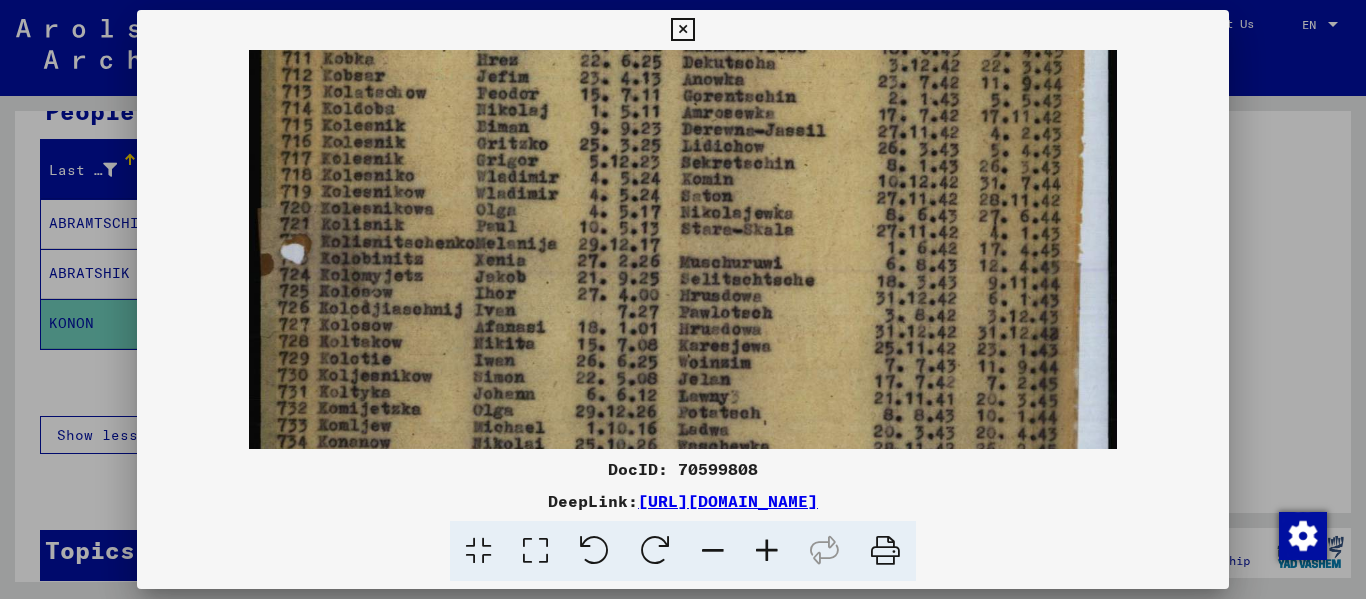 drag, startPoint x: 743, startPoint y: 297, endPoint x: 705, endPoint y: 497, distance: 203.57799 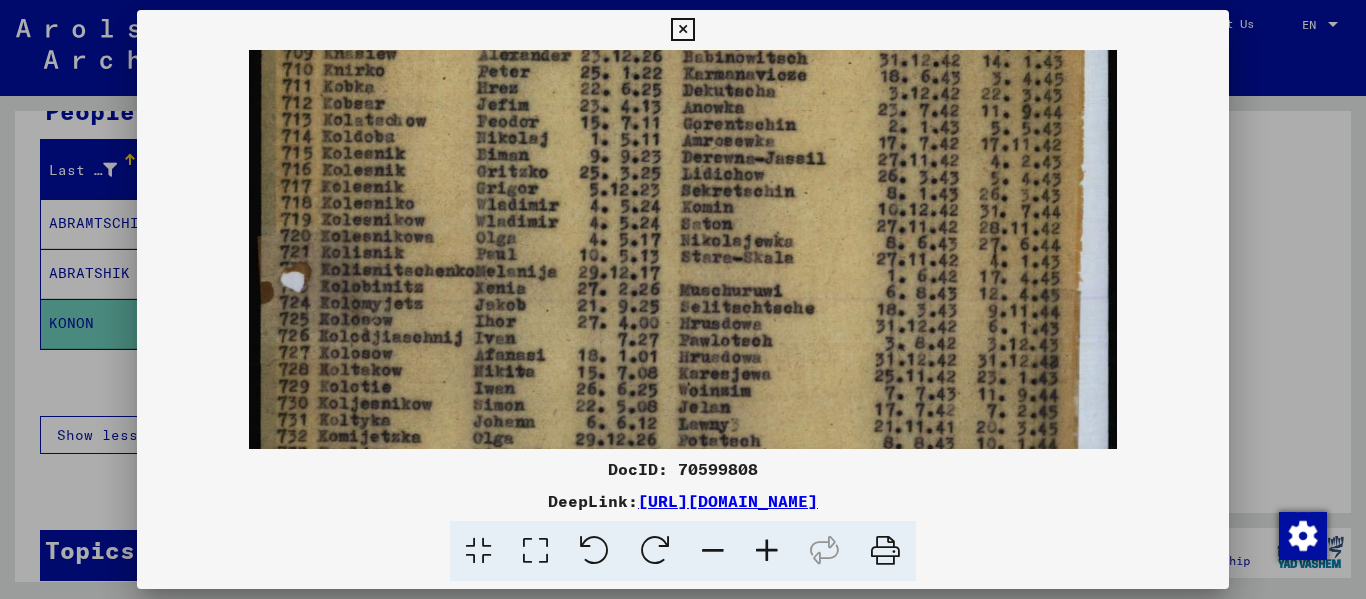 scroll, scrollTop: 203, scrollLeft: 0, axis: vertical 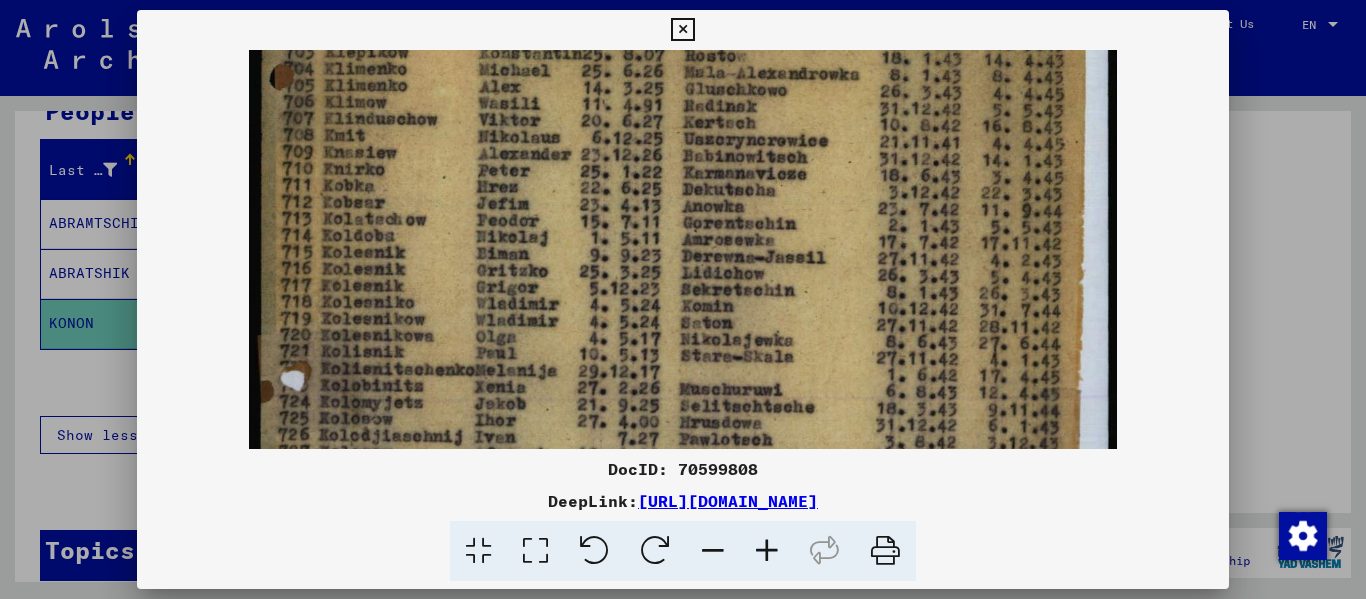 drag, startPoint x: 723, startPoint y: 247, endPoint x: 687, endPoint y: 429, distance: 185.52628 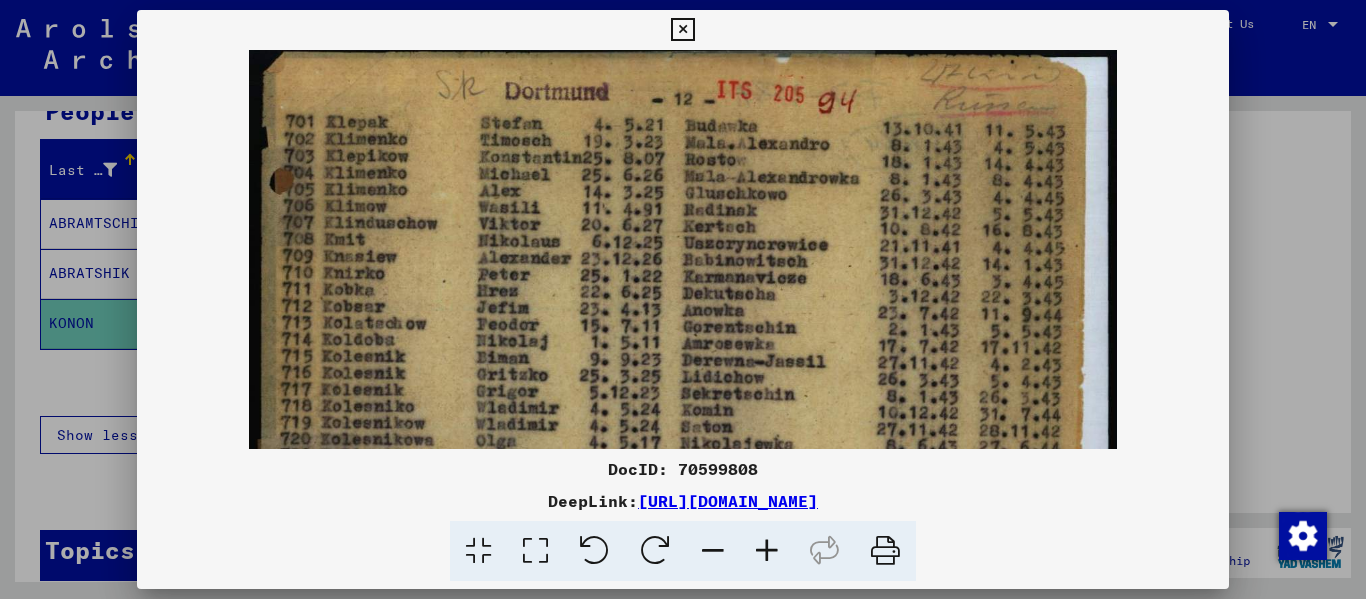 scroll, scrollTop: 0, scrollLeft: 0, axis: both 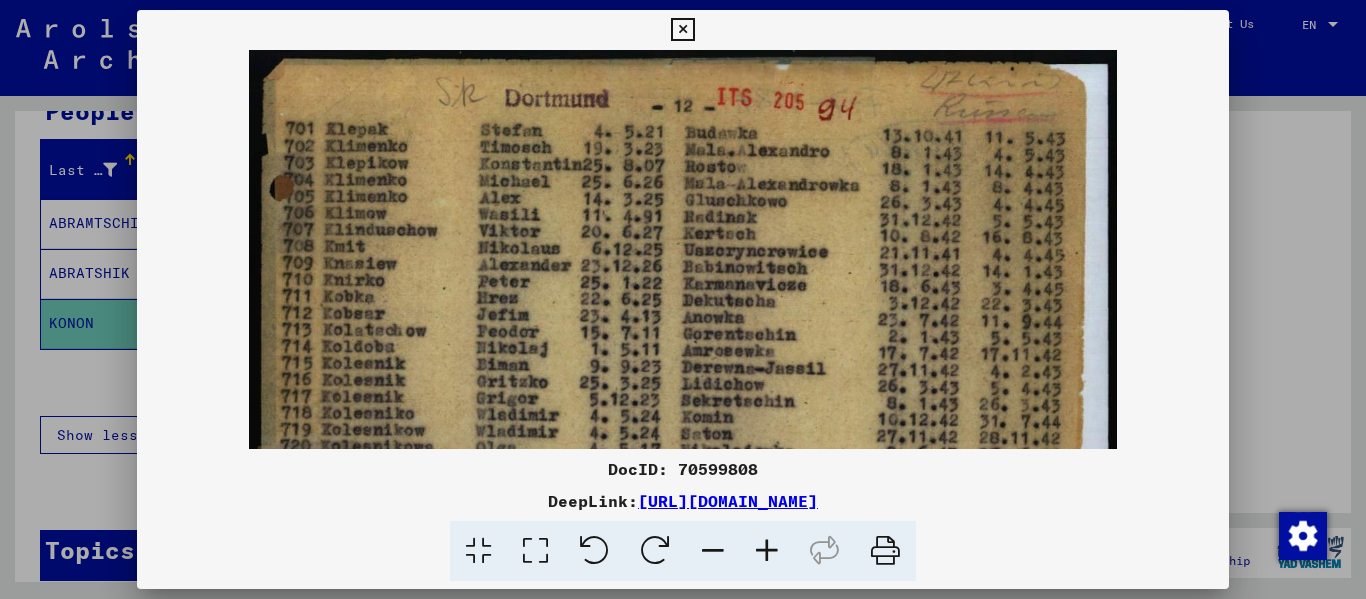 drag, startPoint x: 698, startPoint y: 249, endPoint x: 686, endPoint y: 314, distance: 66.09841 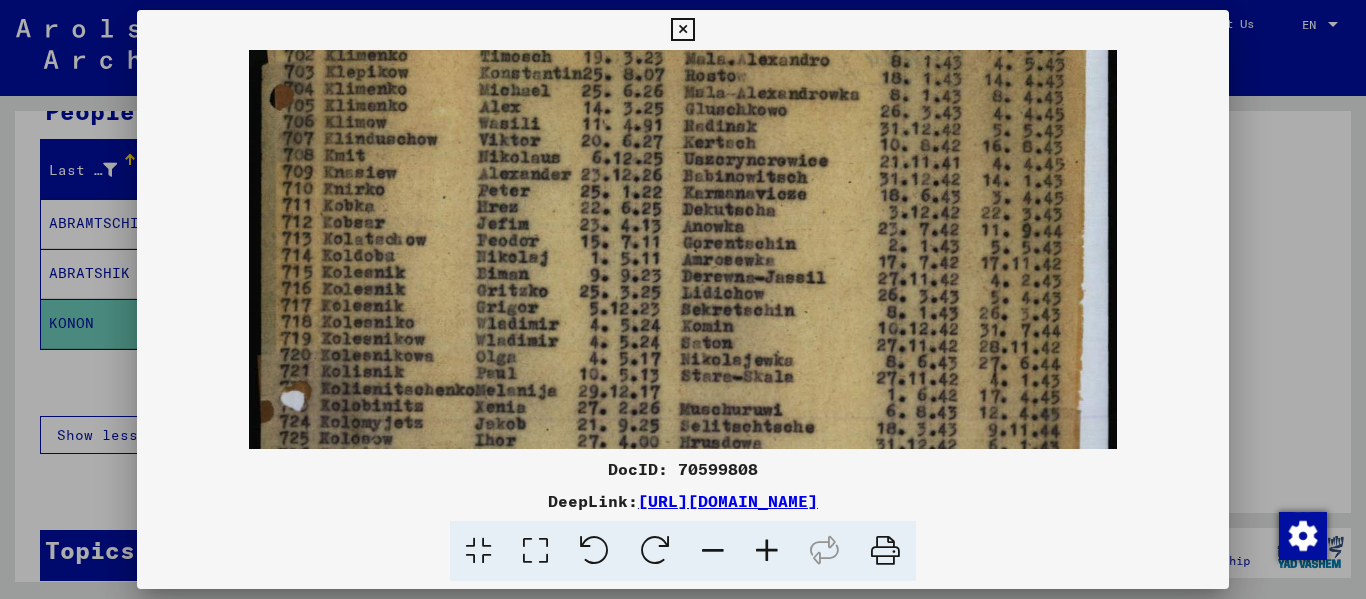 drag, startPoint x: 754, startPoint y: 347, endPoint x: 756, endPoint y: 249, distance: 98.02041 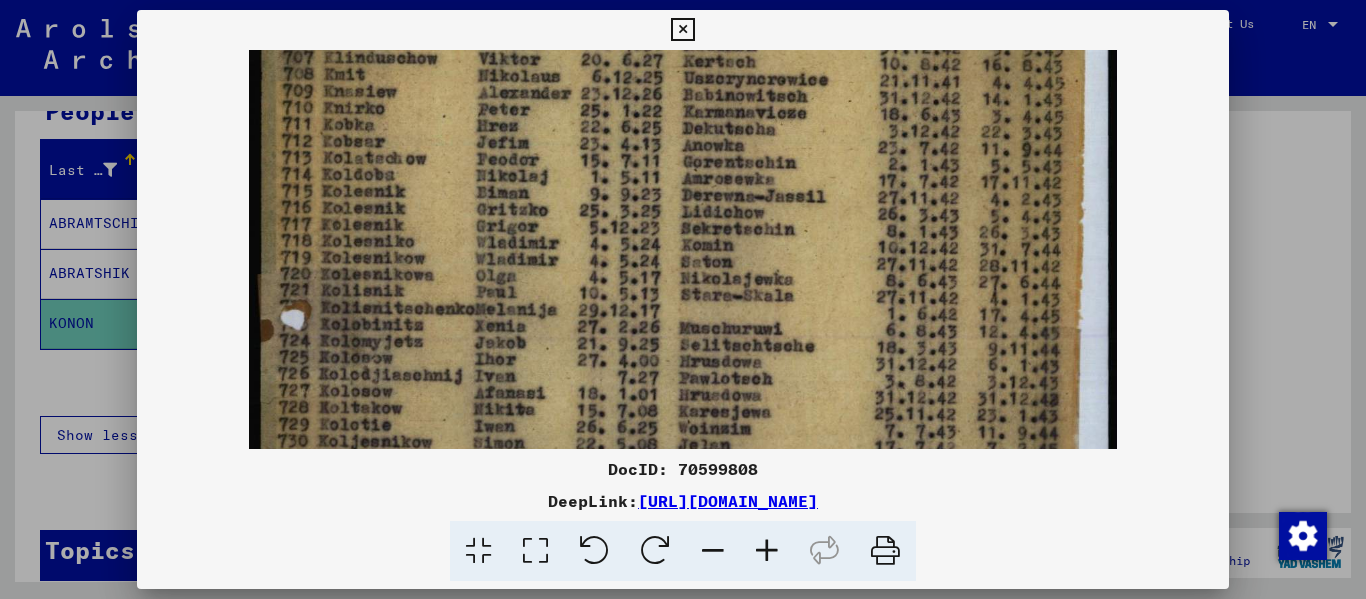 drag, startPoint x: 808, startPoint y: 367, endPoint x: 792, endPoint y: 285, distance: 83.546394 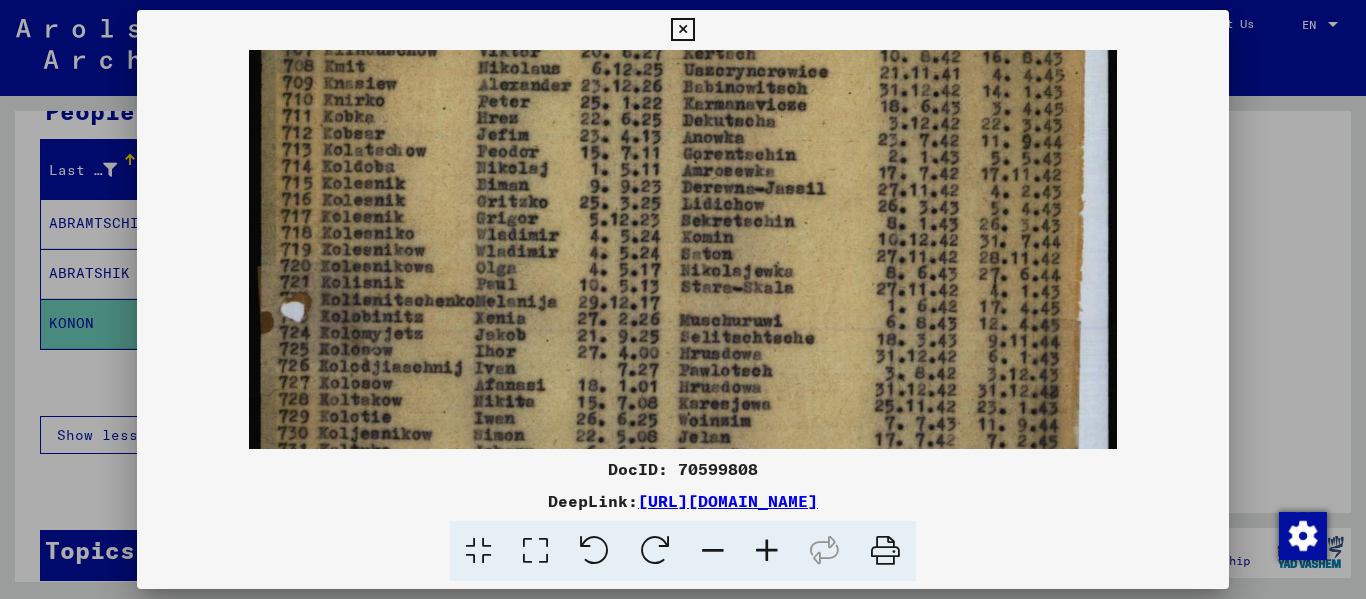 click at bounding box center [683, 299] 